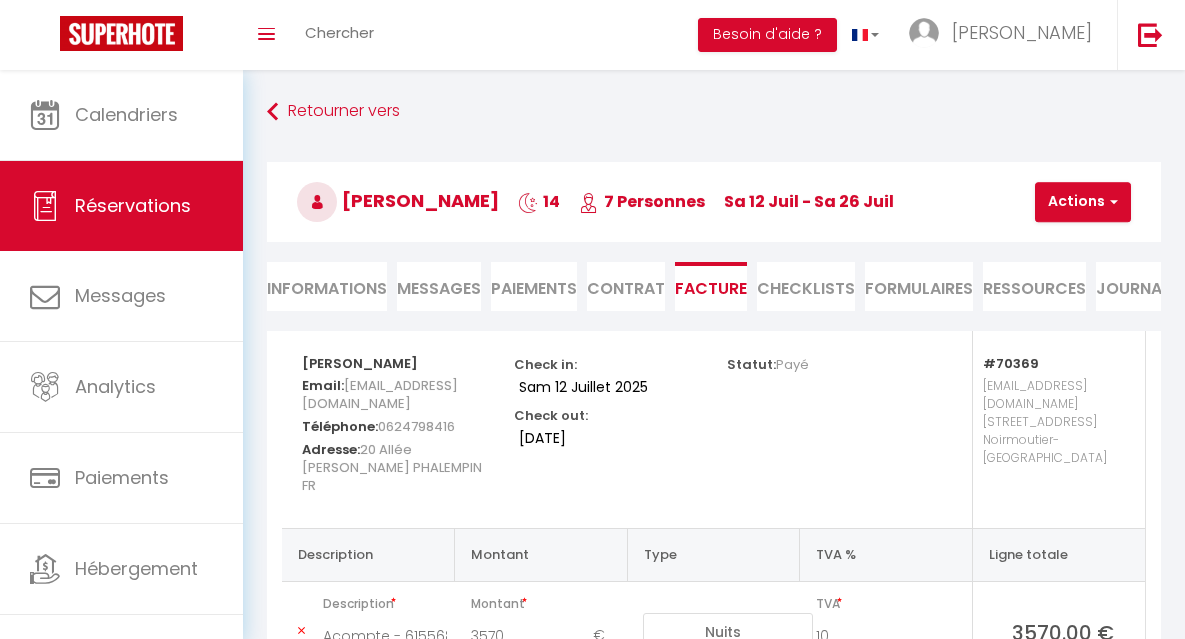 select on "cleaning" 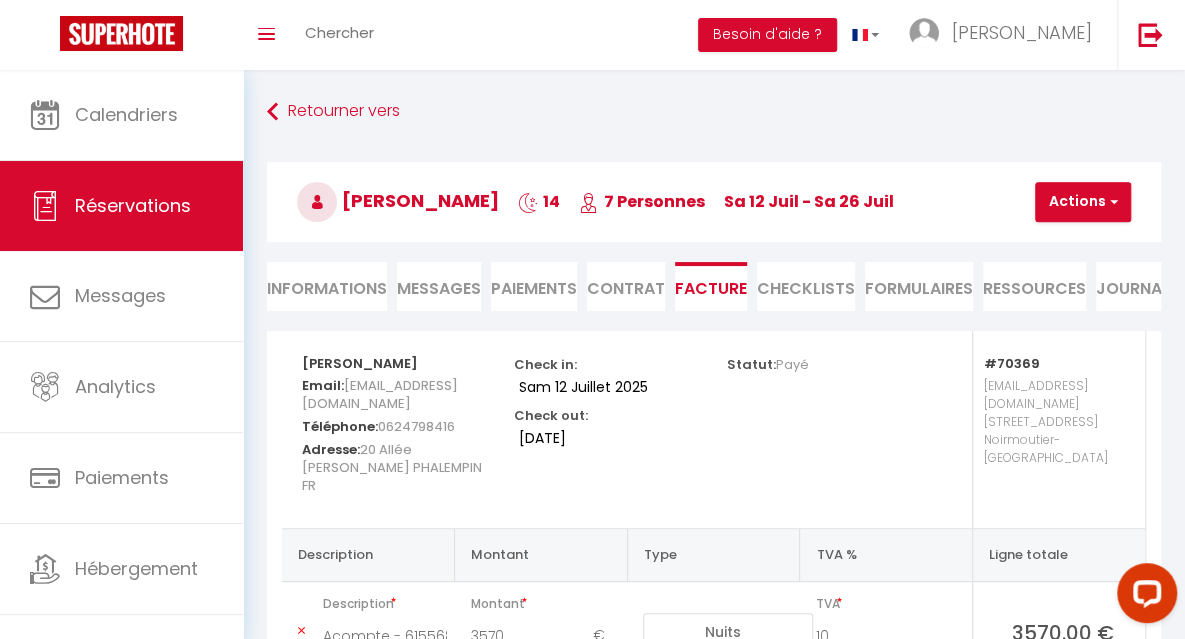 scroll, scrollTop: 0, scrollLeft: 0, axis: both 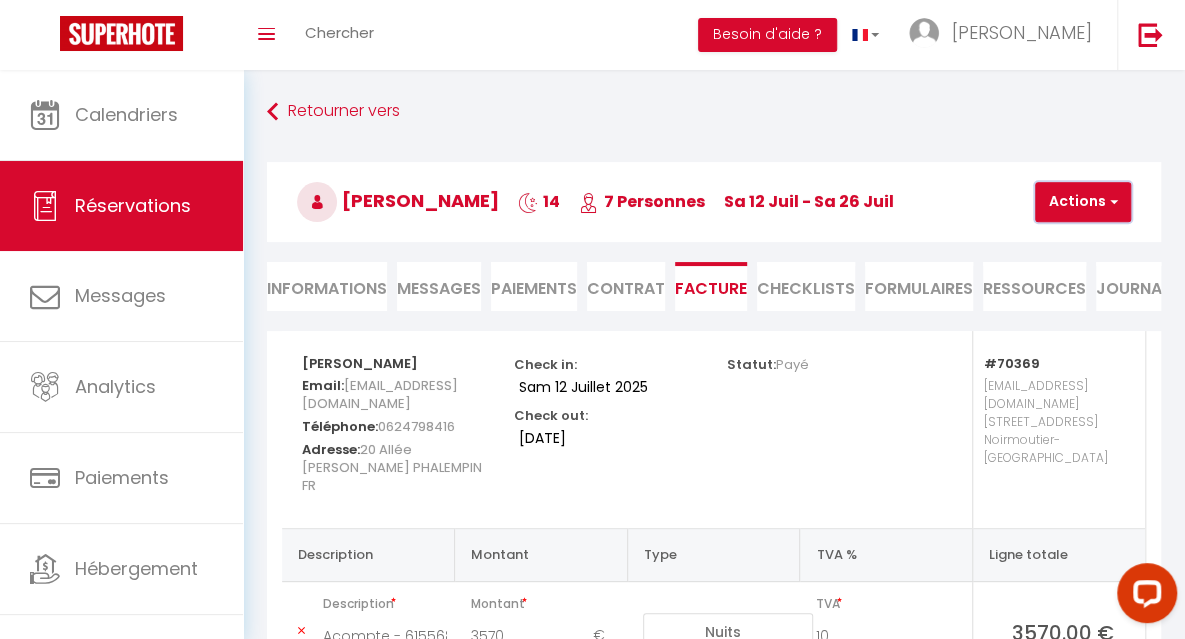 click on "Actions" at bounding box center [1083, 202] 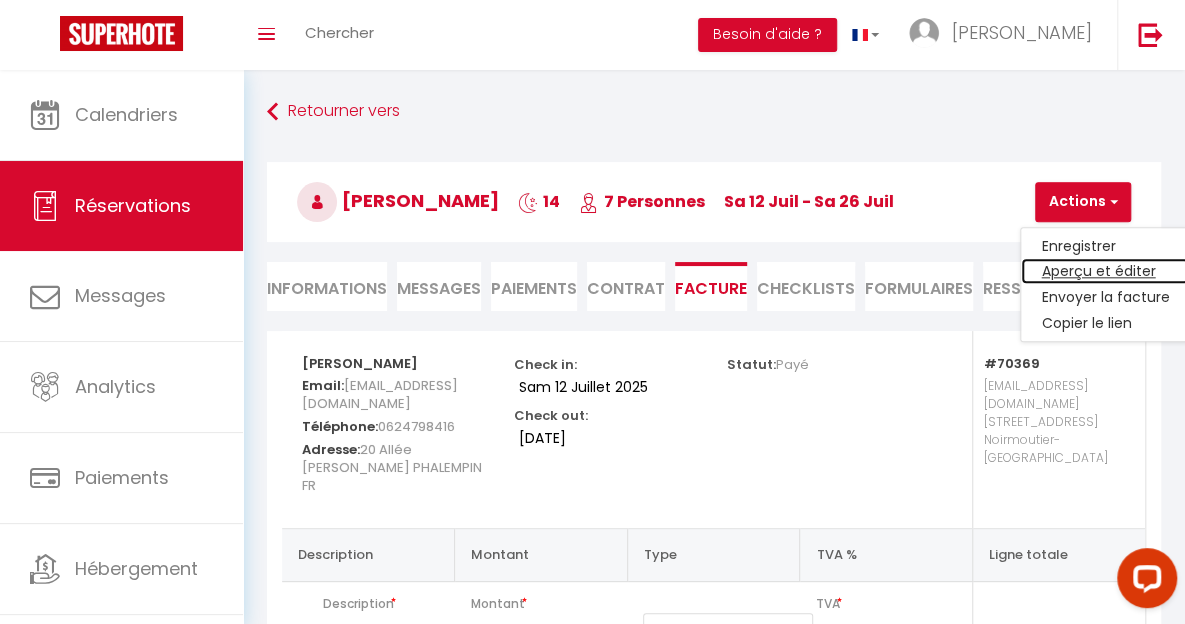 click on "Aperçu et éditer" at bounding box center (1105, 272) 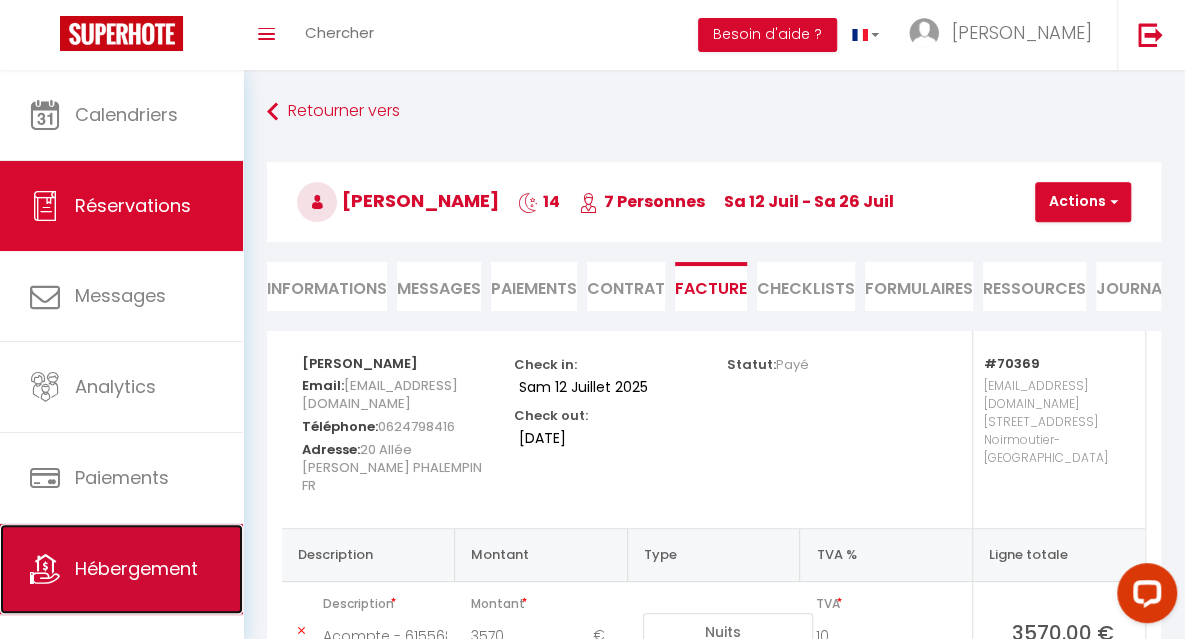 click on "Hébergement" at bounding box center (136, 568) 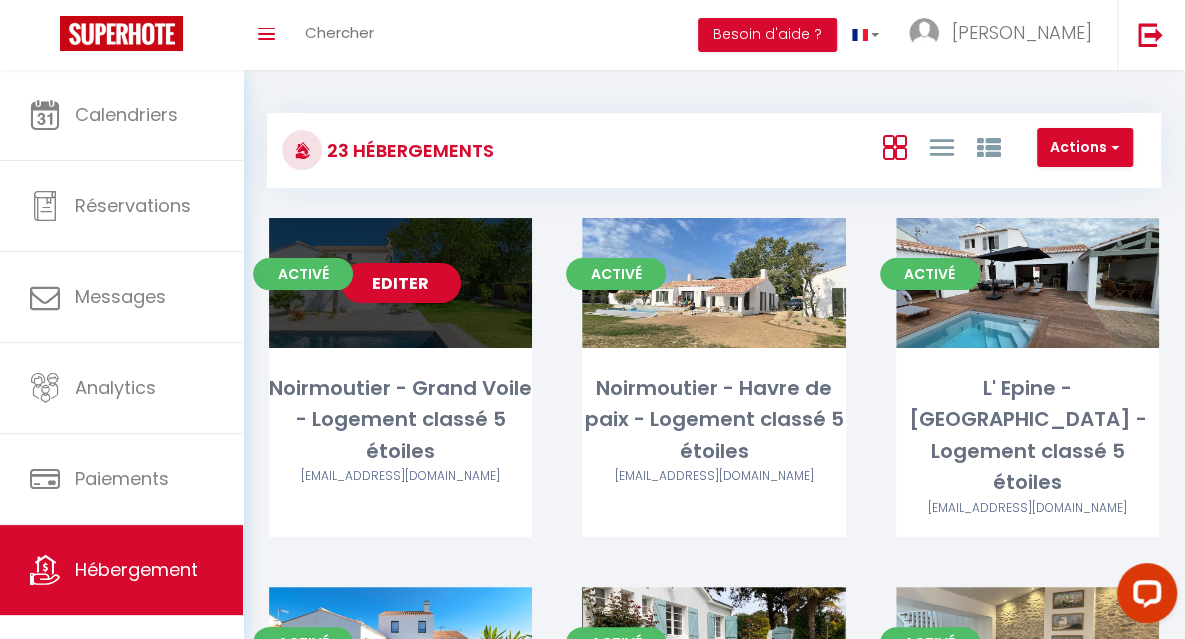 click on "Editer" at bounding box center (401, 283) 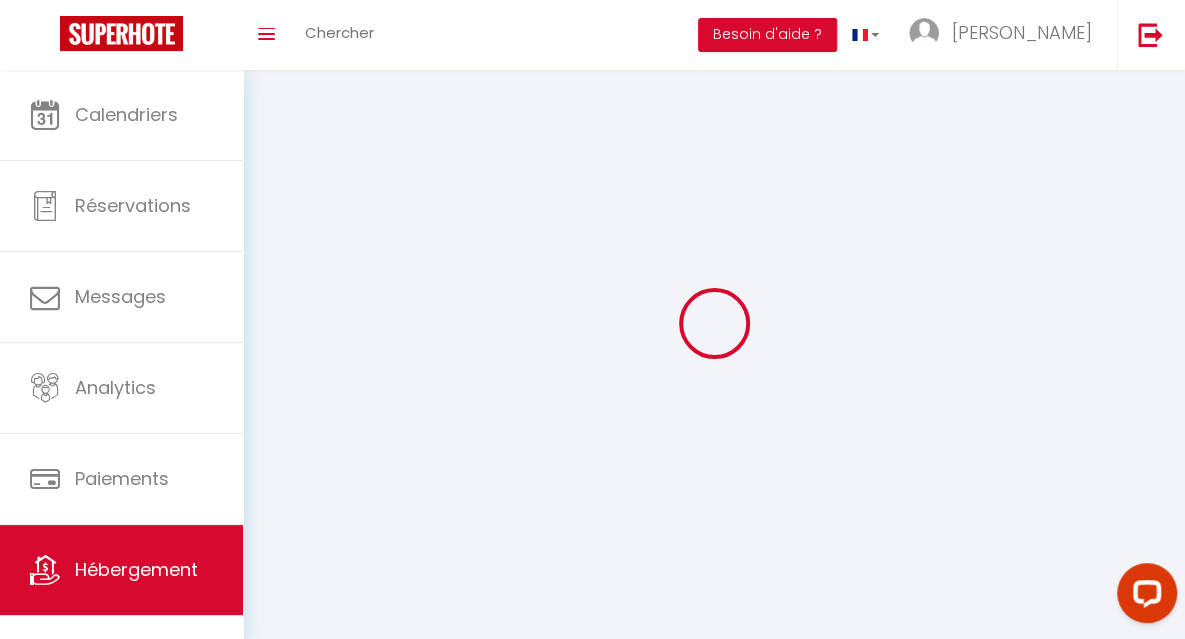 select 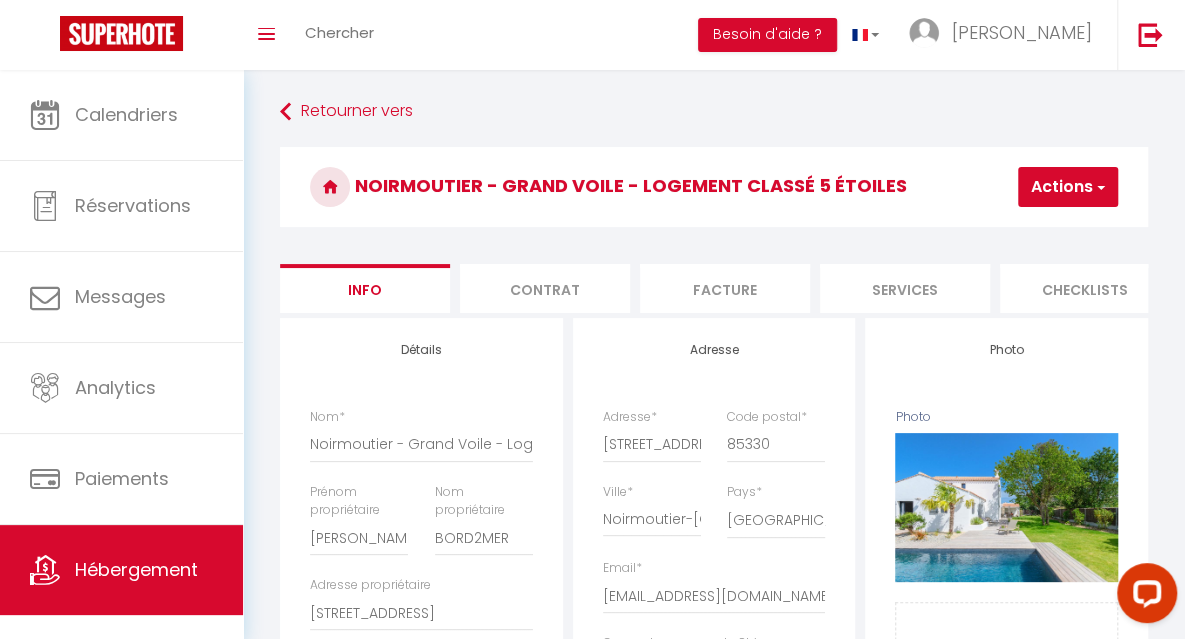 checkbox on "false" 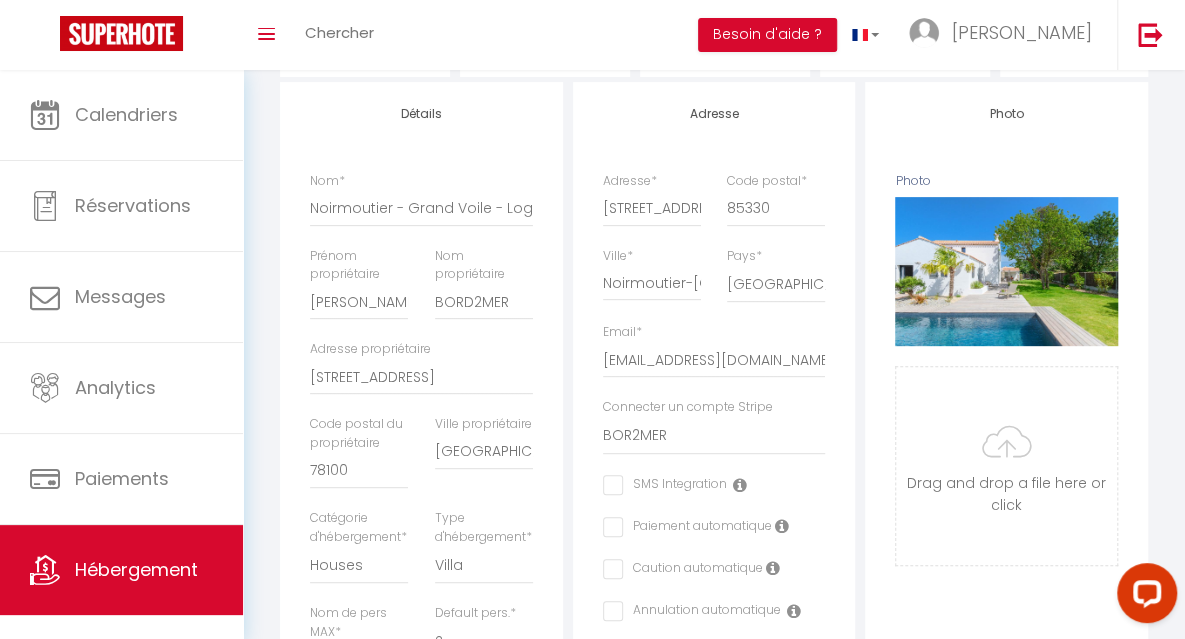 scroll, scrollTop: 292, scrollLeft: 0, axis: vertical 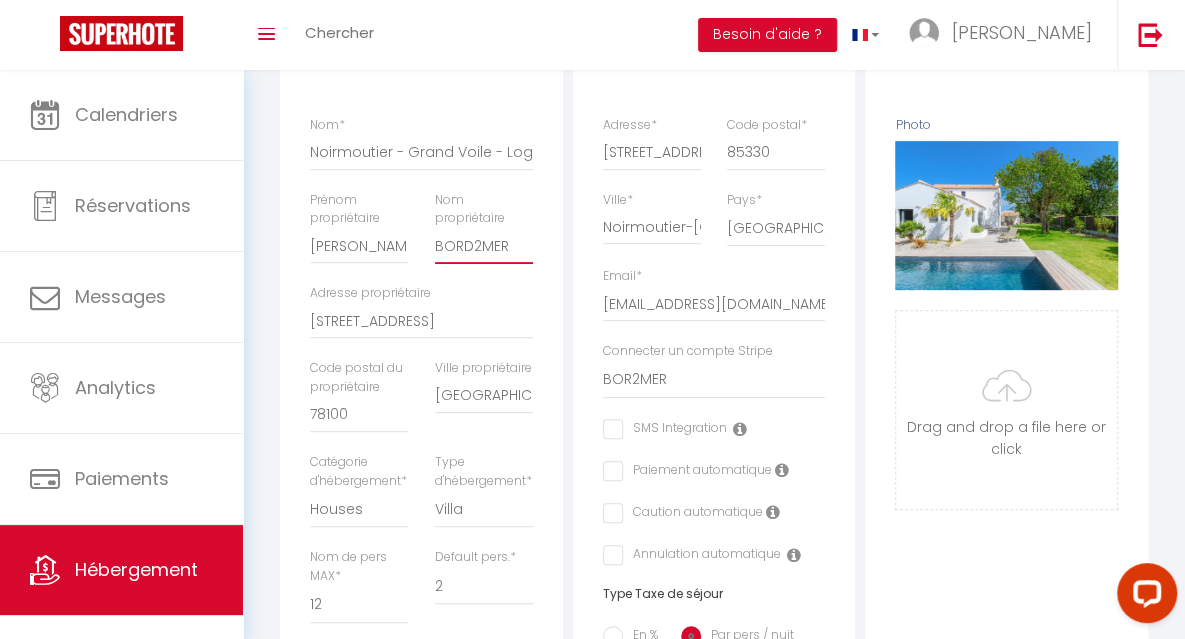 click on "BORD2MER" at bounding box center [484, 246] 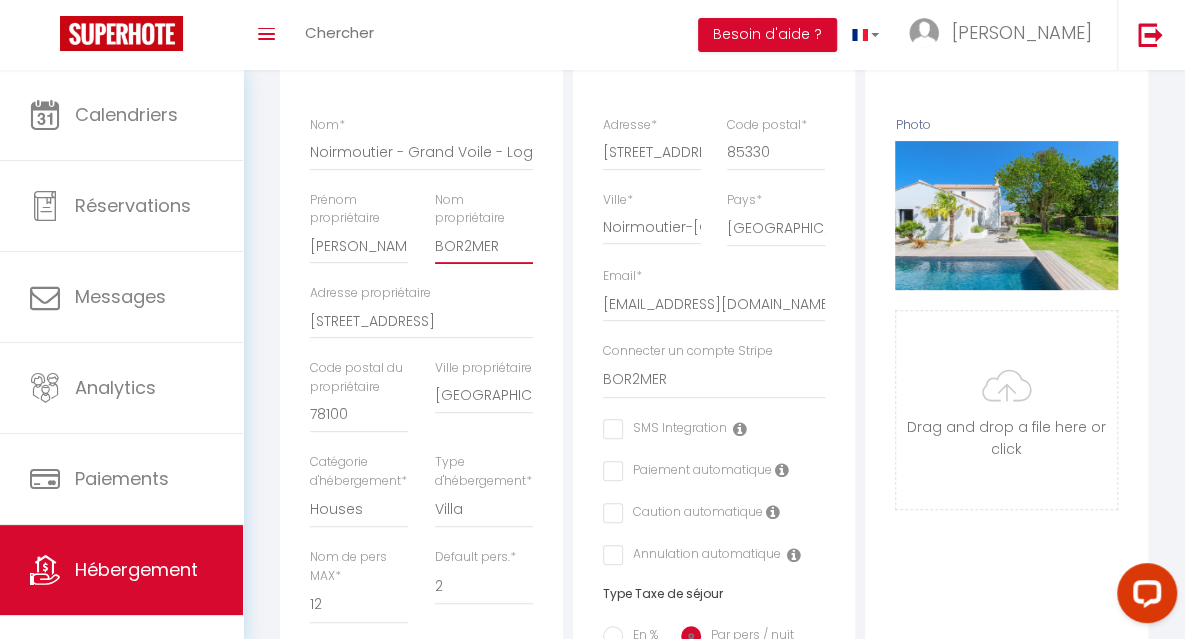 checkbox on "false" 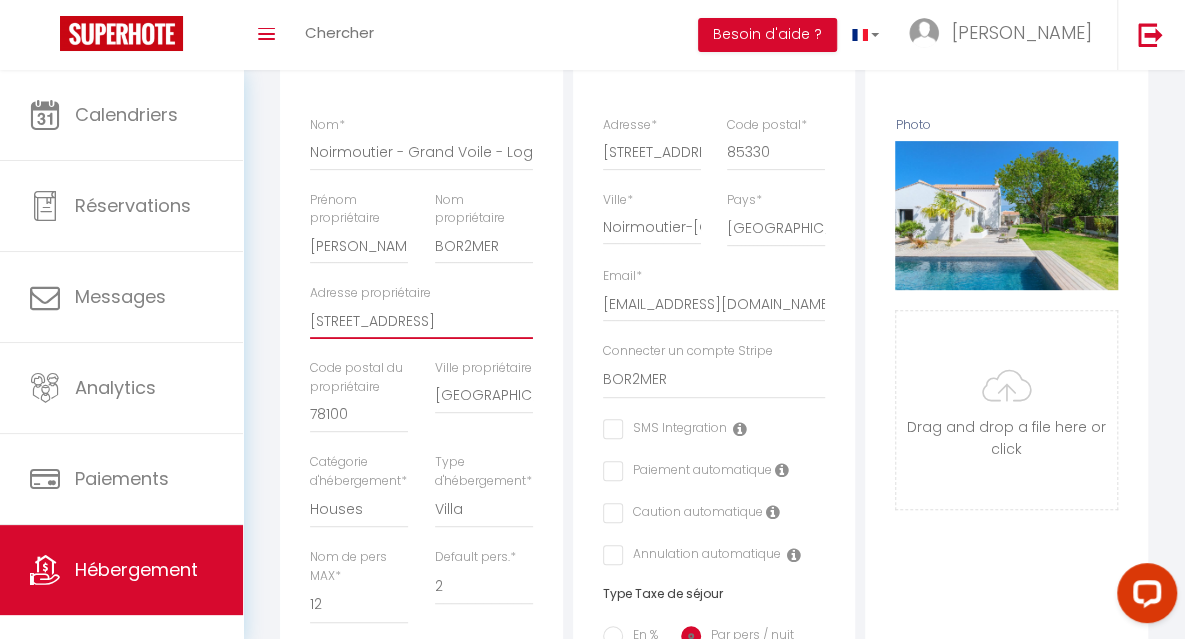 click on "34, rue de la Croix de Fer" at bounding box center [421, 321] 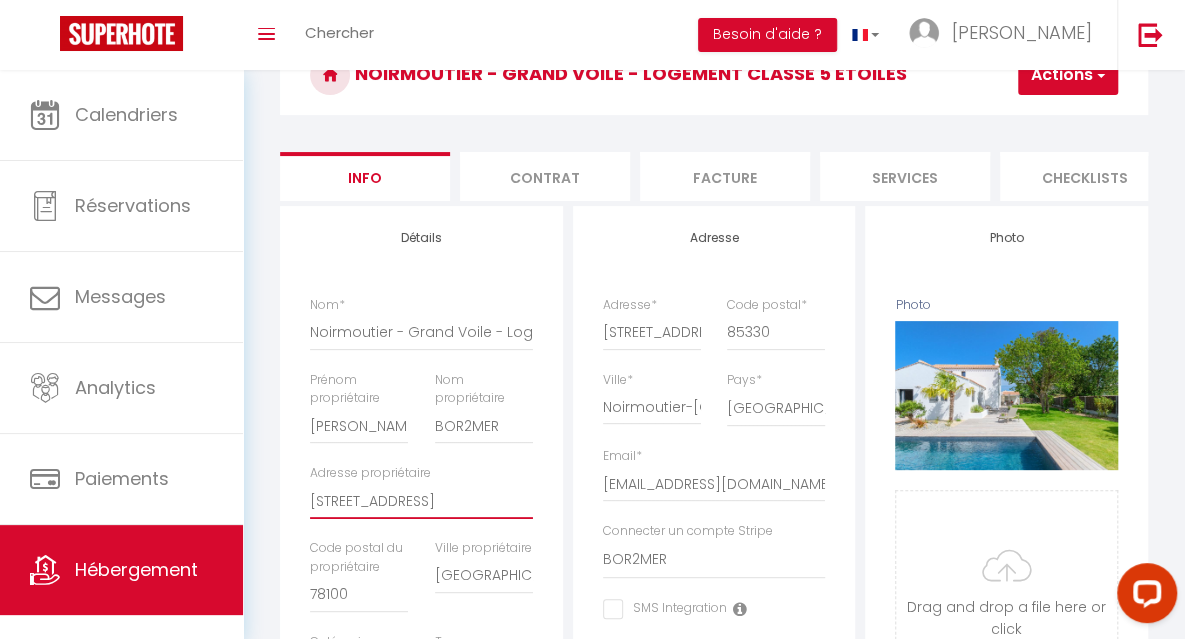 scroll, scrollTop: 0, scrollLeft: 0, axis: both 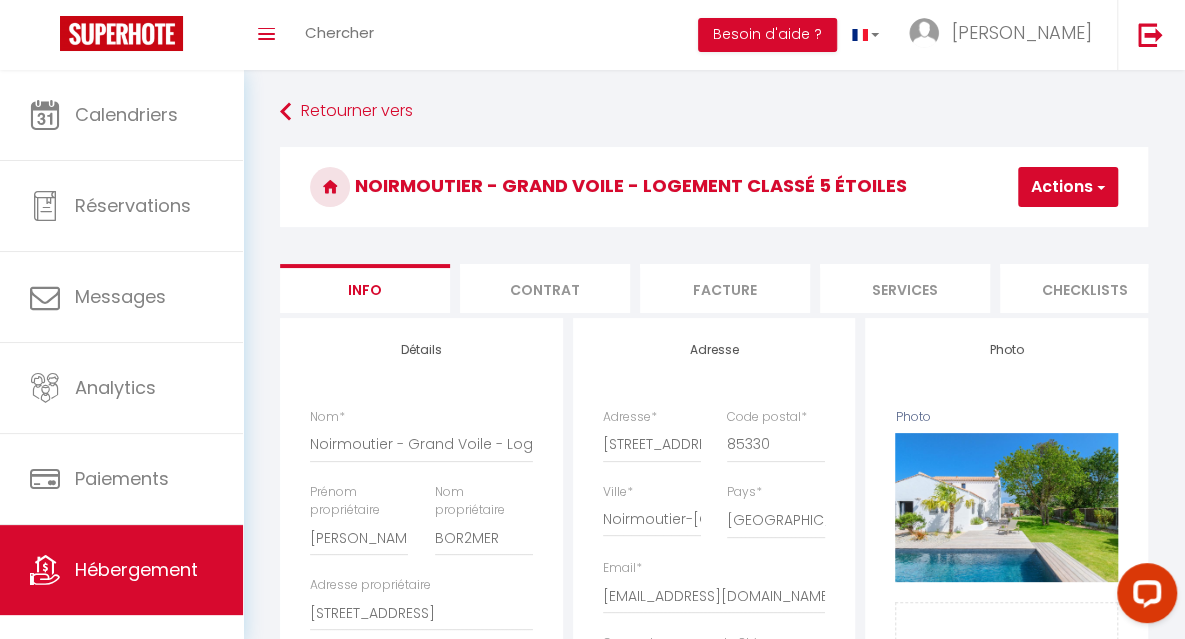 click on "Actions" at bounding box center [1068, 187] 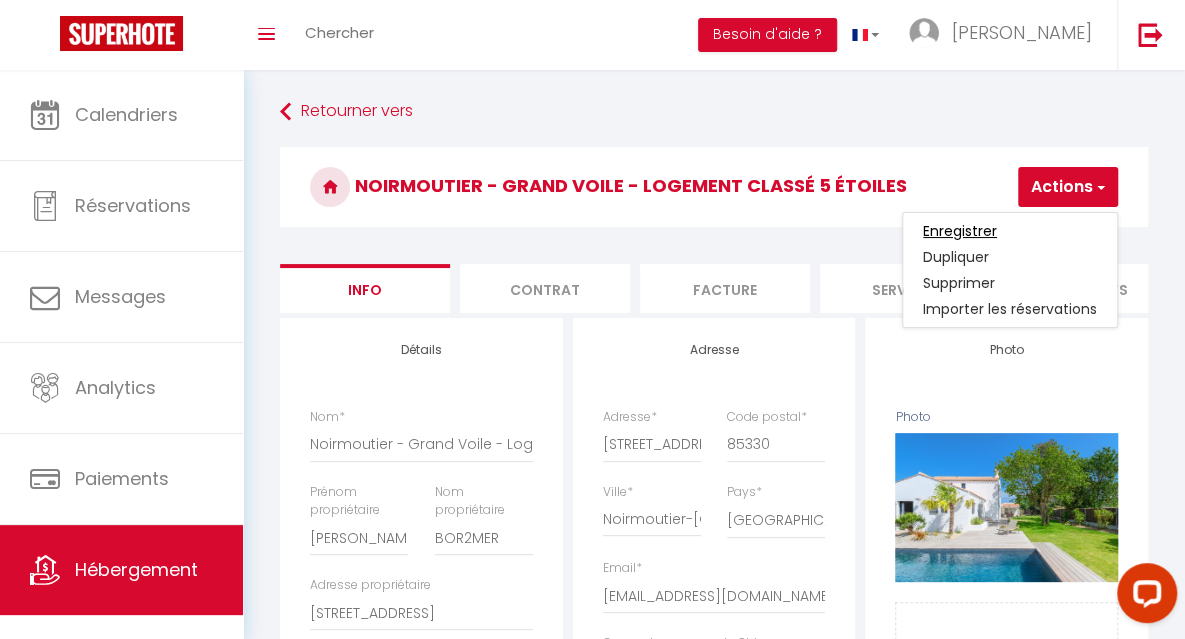 click on "Enregistrer" at bounding box center [960, 231] 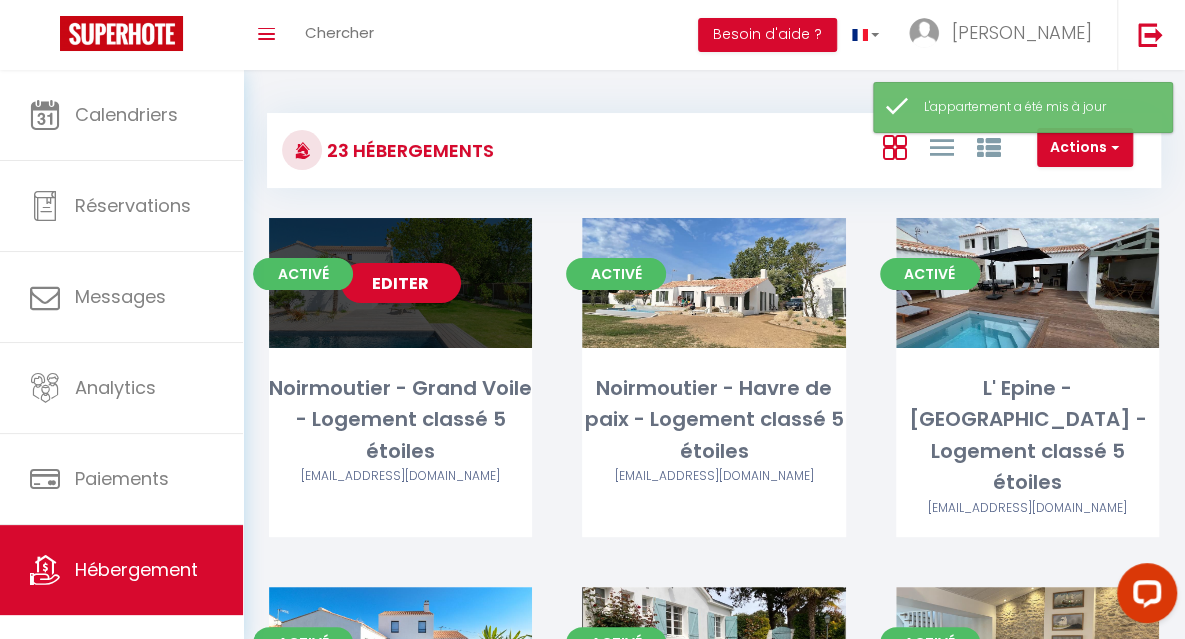 click on "Editer" at bounding box center [401, 283] 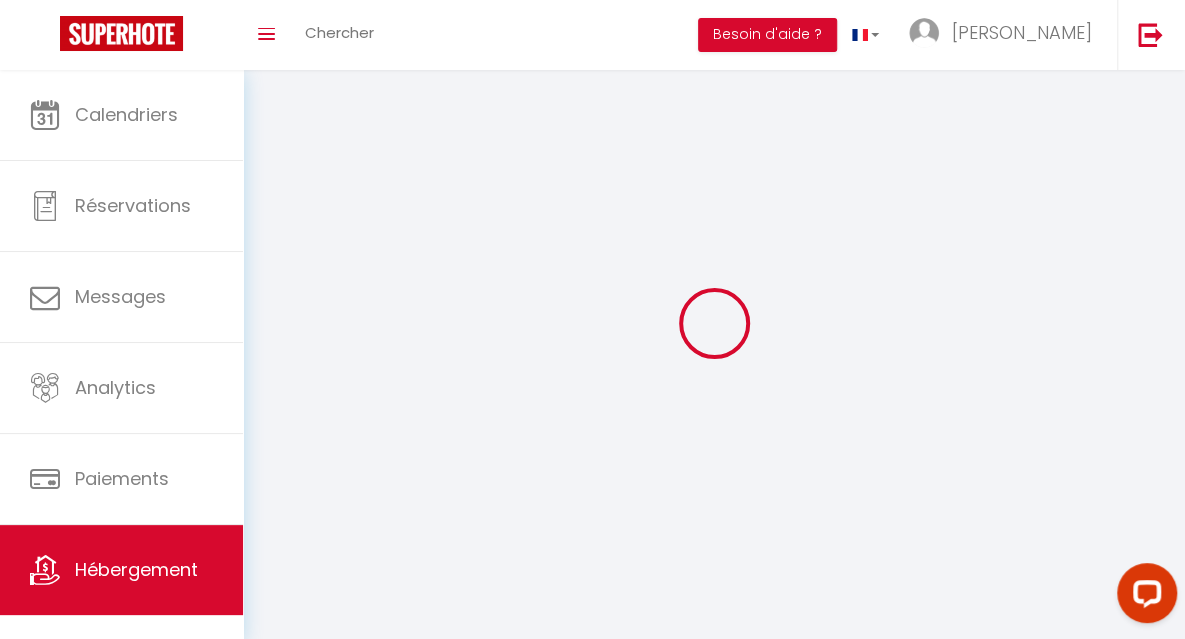 checkbox on "false" 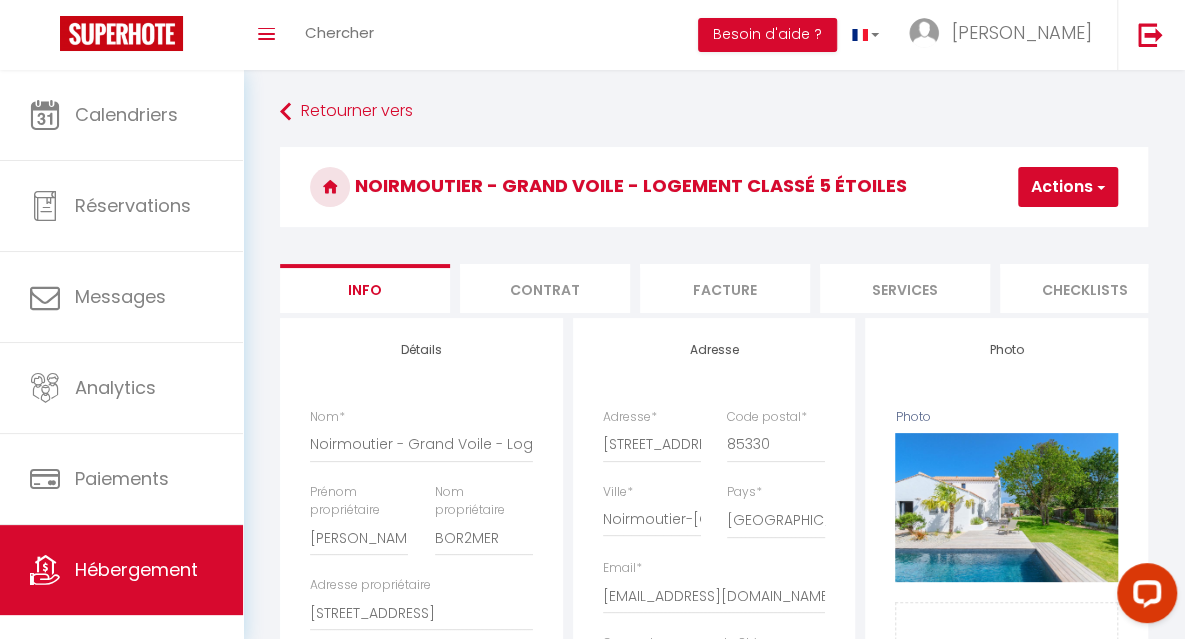 click on "Contrat" at bounding box center (545, 288) 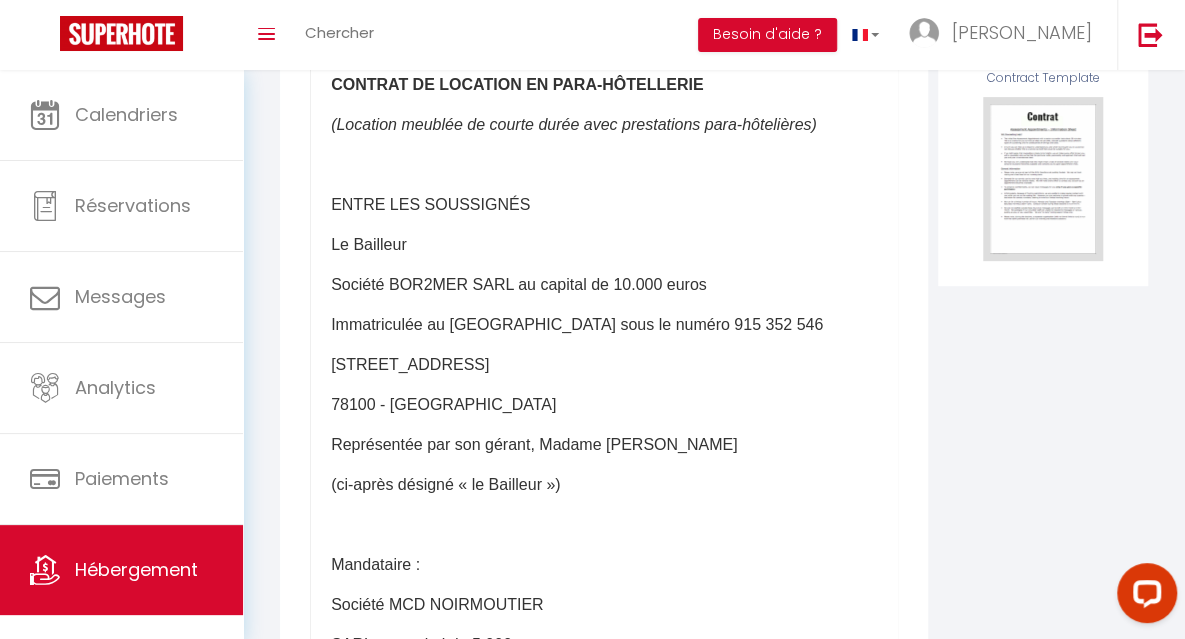 scroll, scrollTop: 319, scrollLeft: 0, axis: vertical 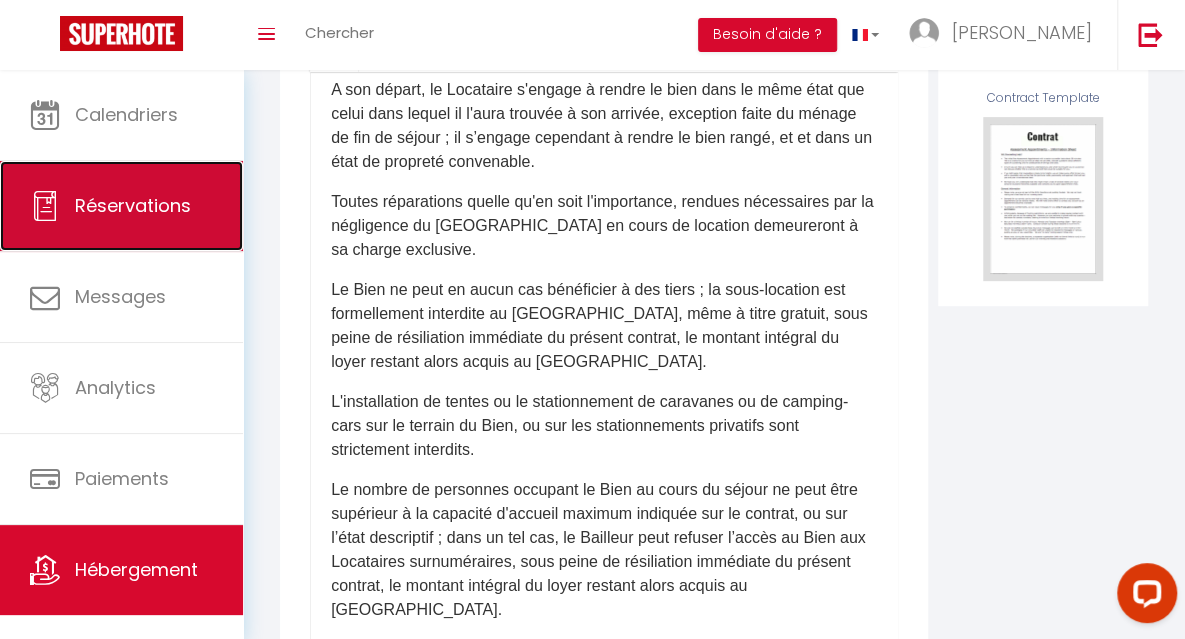click on "Réservations" at bounding box center [133, 205] 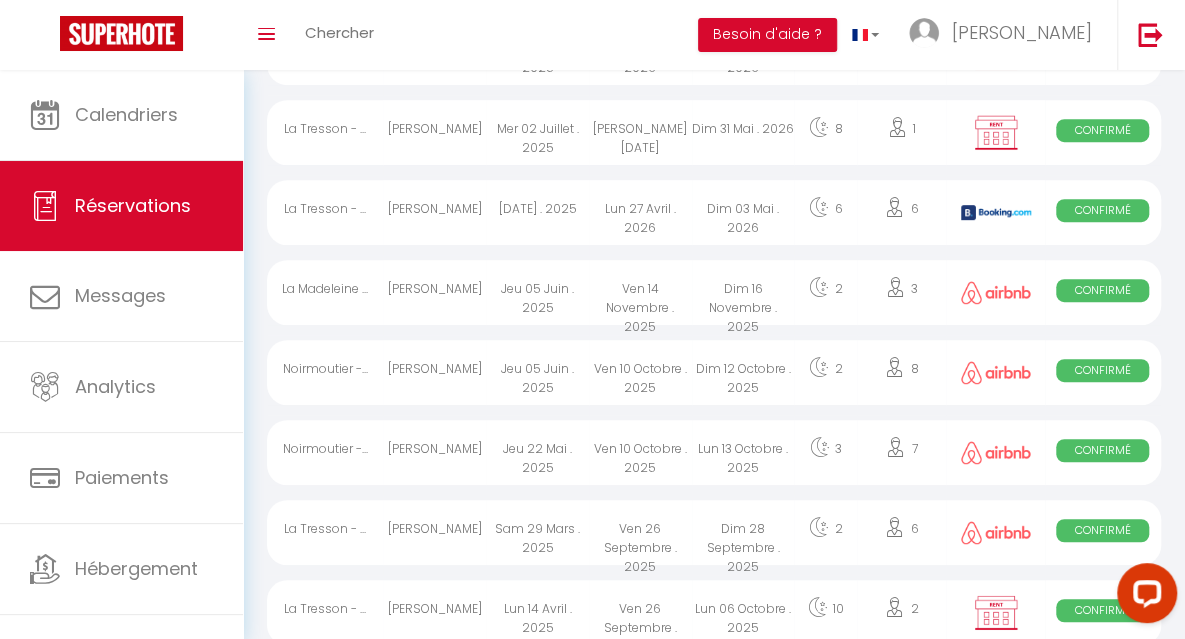 scroll, scrollTop: 1346, scrollLeft: 0, axis: vertical 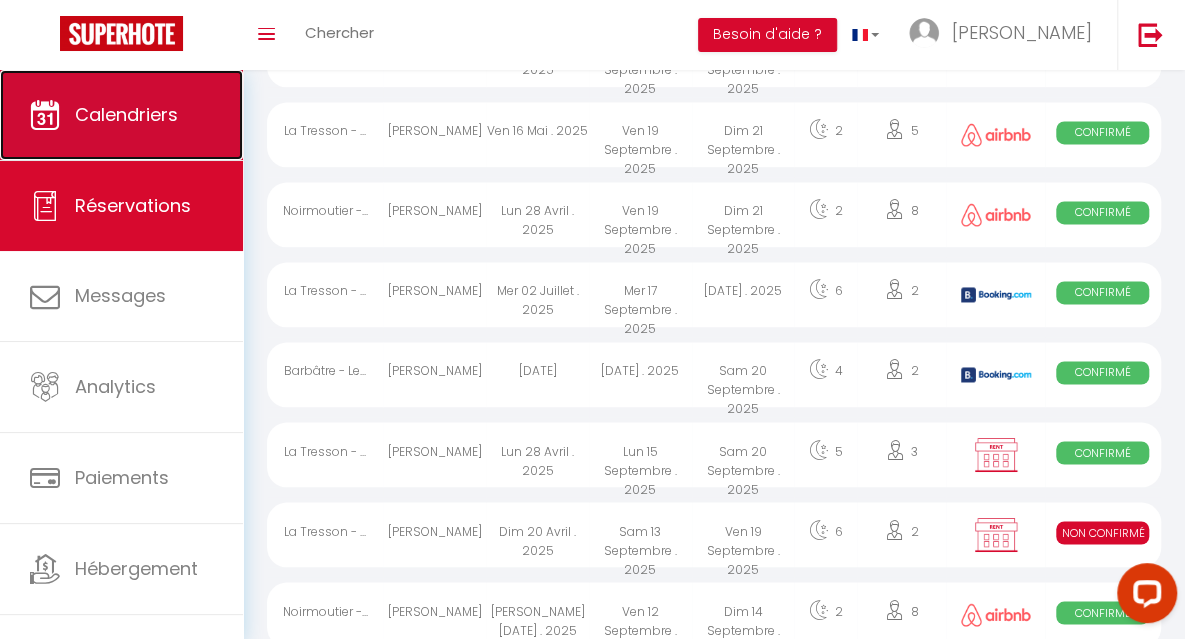 click on "Calendriers" at bounding box center [126, 114] 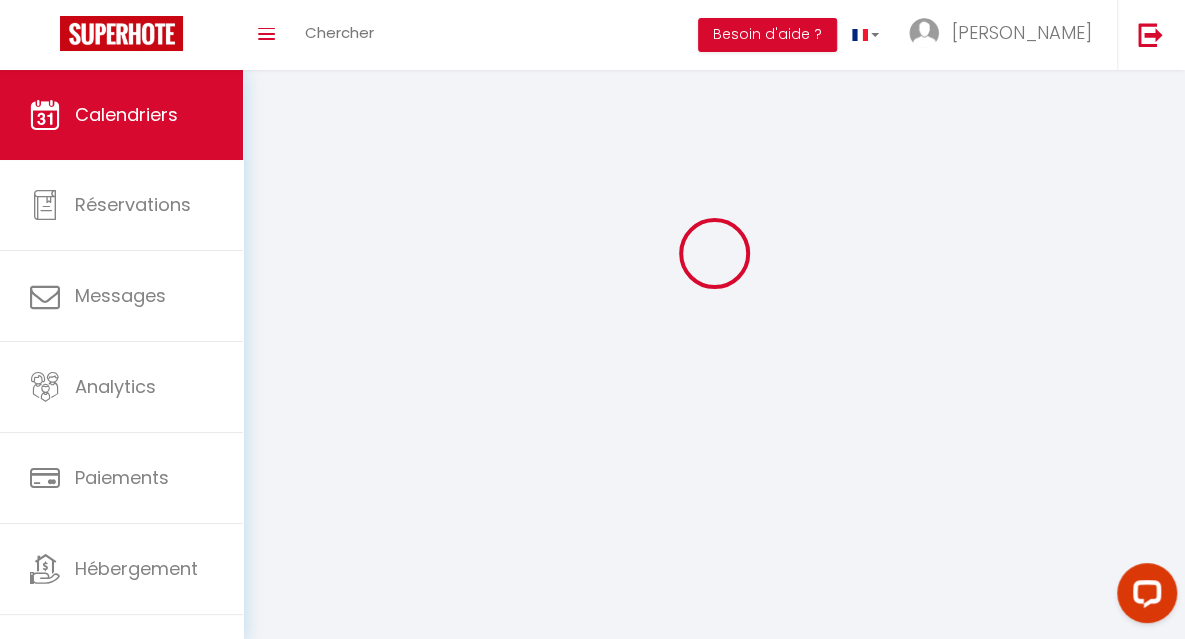 scroll, scrollTop: 0, scrollLeft: 0, axis: both 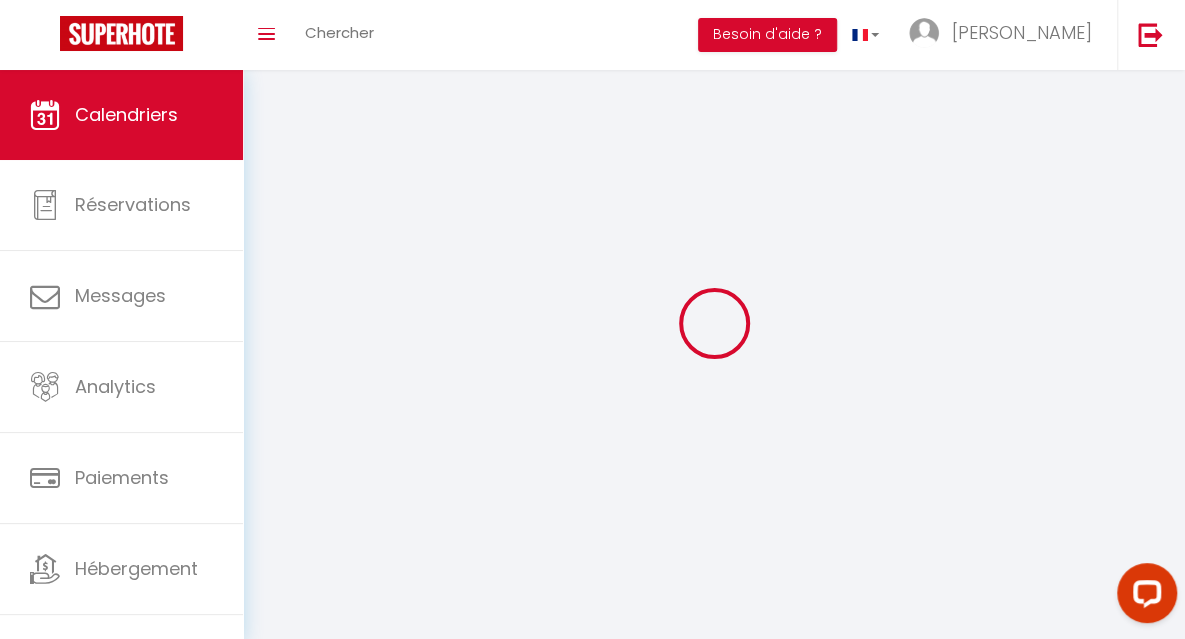select 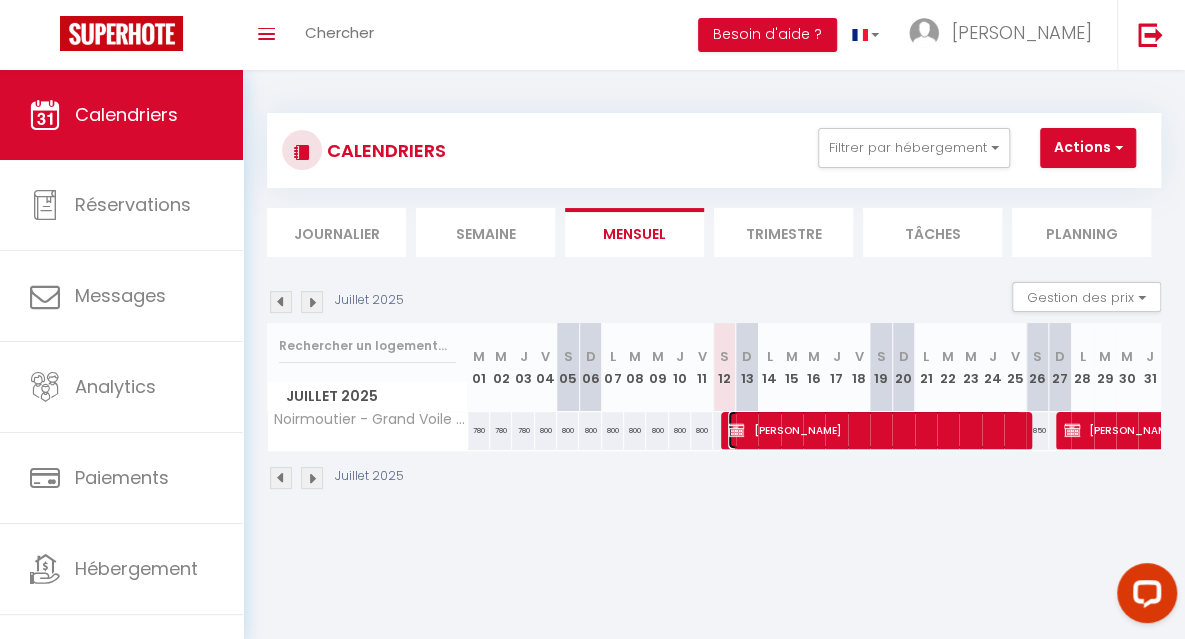 click on "Maud DEMAREST" at bounding box center (874, 430) 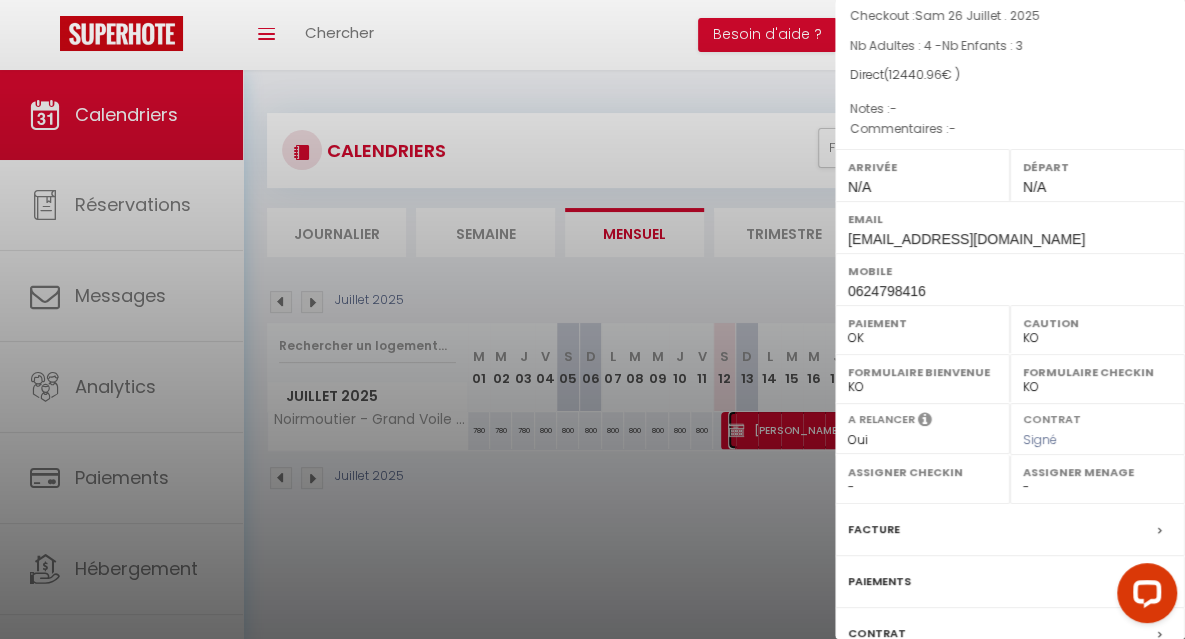 scroll, scrollTop: 308, scrollLeft: 0, axis: vertical 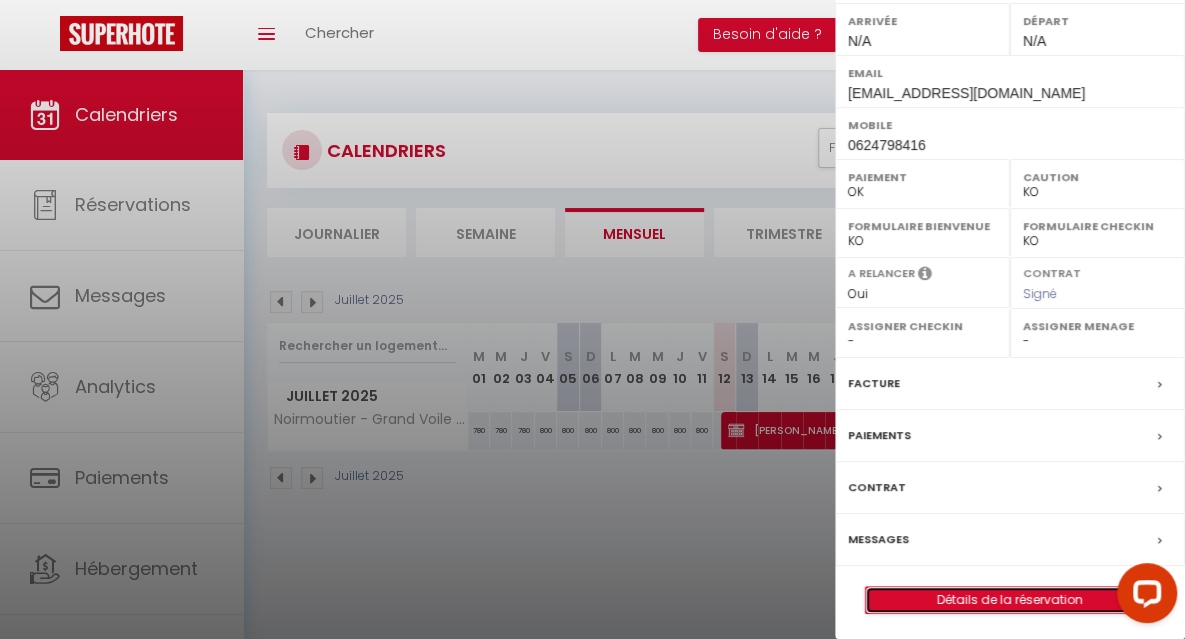click on "Détails de la réservation" at bounding box center (1010, 600) 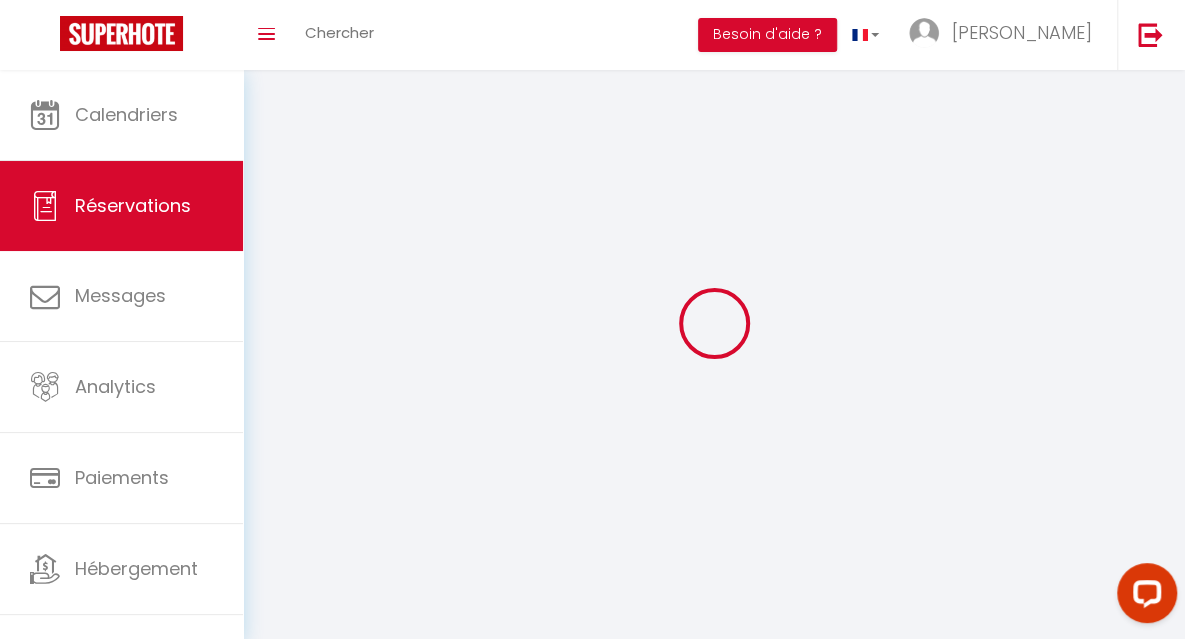 select 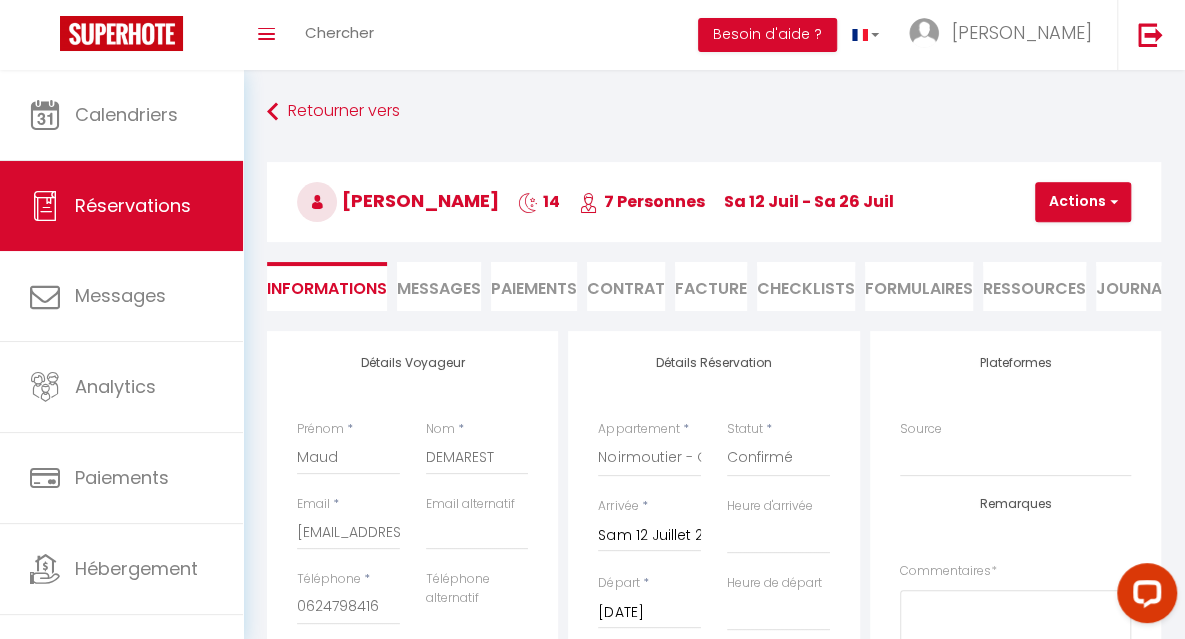 type on "350" 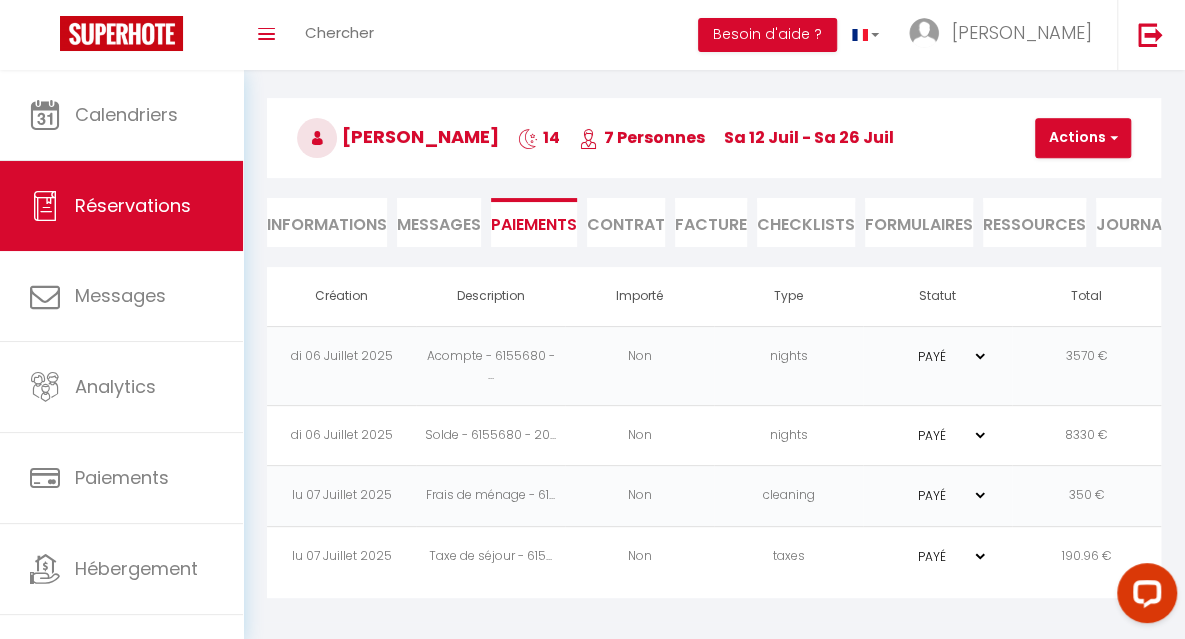 scroll, scrollTop: 70, scrollLeft: 0, axis: vertical 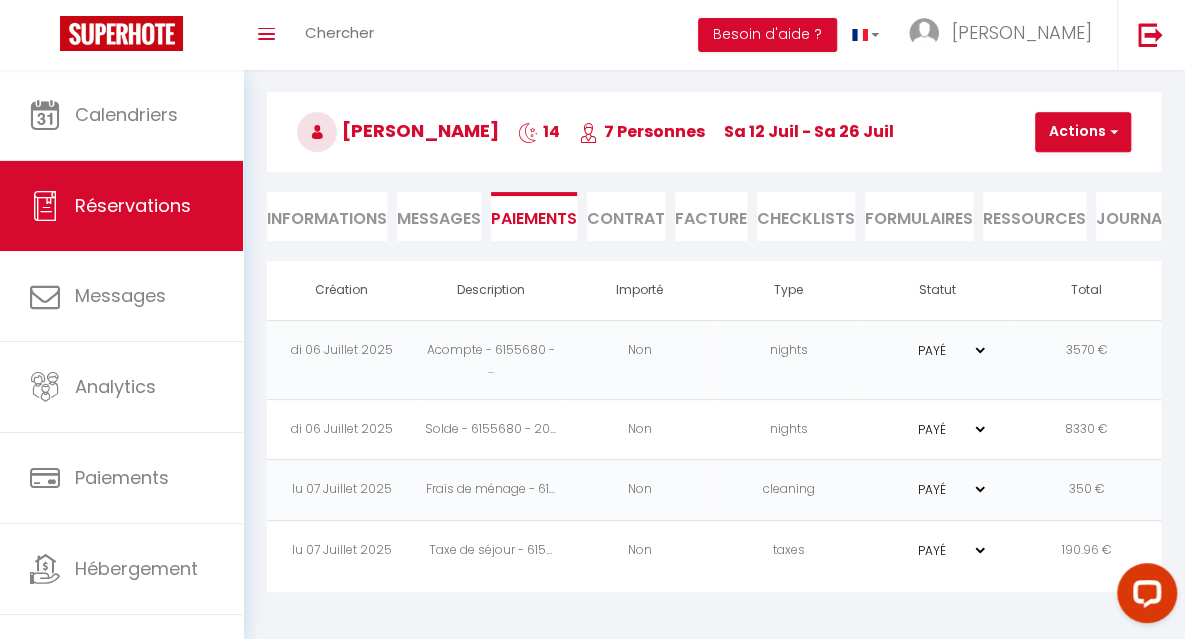 click on "Facture" at bounding box center (711, 216) 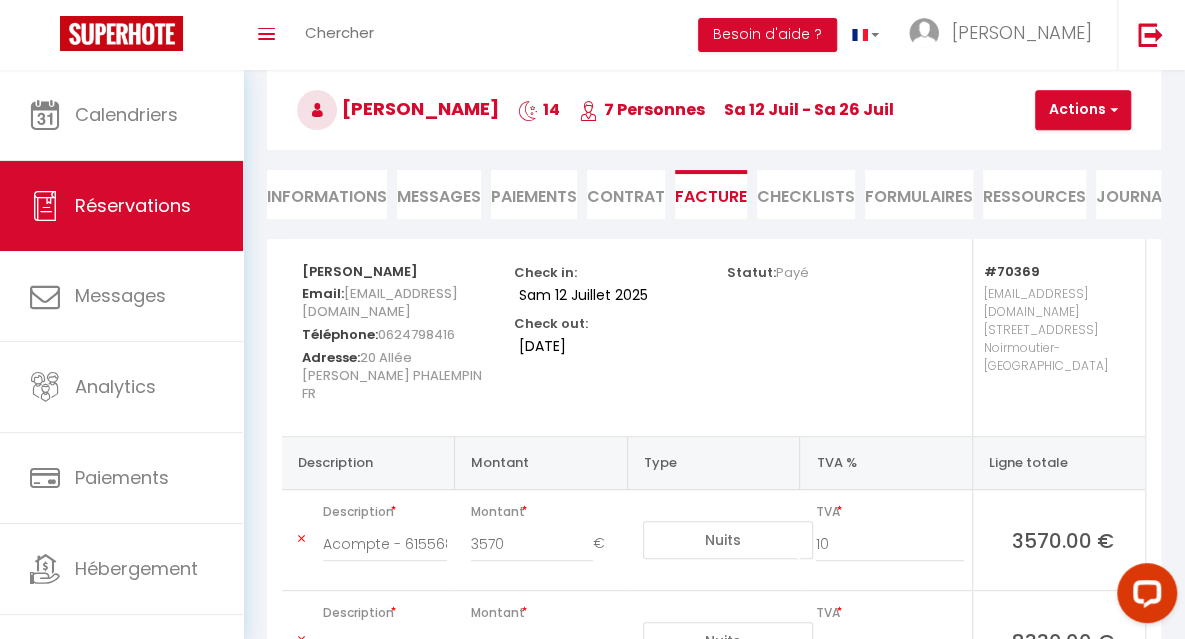 scroll, scrollTop: 90, scrollLeft: 0, axis: vertical 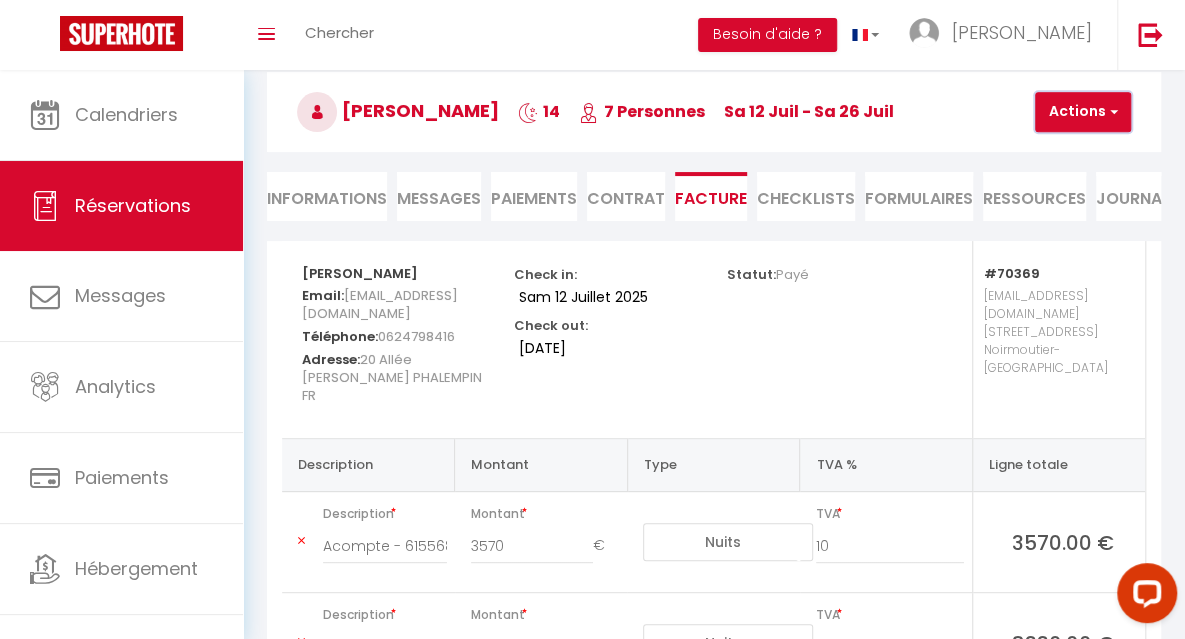 click on "Actions" at bounding box center (1083, 112) 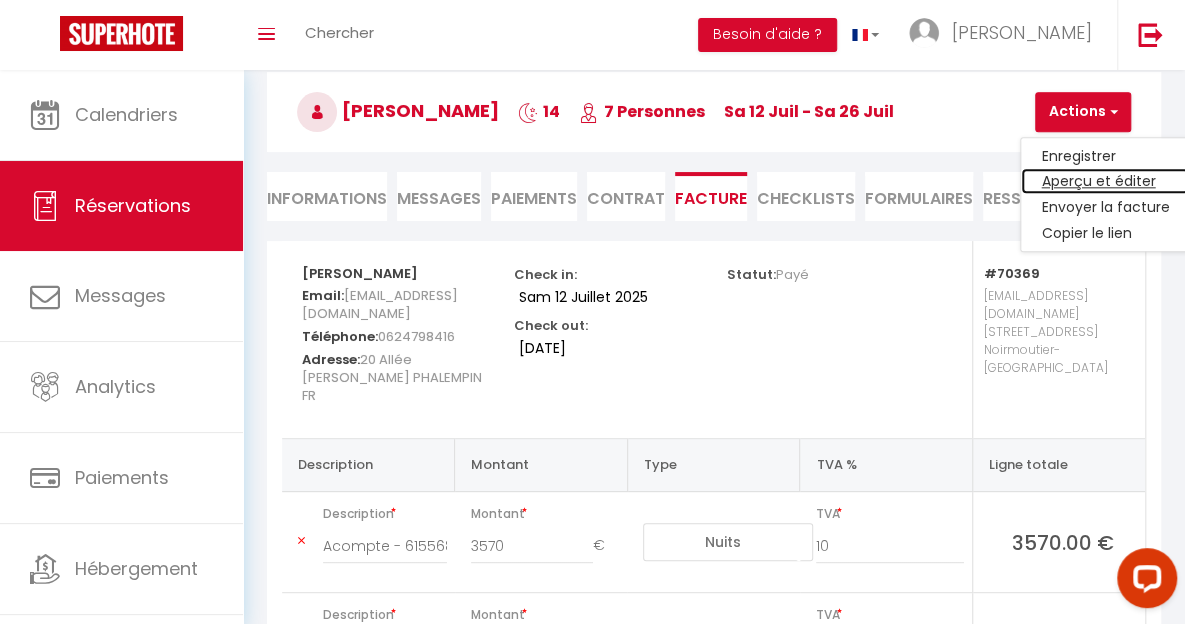 click on "Aperçu et éditer" at bounding box center [1105, 182] 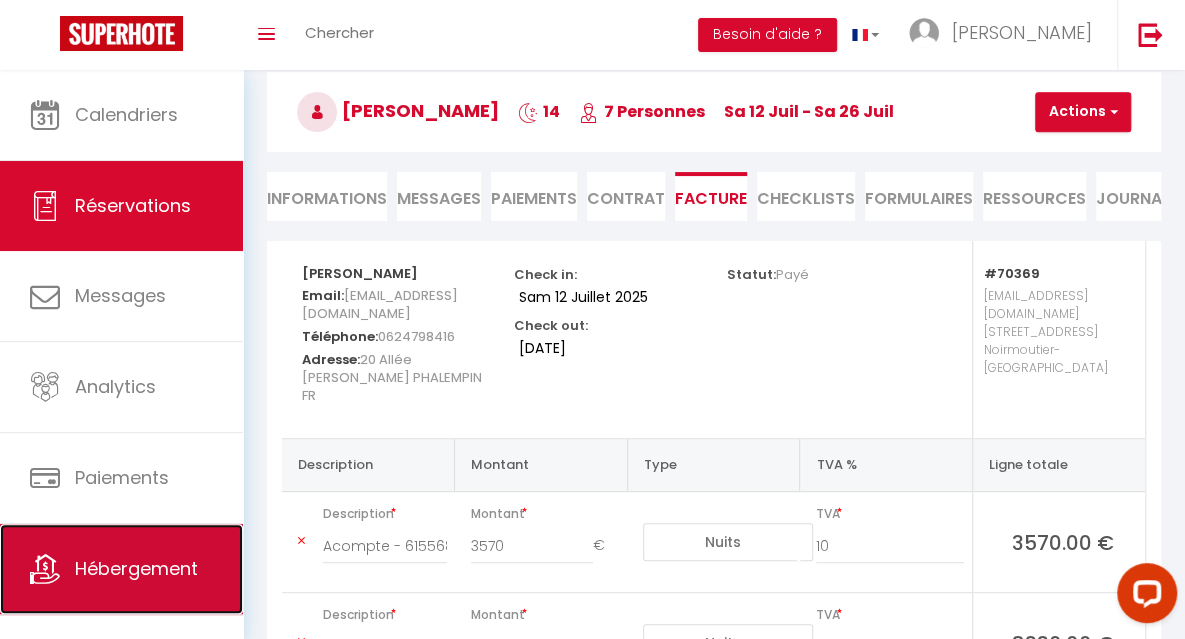 click on "Hébergement" at bounding box center [136, 568] 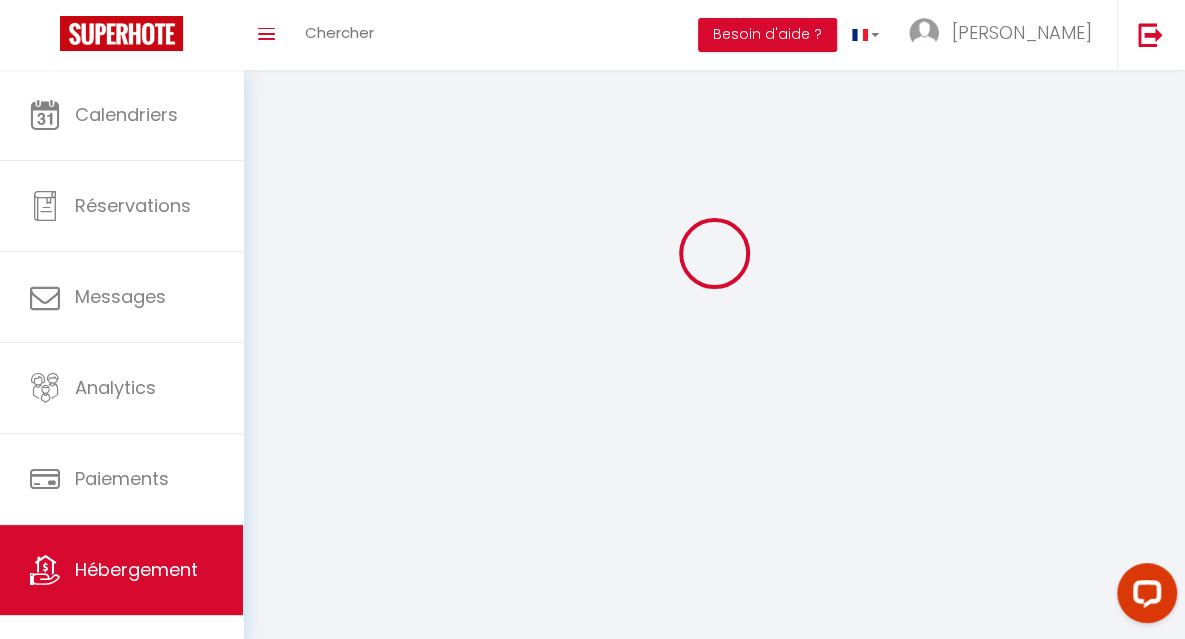 scroll, scrollTop: 0, scrollLeft: 0, axis: both 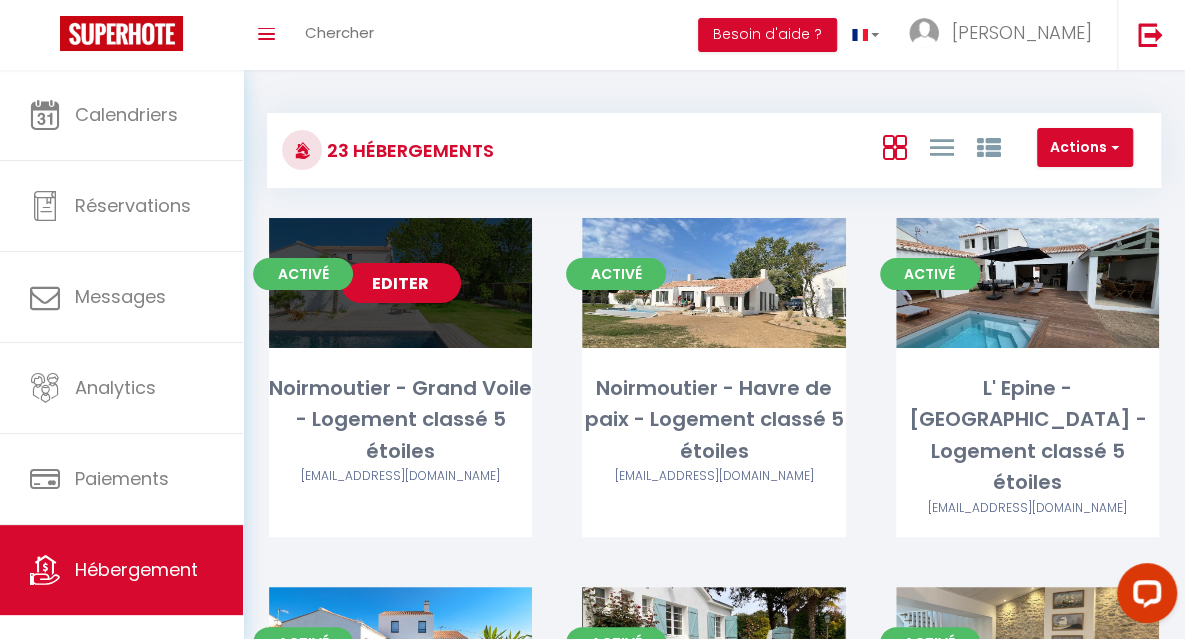 click on "Editer" at bounding box center [401, 283] 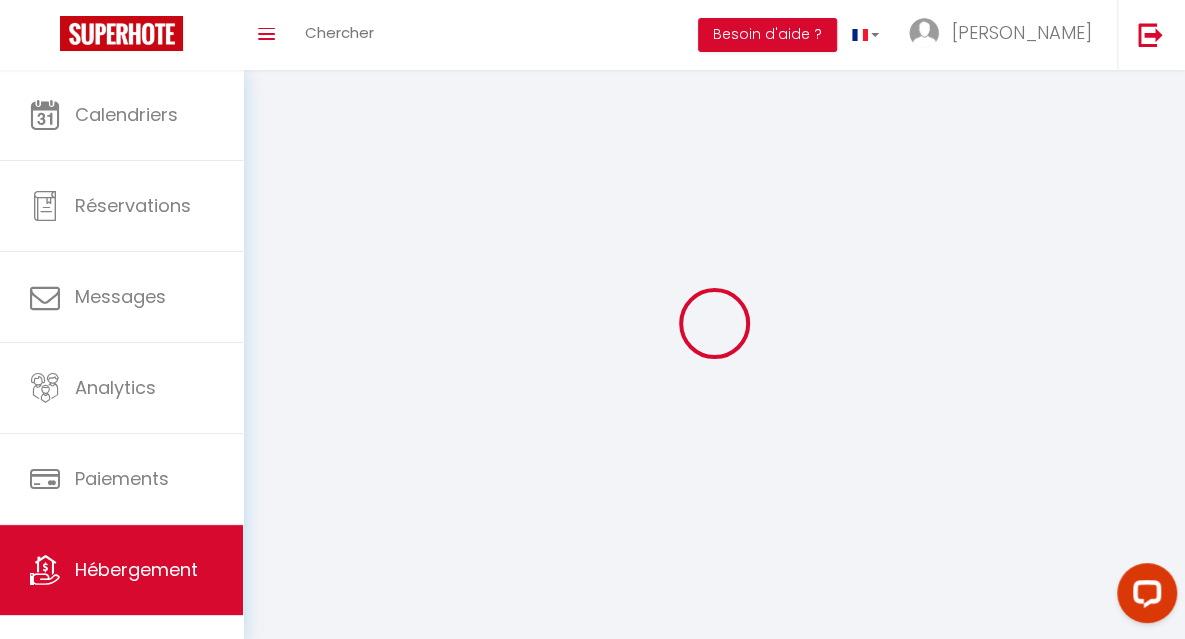 select 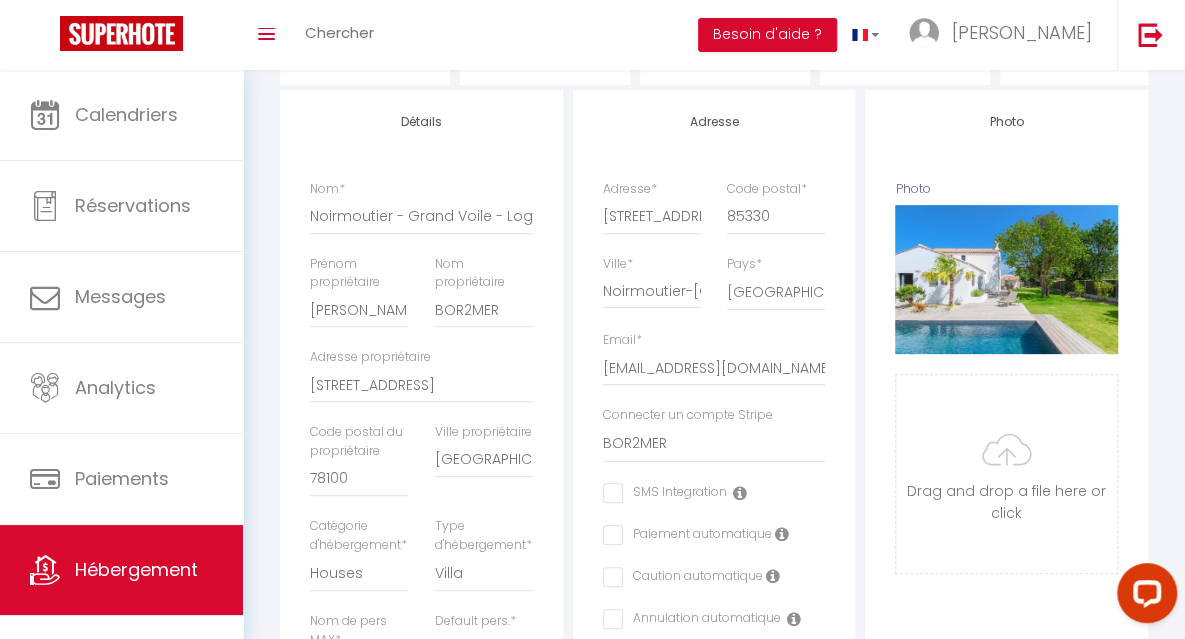 scroll, scrollTop: 242, scrollLeft: 0, axis: vertical 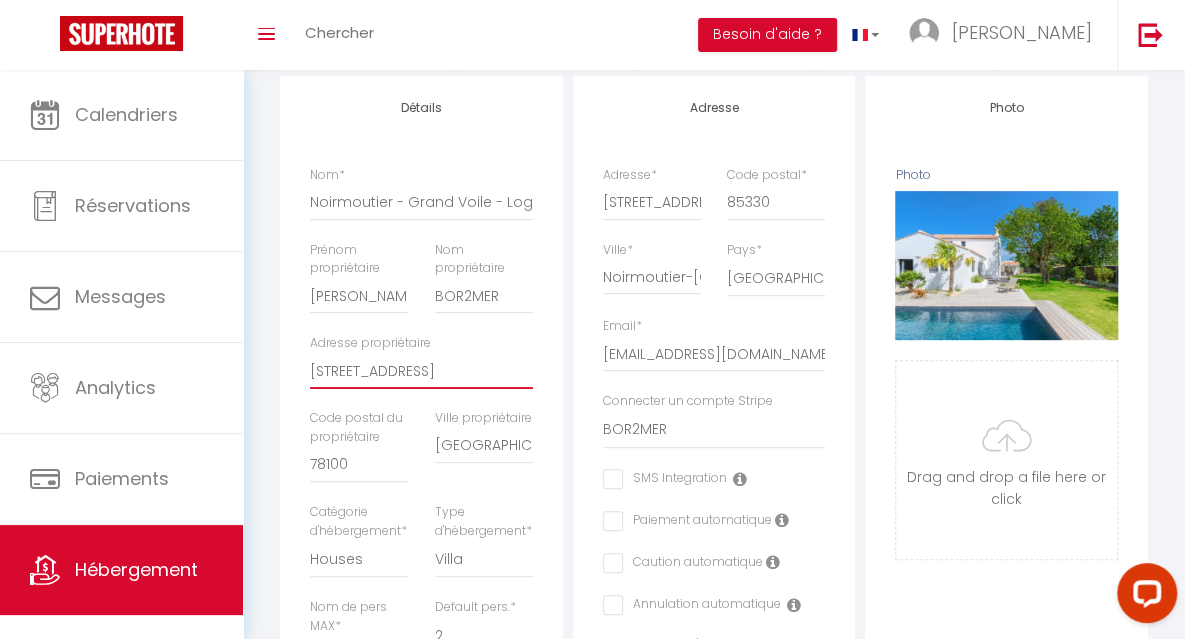 click on "34, rue de la Croix de Fer" at bounding box center [421, 371] 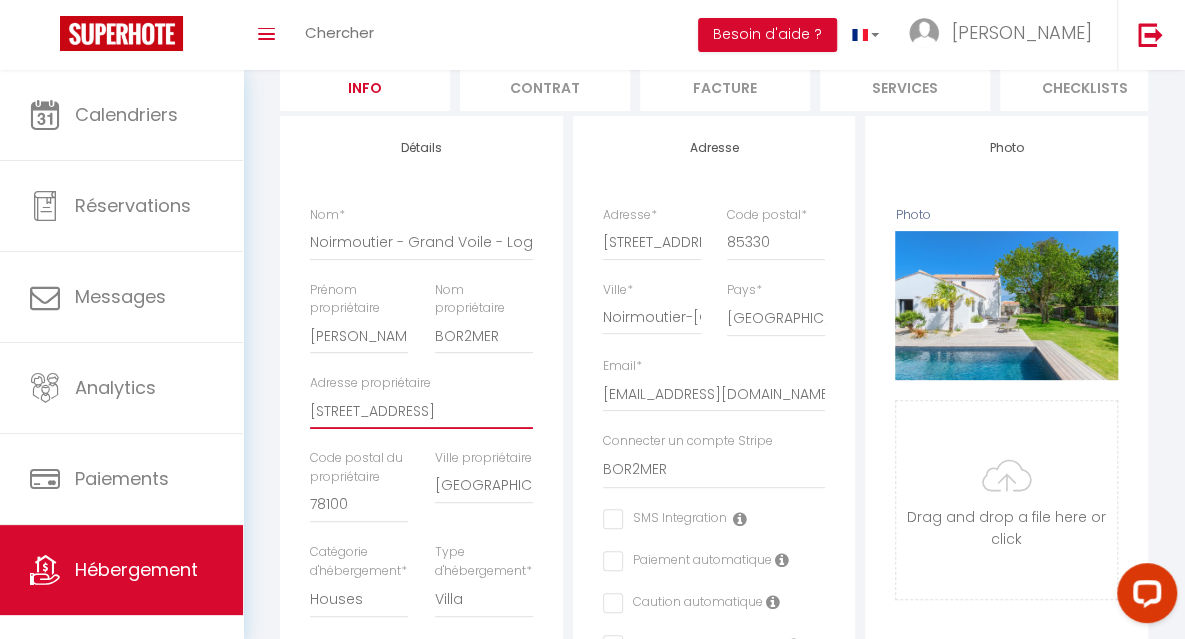 scroll, scrollTop: 162, scrollLeft: 0, axis: vertical 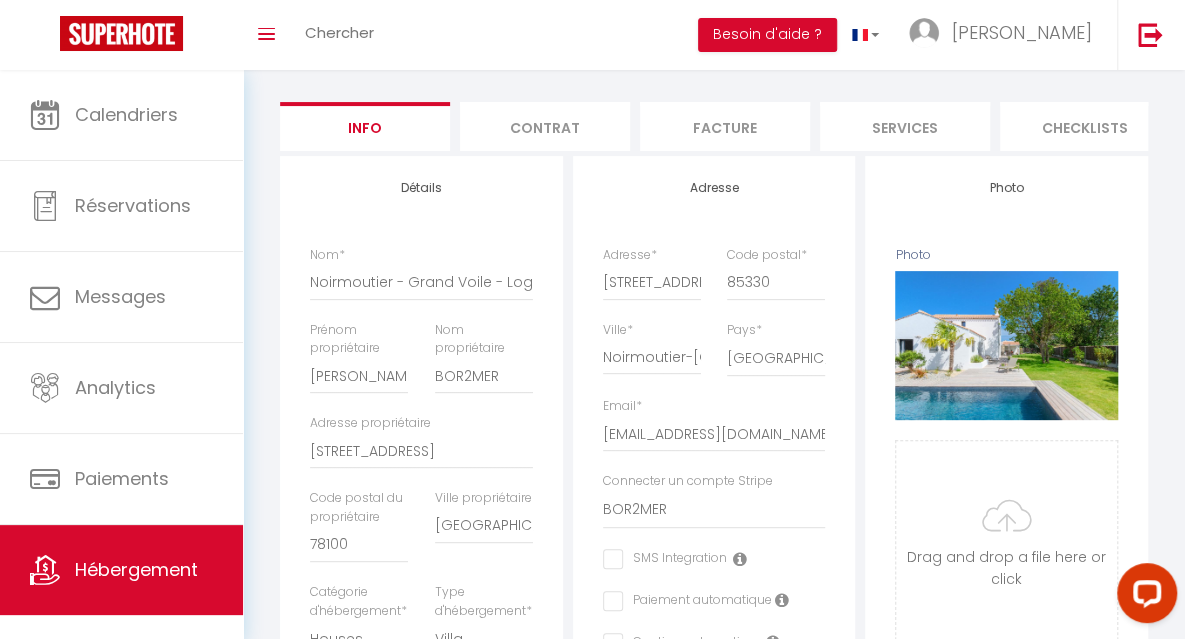 click on "Facture" at bounding box center [725, 126] 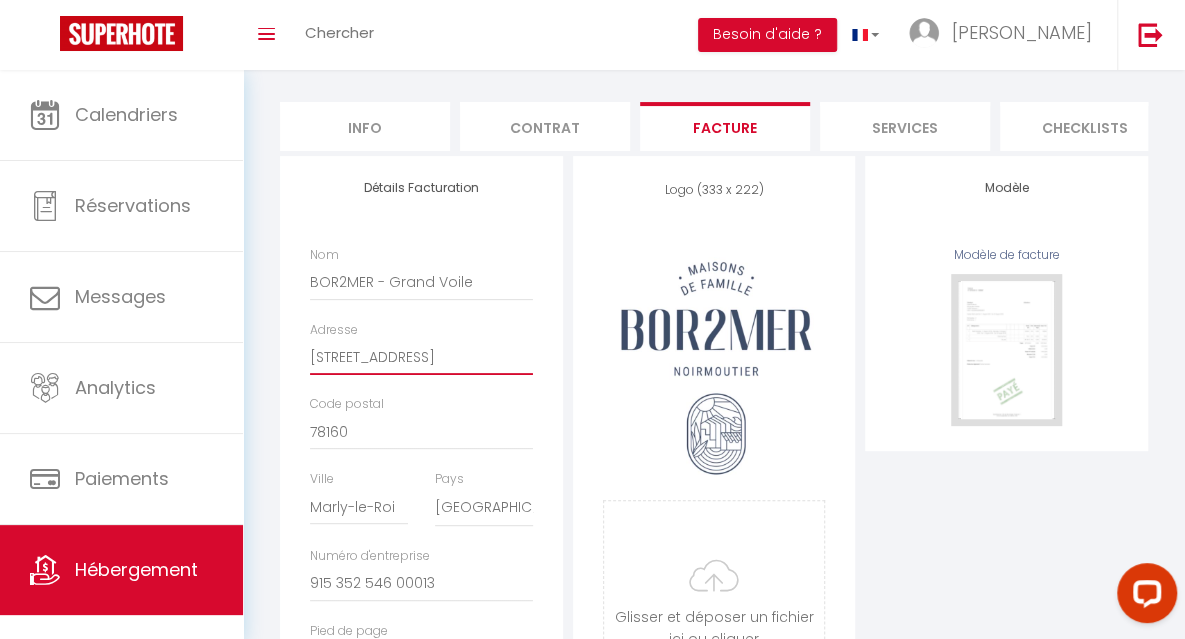 click on "52 Avenue de l'Europe" at bounding box center (421, 357) 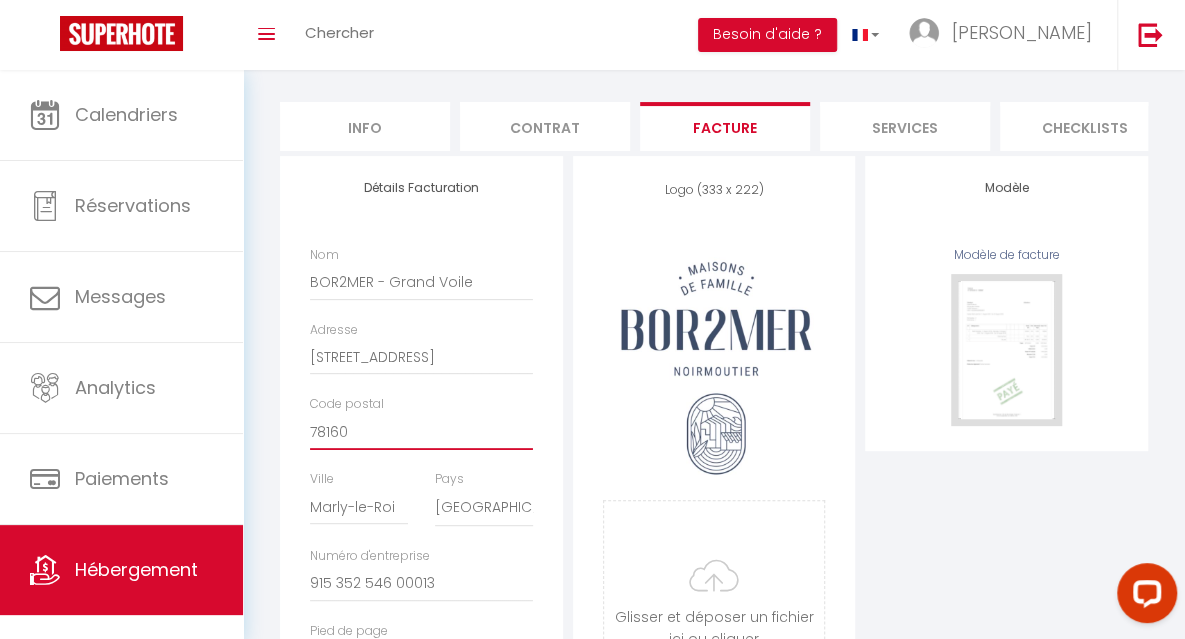 click on "78160" at bounding box center (421, 432) 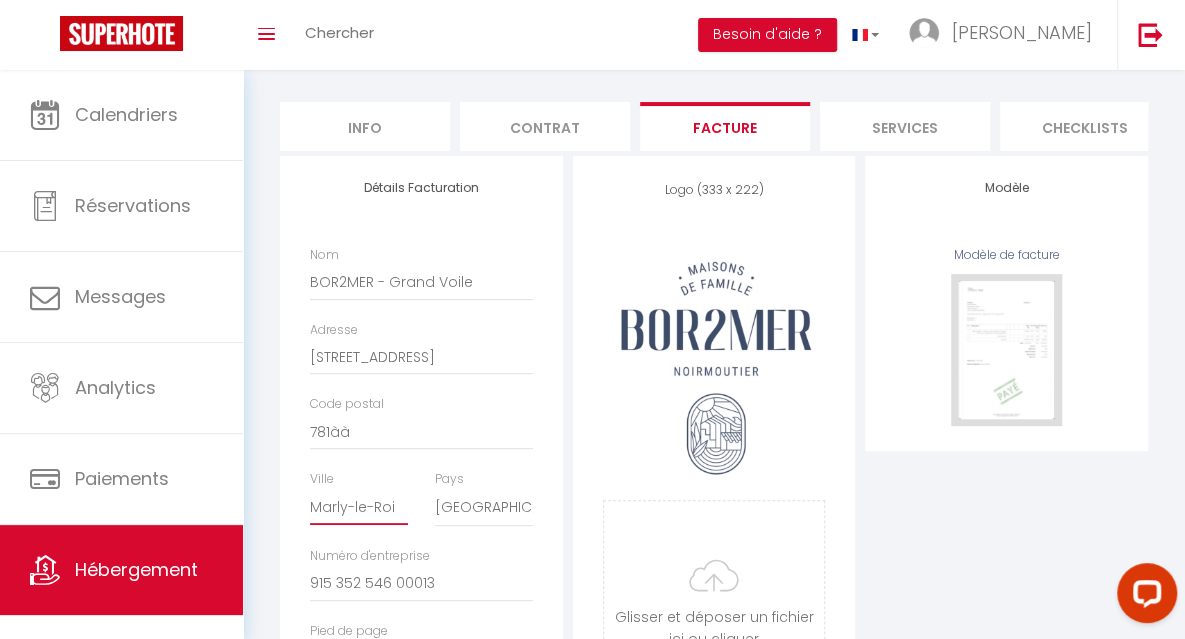 click on "Marly-le-Roi" at bounding box center [359, 507] 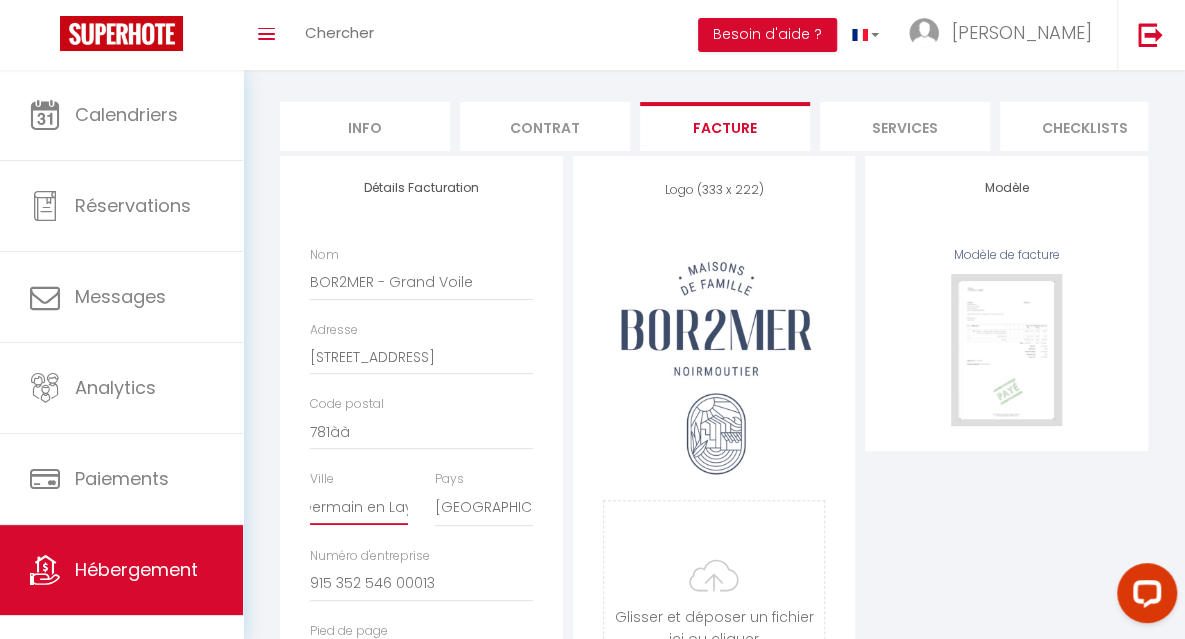 scroll, scrollTop: 0, scrollLeft: 61, axis: horizontal 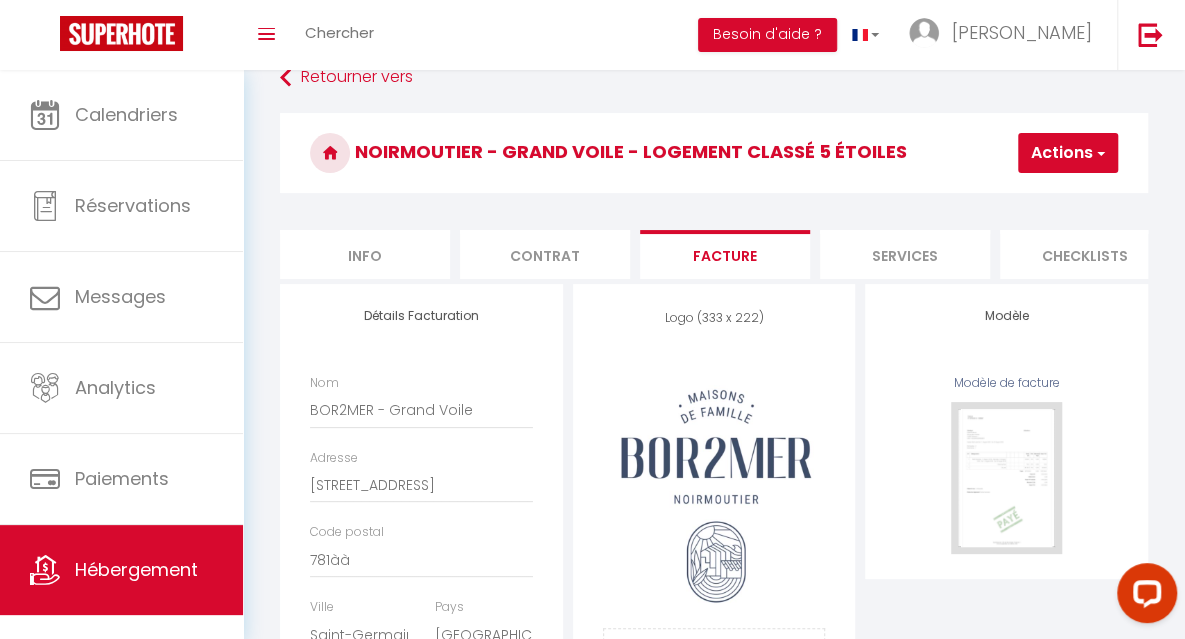 click on "Actions" at bounding box center [1068, 153] 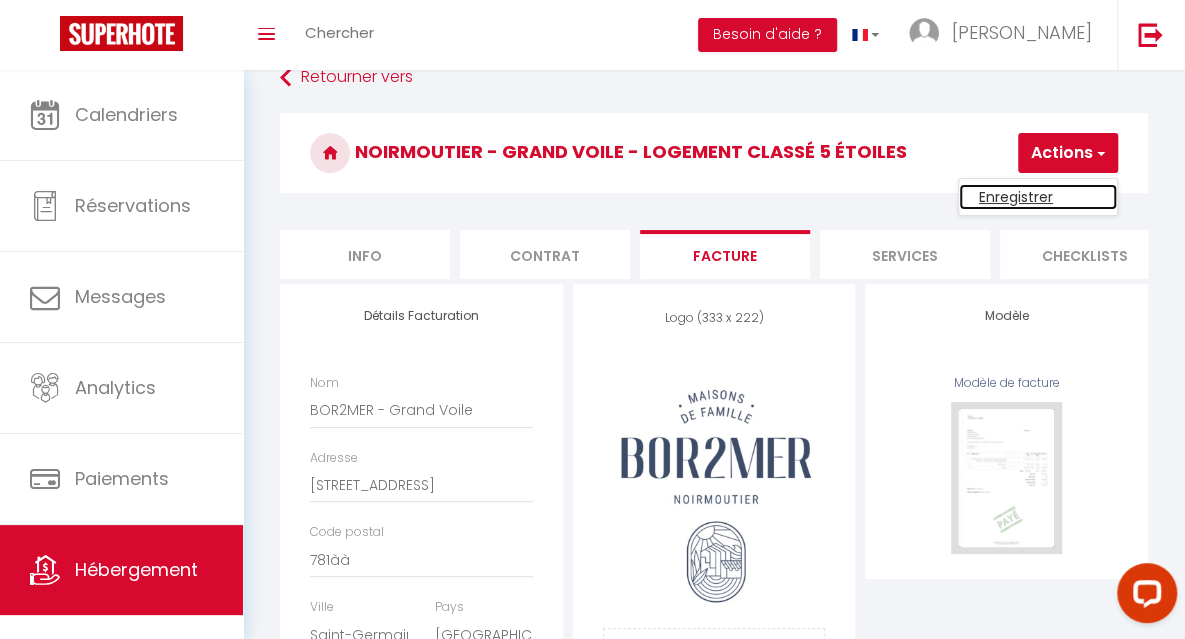 click on "Enregistrer" at bounding box center (1038, 197) 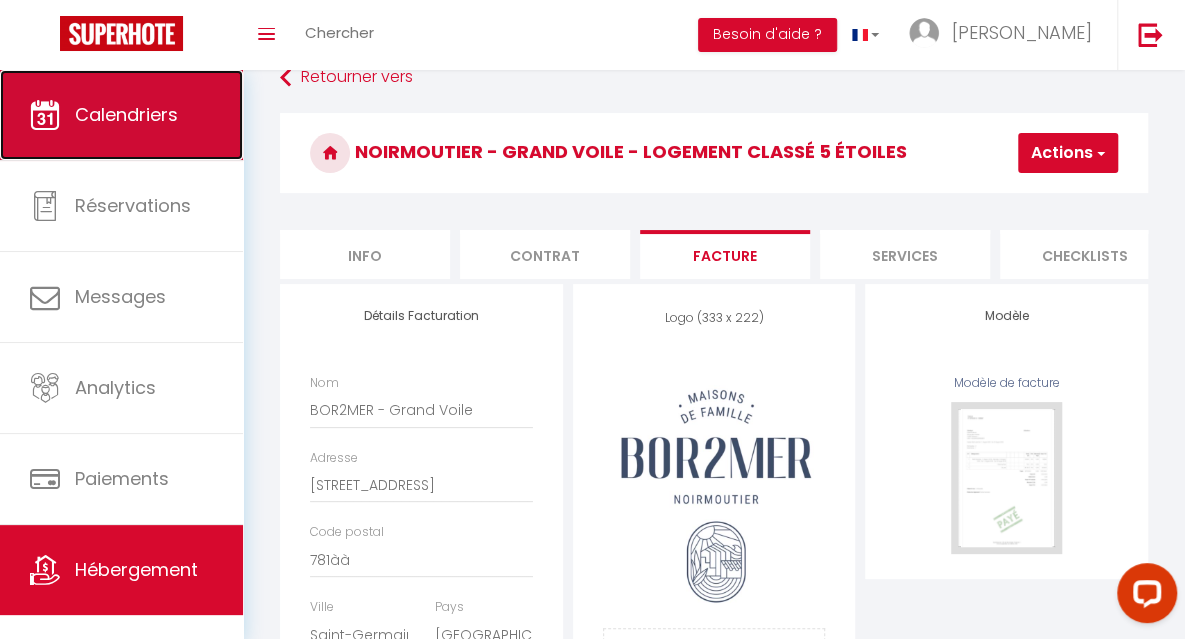 click on "Calendriers" at bounding box center [121, 115] 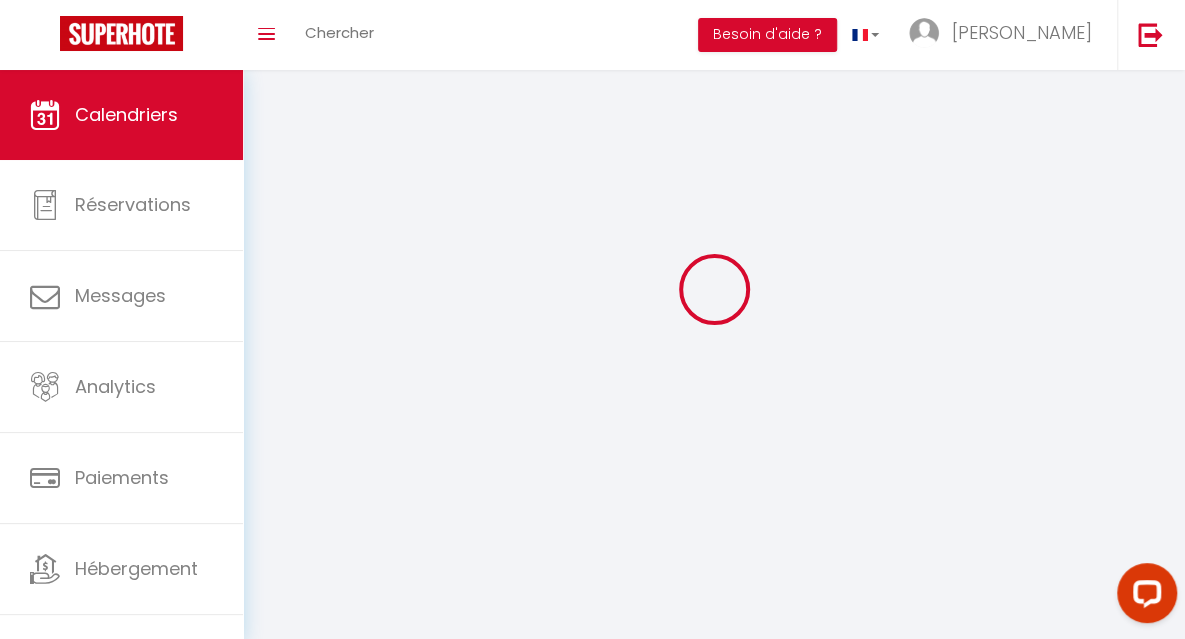 scroll, scrollTop: 0, scrollLeft: 0, axis: both 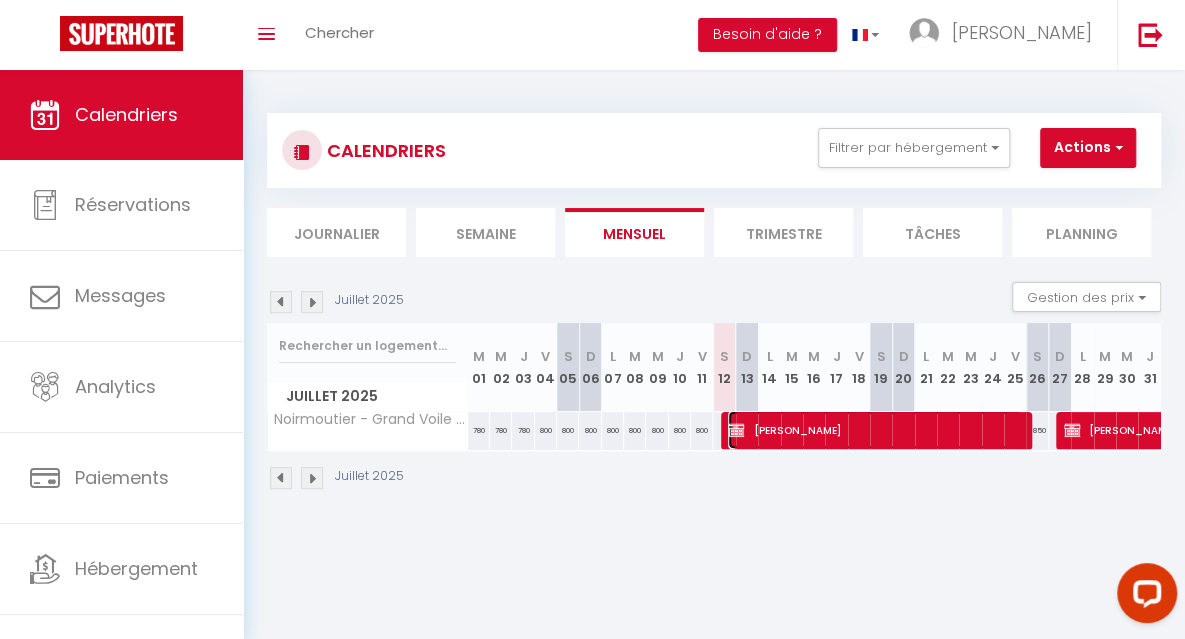 click on "Maud DEMAREST" at bounding box center [874, 430] 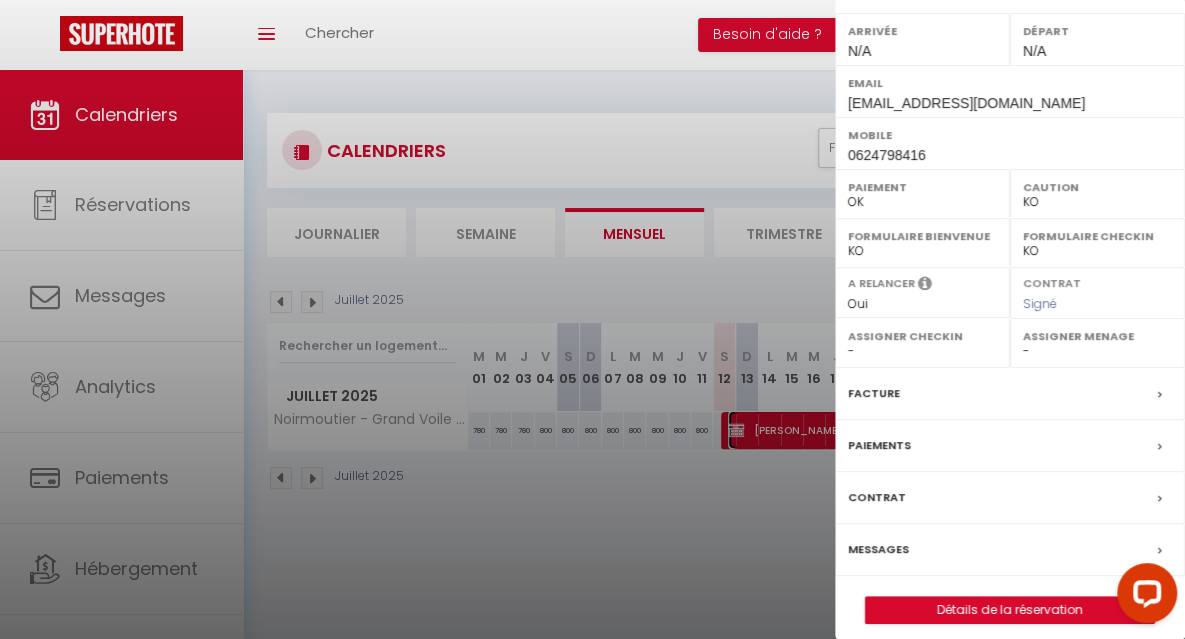 scroll, scrollTop: 308, scrollLeft: 0, axis: vertical 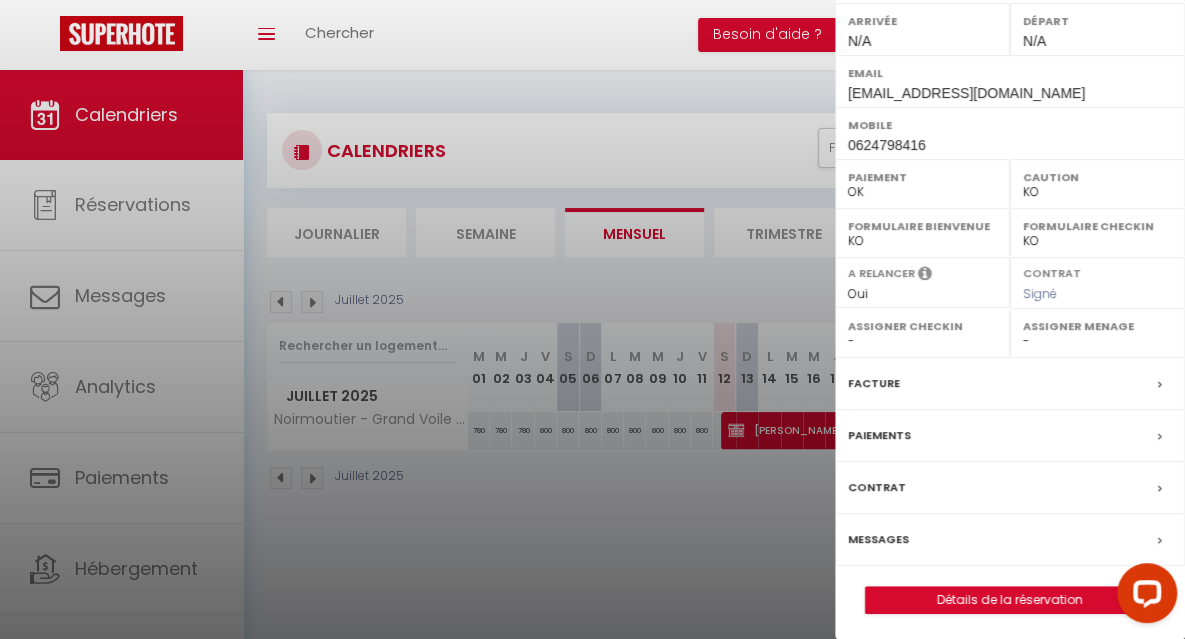 click on "Facture" at bounding box center (874, 383) 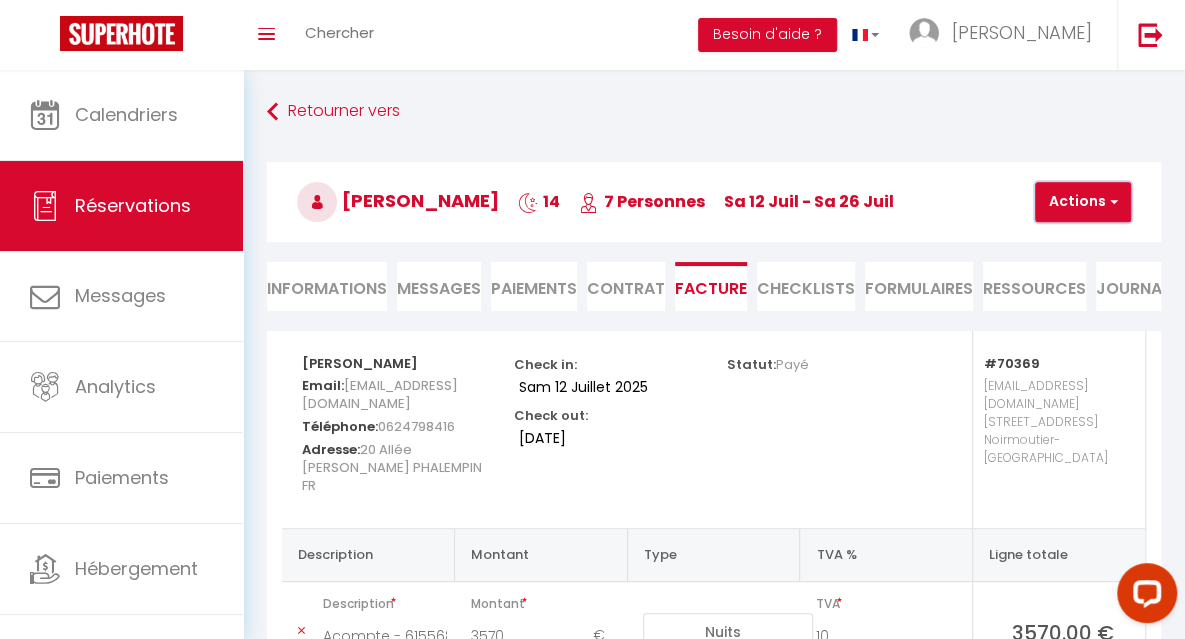 click on "Actions" at bounding box center [1083, 202] 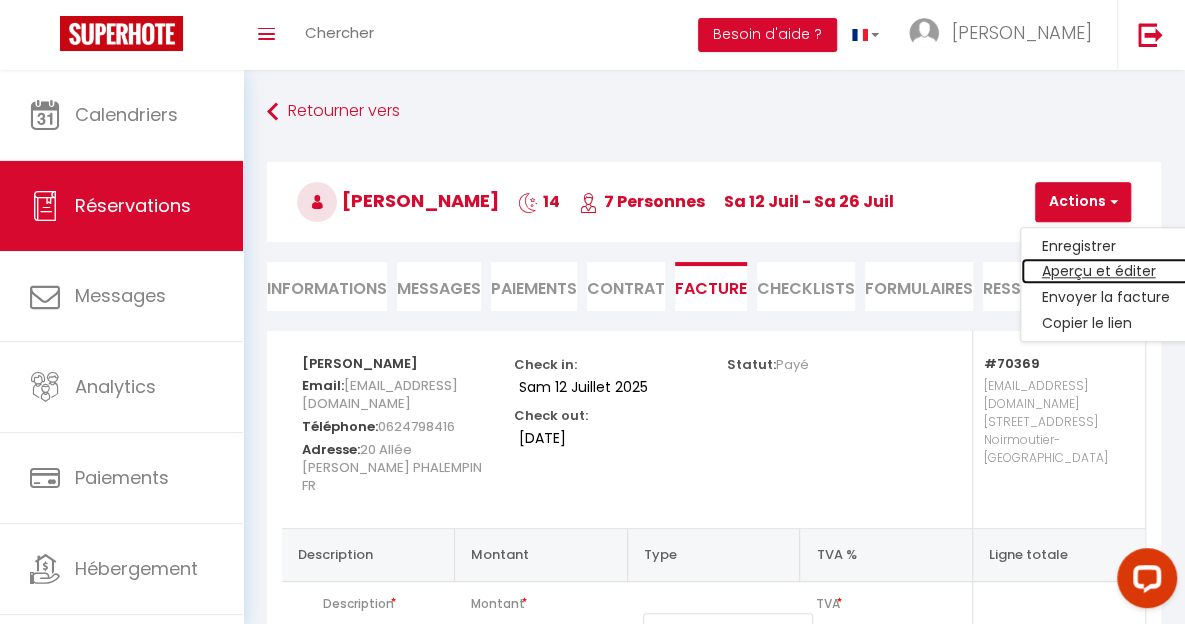 click on "Aperçu et éditer" at bounding box center [1105, 272] 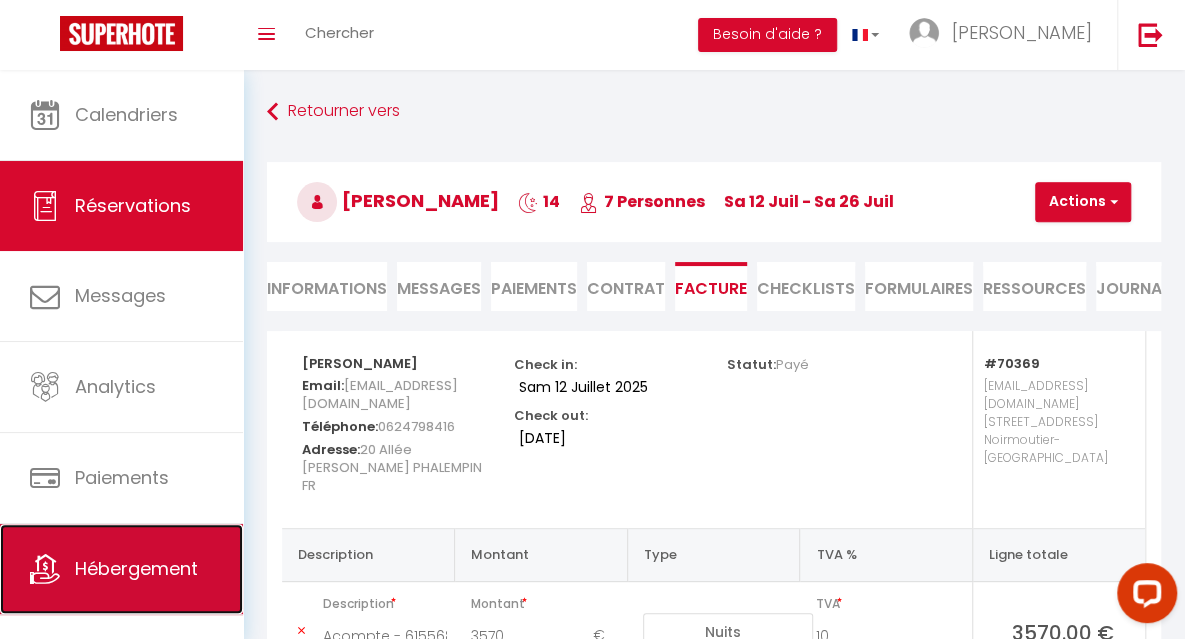 click on "Hébergement" at bounding box center [136, 568] 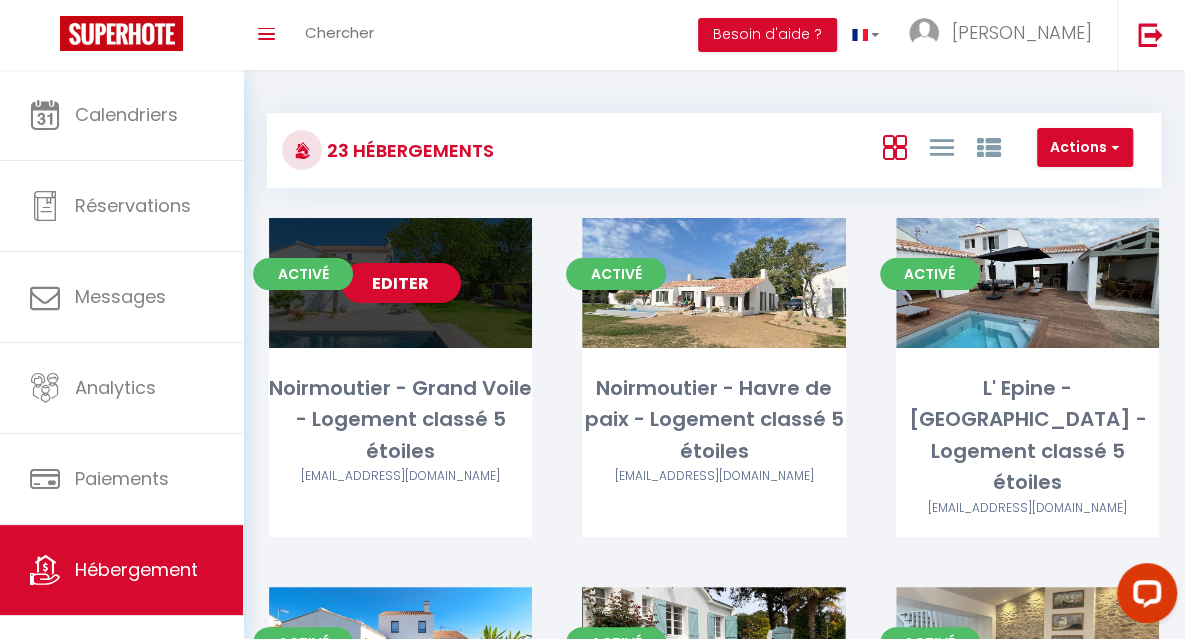 click on "Editer" at bounding box center [401, 283] 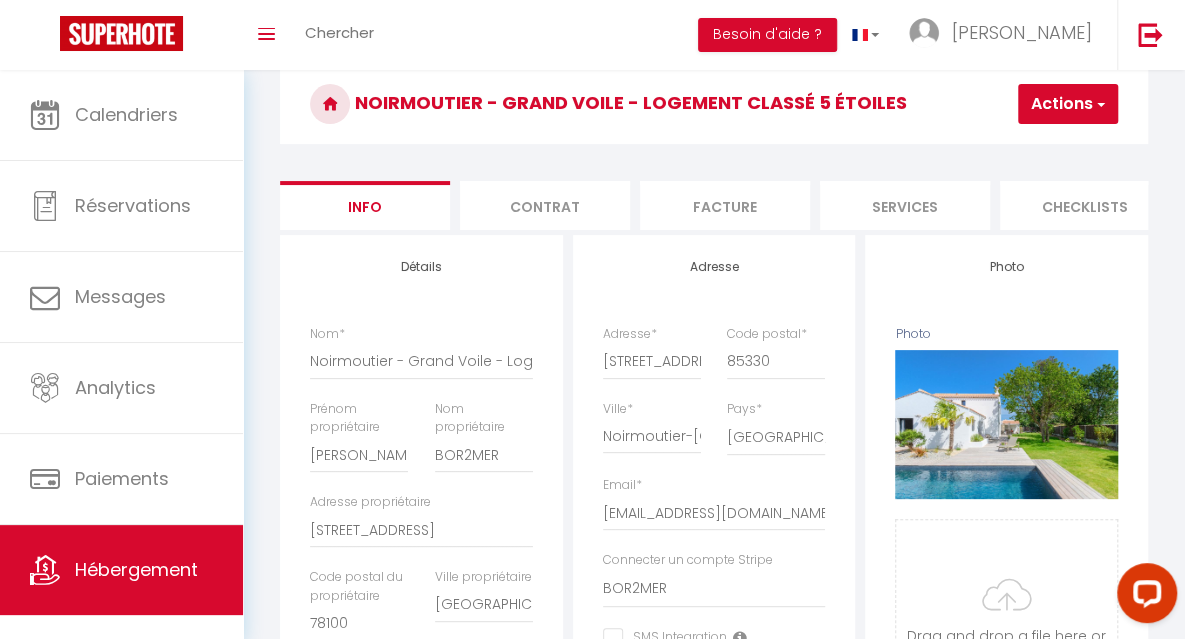 scroll, scrollTop: 10, scrollLeft: 0, axis: vertical 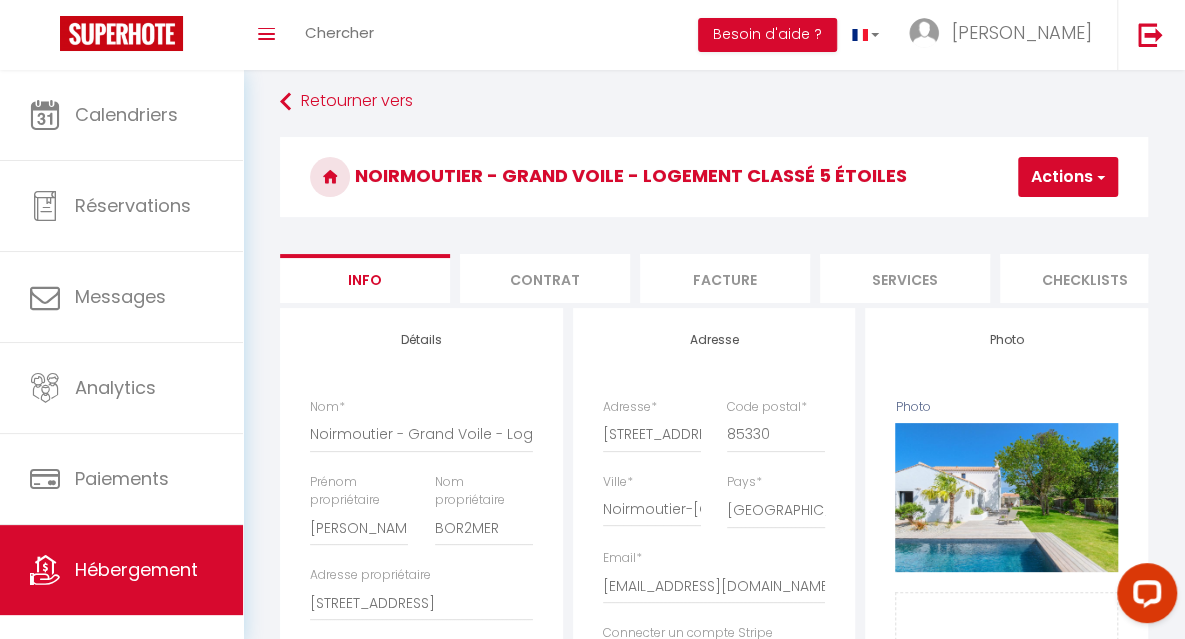 click on "Facture" at bounding box center (725, 278) 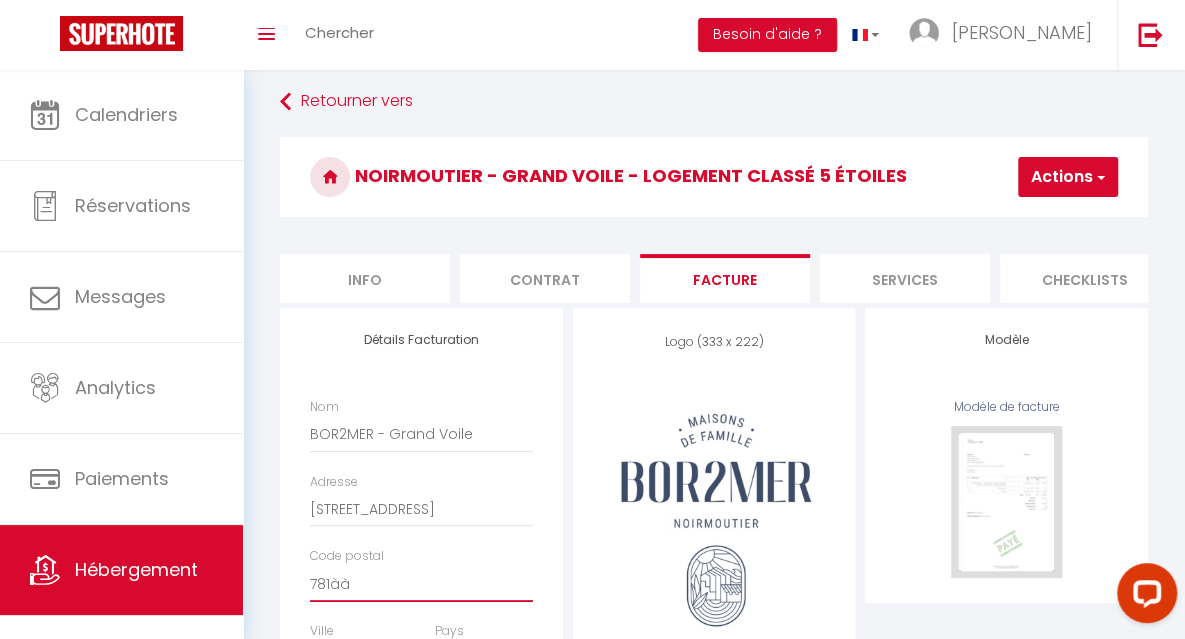 click on "781àà" at bounding box center [421, 584] 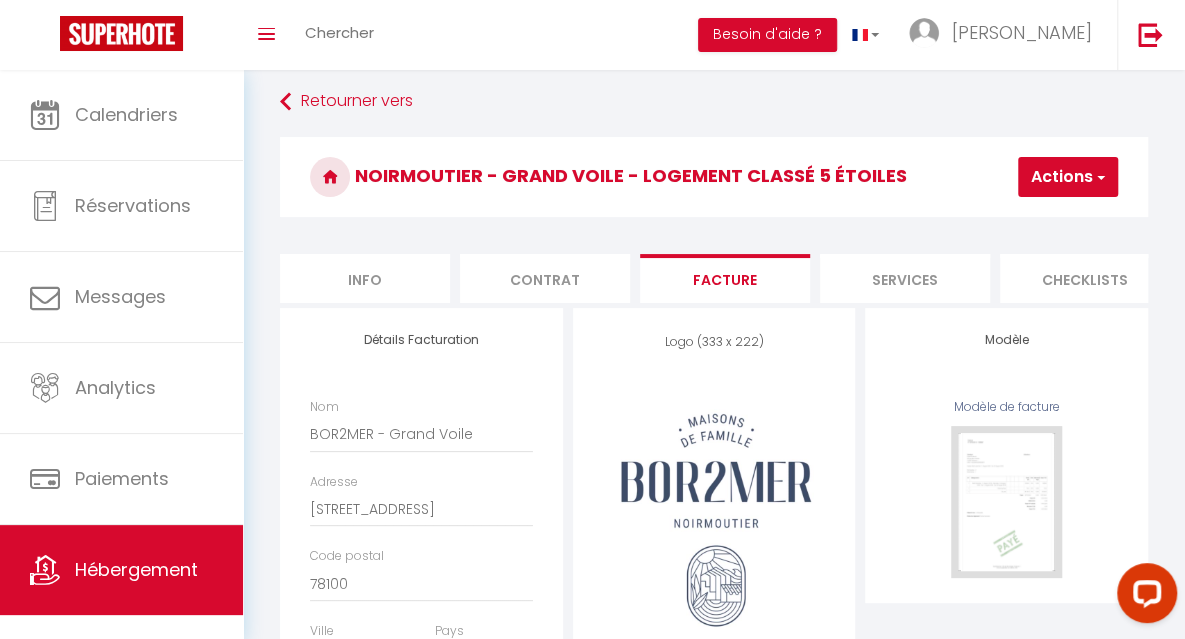click on "Actions" at bounding box center [1068, 177] 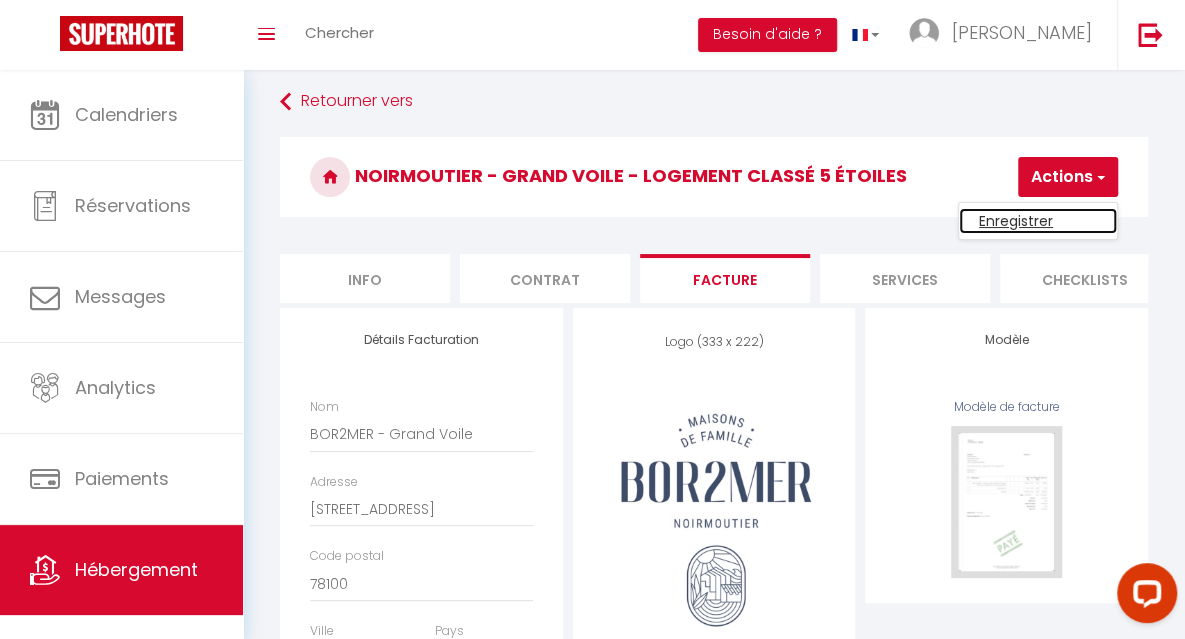 click on "Enregistrer" at bounding box center (1038, 221) 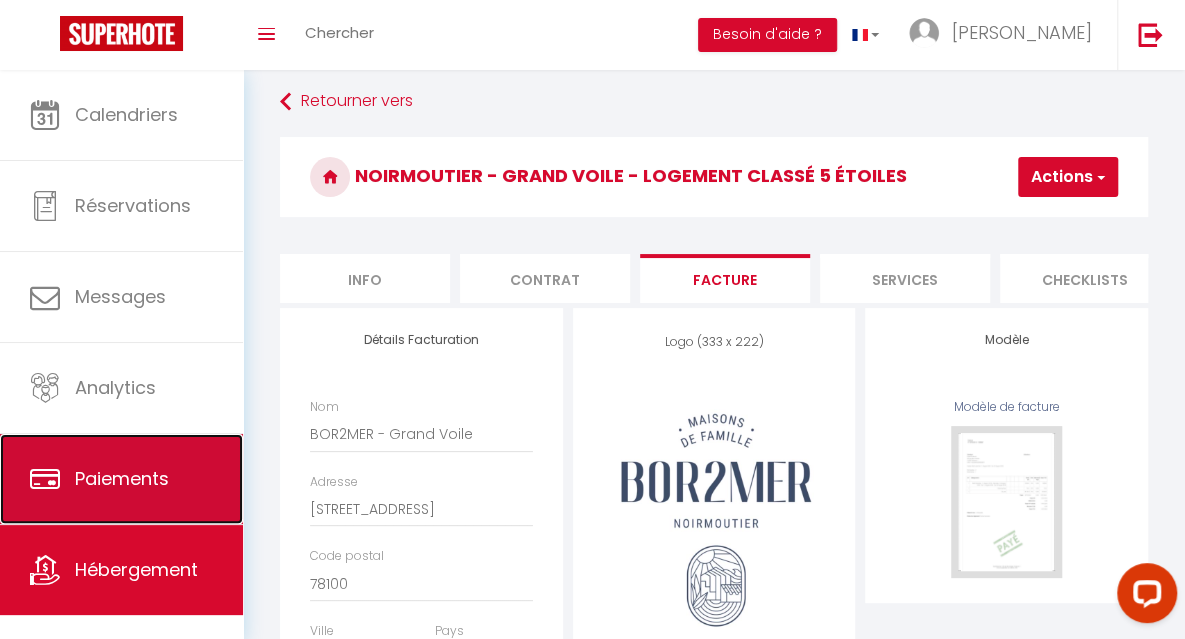click on "Paiements" at bounding box center [122, 478] 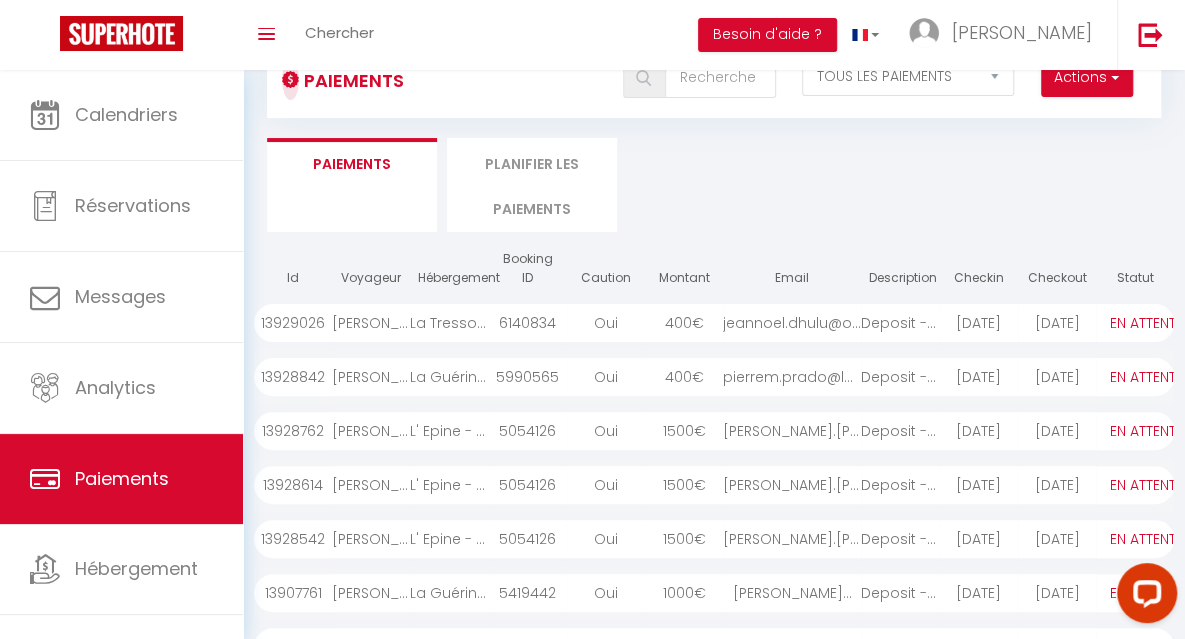 scroll, scrollTop: 382, scrollLeft: 0, axis: vertical 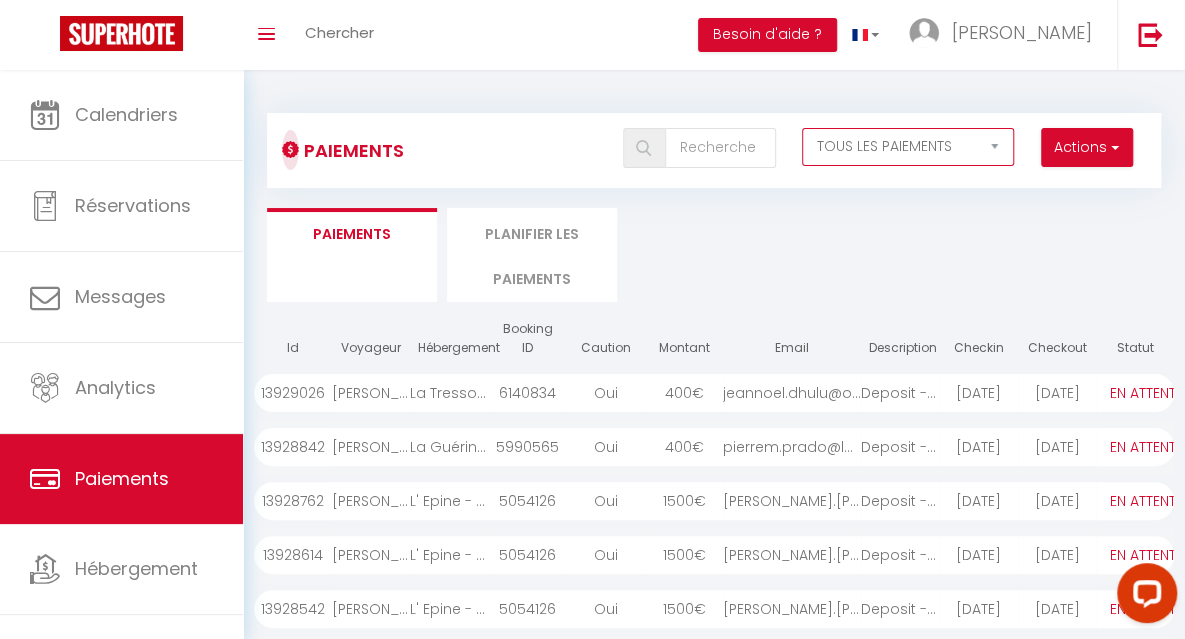 click on "EN ATTENTE   PAYÉ   TOUS LES PAIEMENTS" at bounding box center (908, 147) 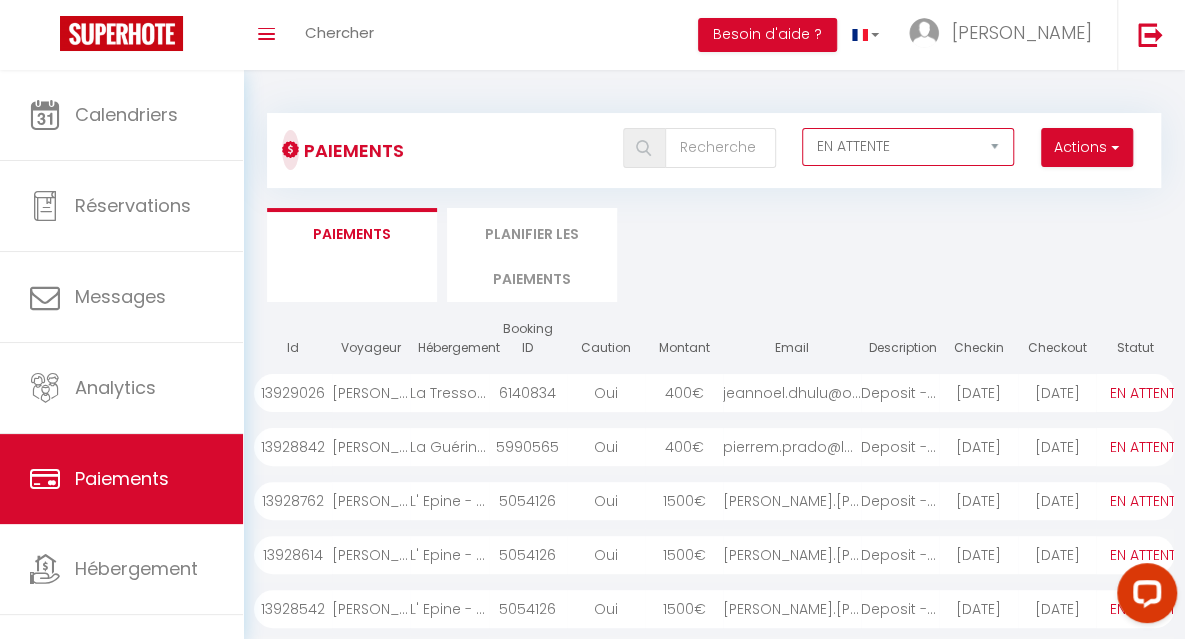 click on "EN ATTENTE   PAYÉ   TOUS LES PAIEMENTS" at bounding box center (908, 147) 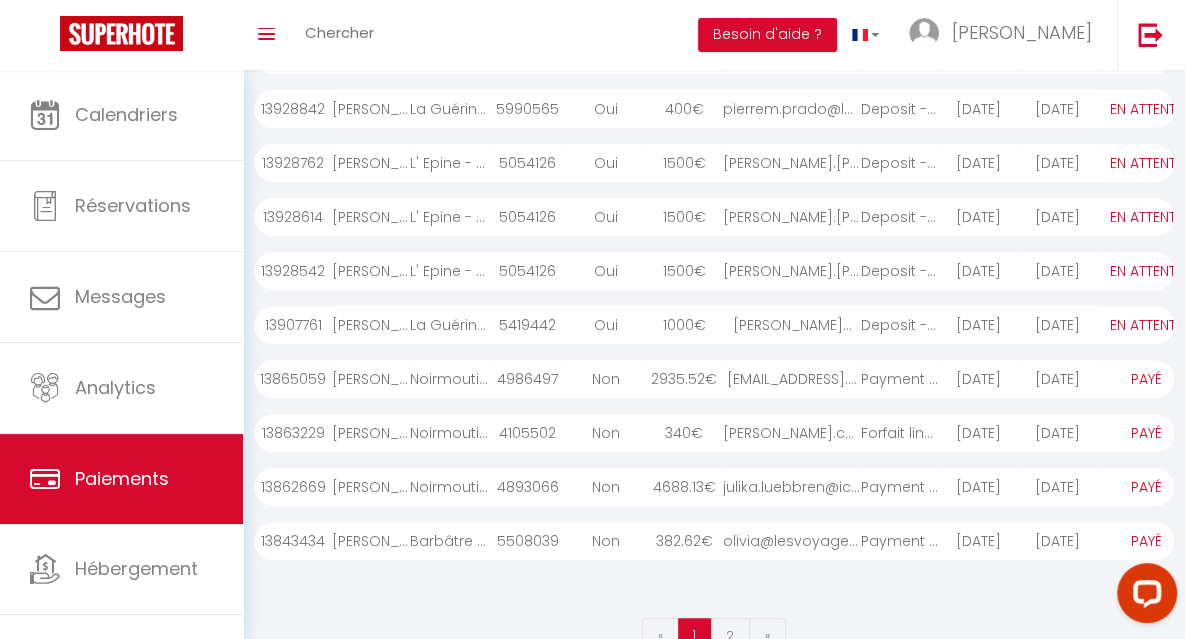 scroll, scrollTop: 372, scrollLeft: 0, axis: vertical 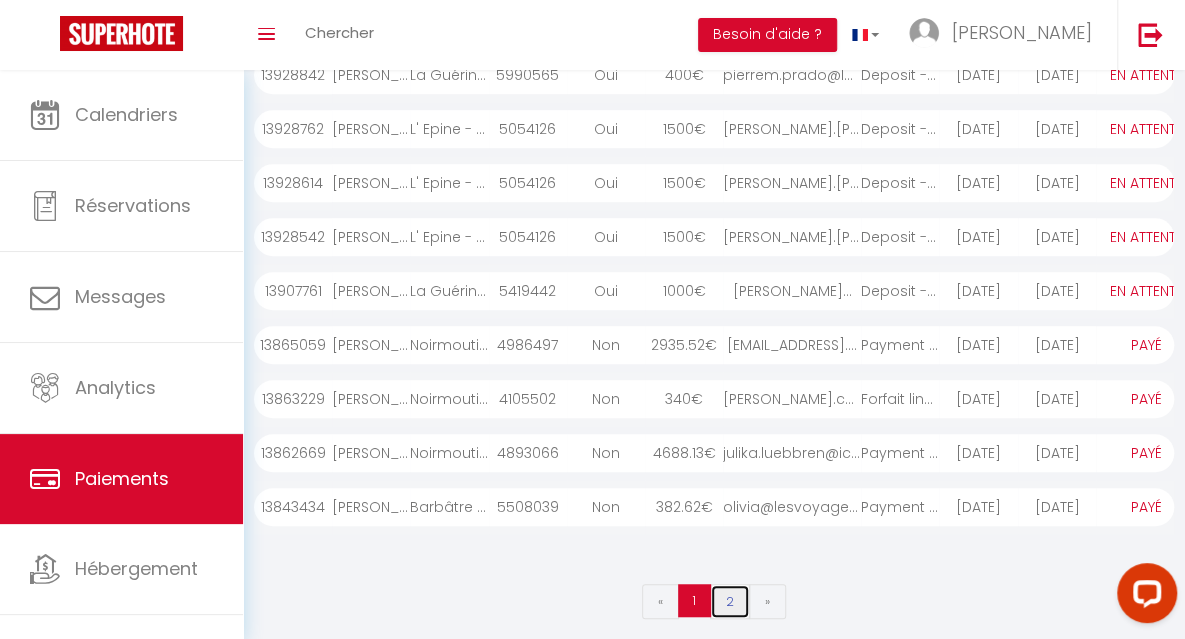 click on "2" at bounding box center (730, 601) 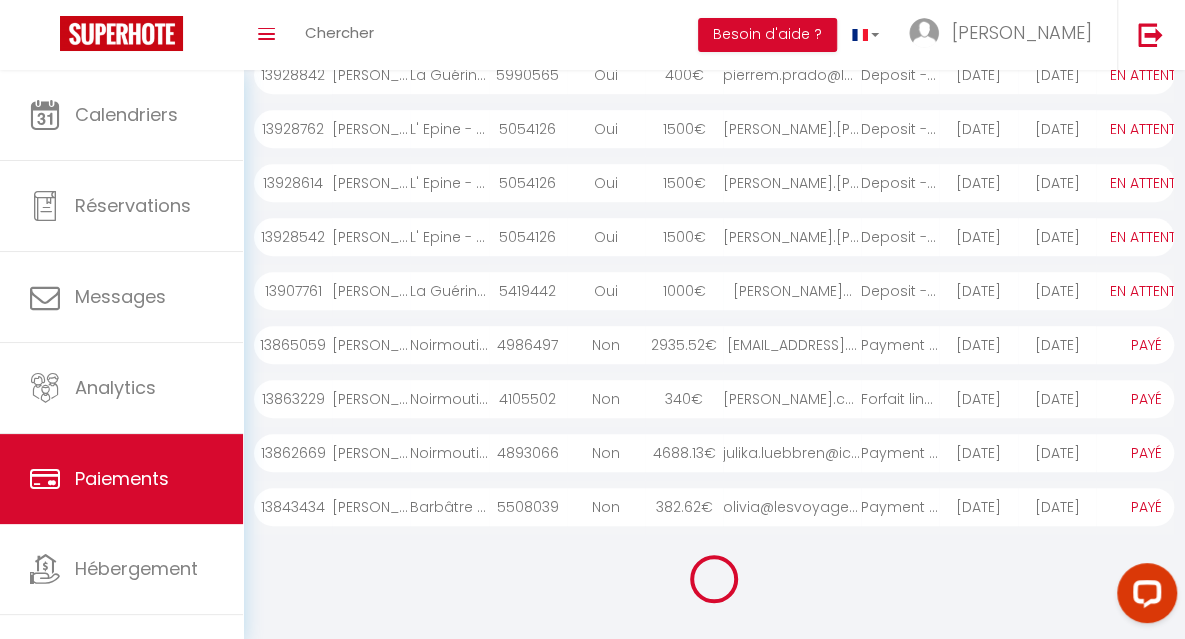 scroll, scrollTop: 364, scrollLeft: 0, axis: vertical 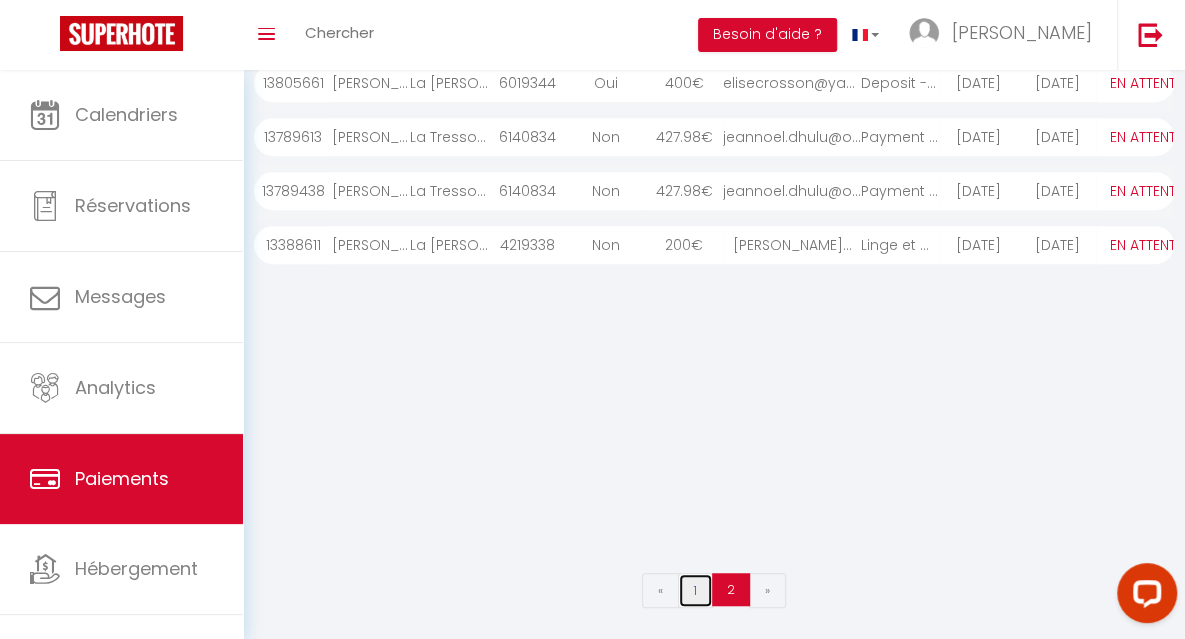 click on "1" at bounding box center (695, 590) 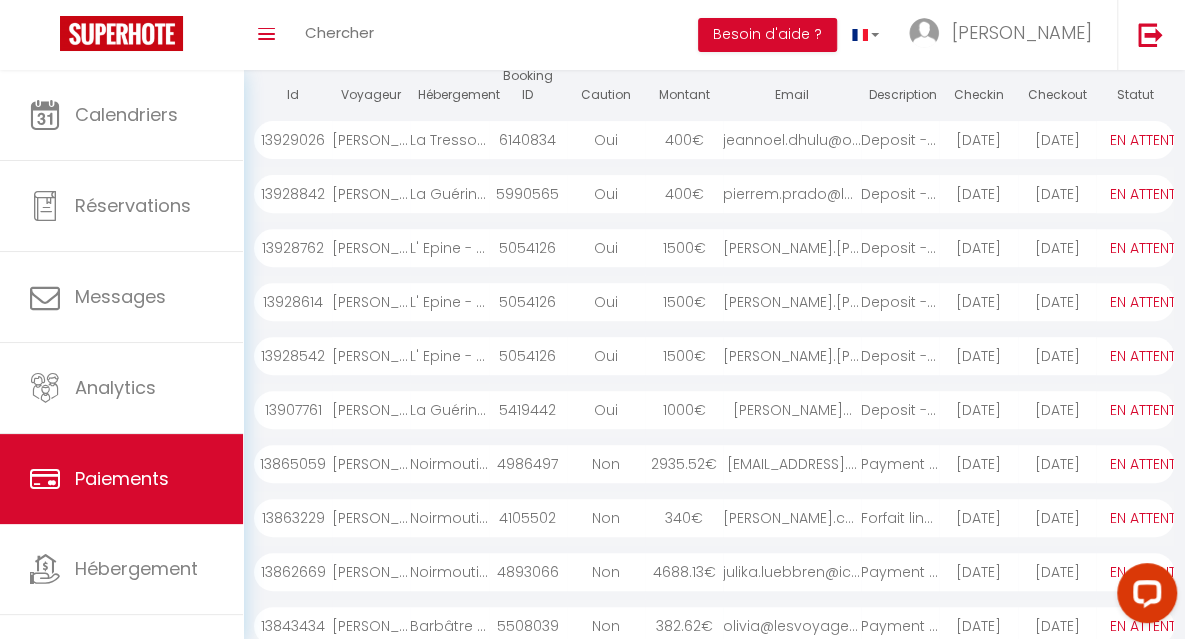 scroll, scrollTop: 250, scrollLeft: 0, axis: vertical 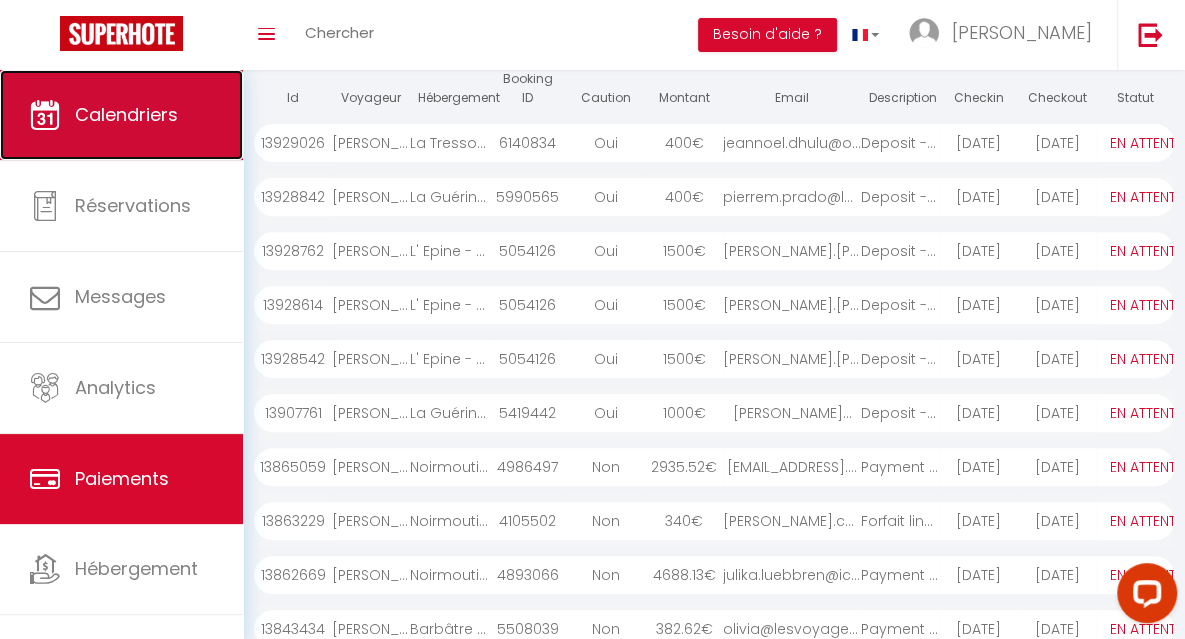 click on "Calendriers" at bounding box center [126, 114] 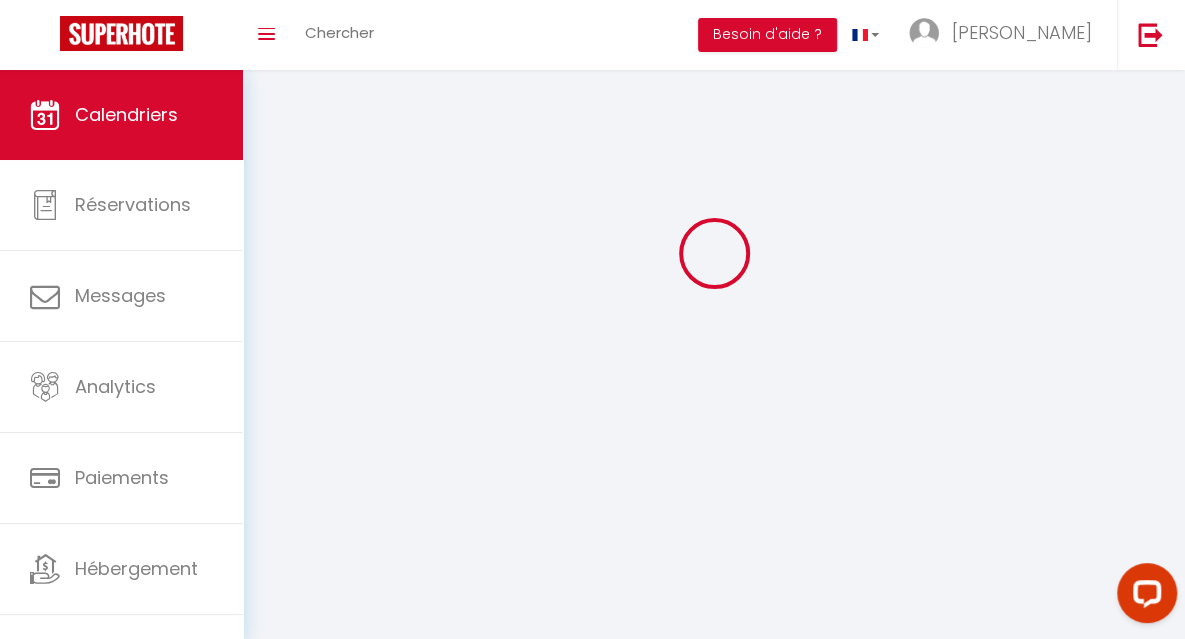 scroll, scrollTop: 0, scrollLeft: 0, axis: both 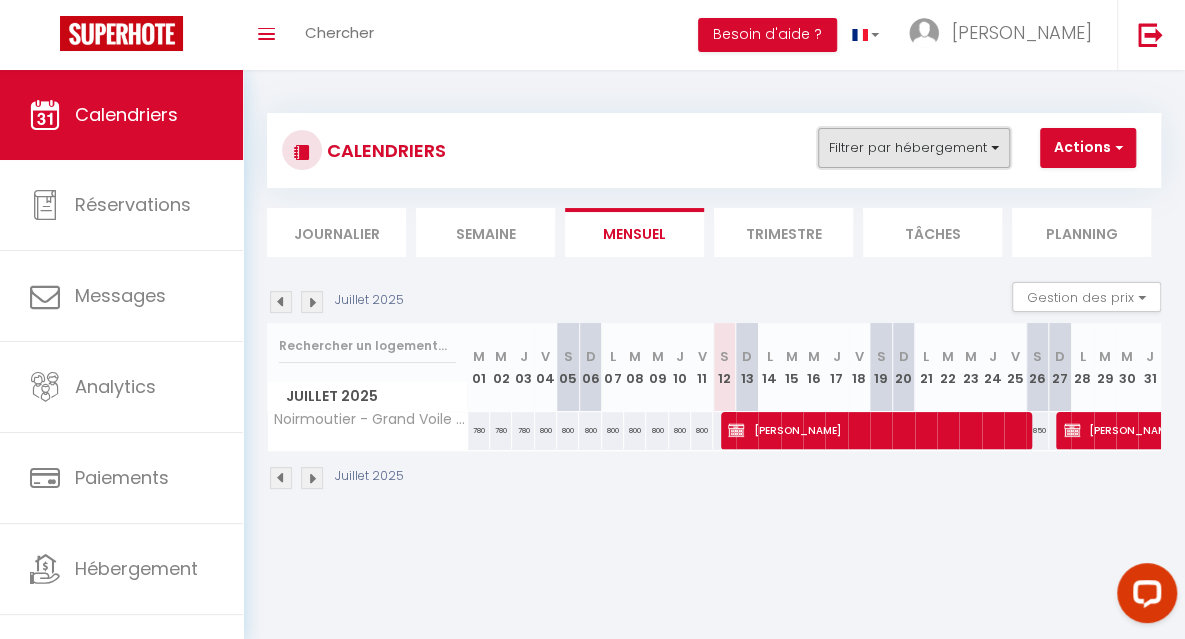 click on "Filtrer par hébergement" at bounding box center (914, 148) 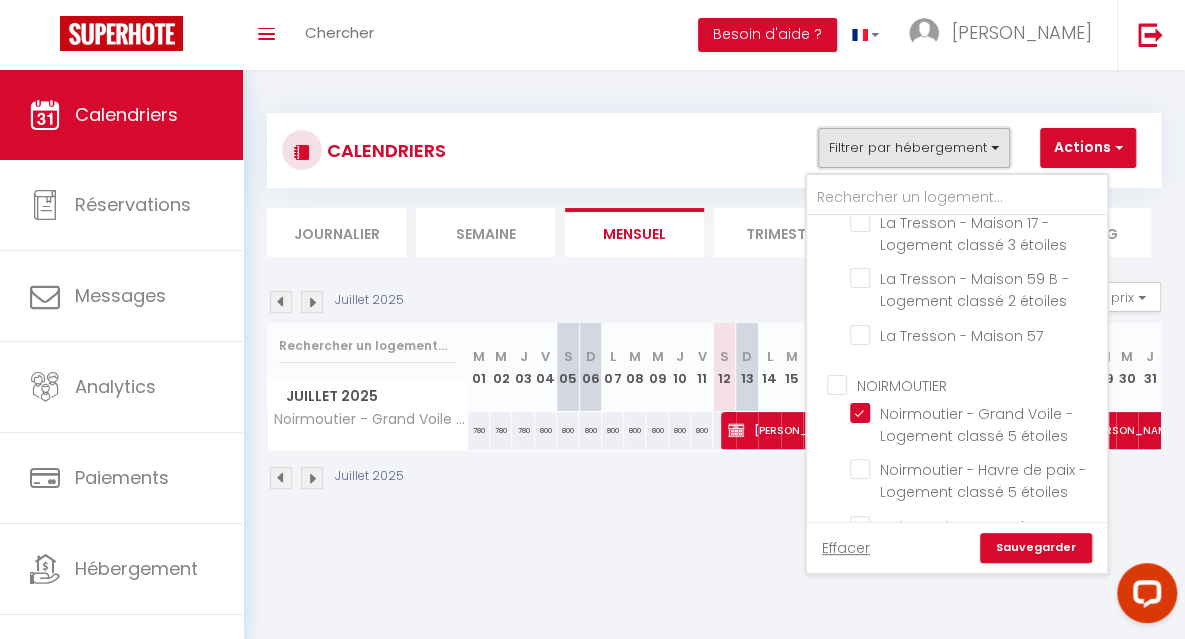 scroll, scrollTop: 310, scrollLeft: 0, axis: vertical 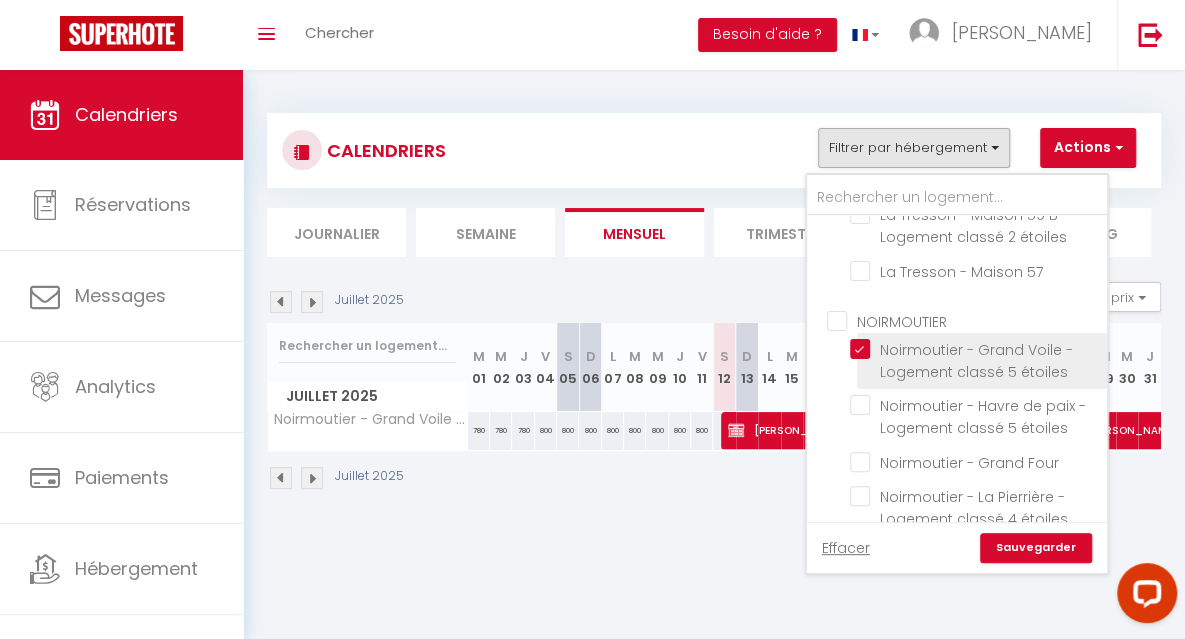 click on "Noirmoutier - Grand Voile - Logement classé 5 étoiles" at bounding box center [975, 349] 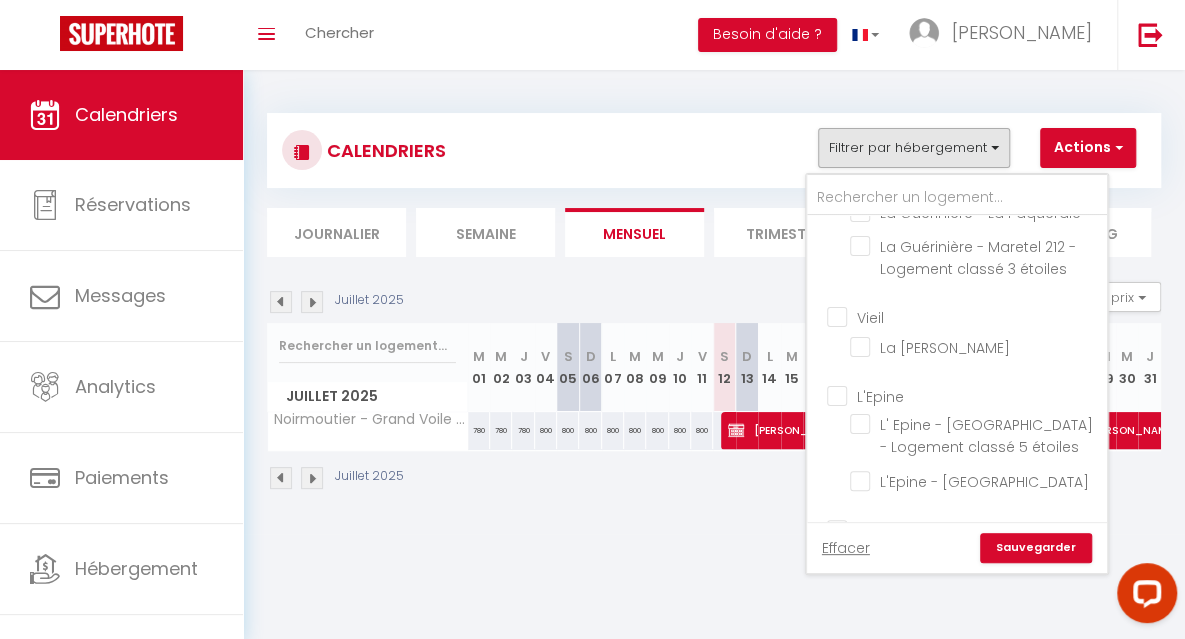scroll, scrollTop: 944, scrollLeft: 0, axis: vertical 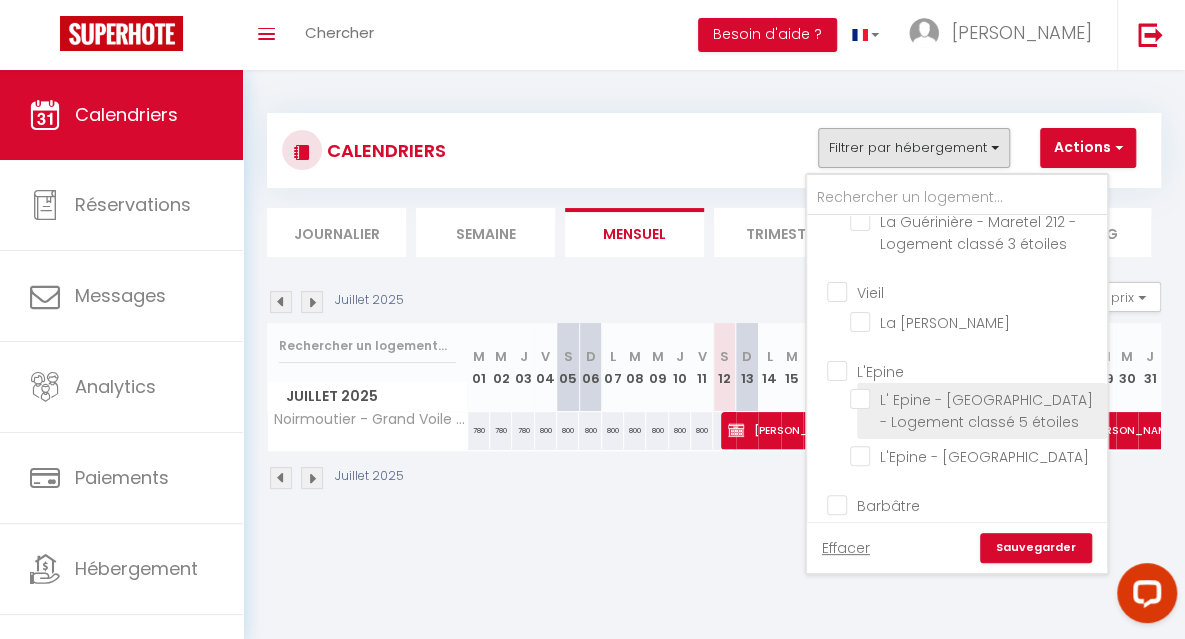 click on "L' Epine - [GEOGRAPHIC_DATA] - Logement classé 5 étoiles" at bounding box center (975, 399) 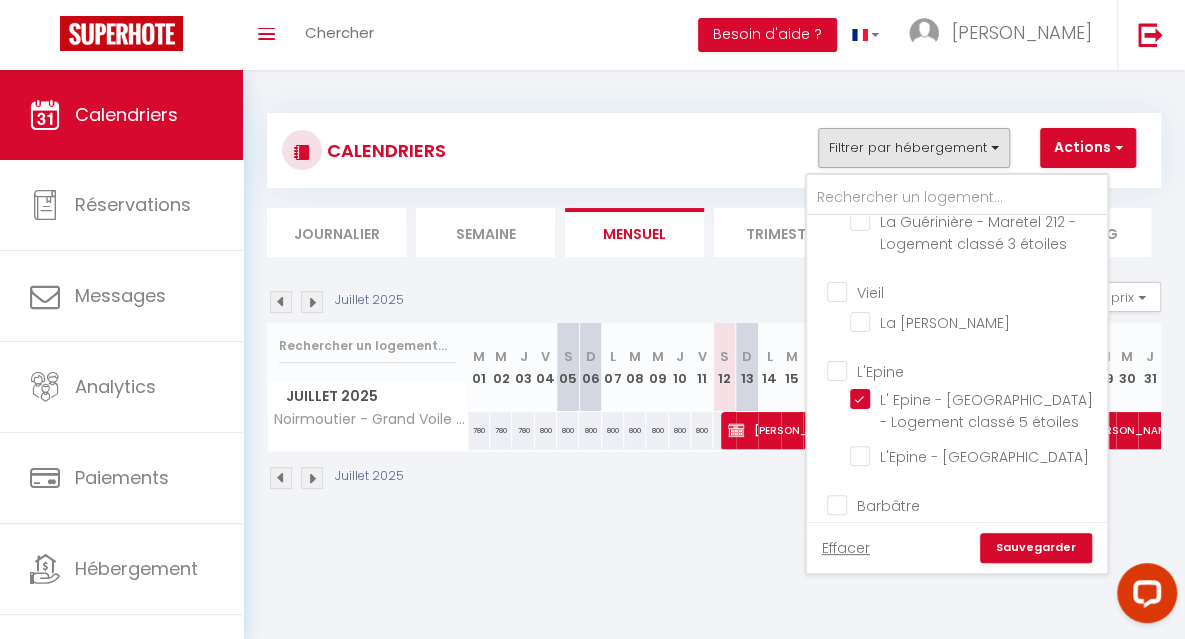 click on "Sauvegarder" at bounding box center (1036, 548) 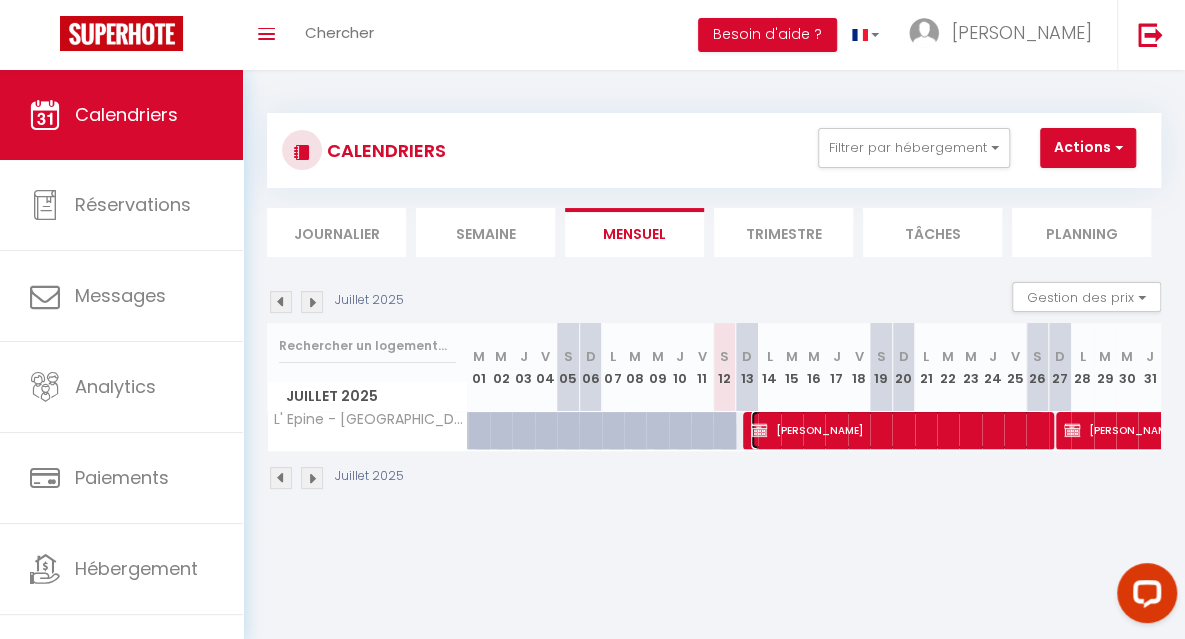 click on "Daniel VITOUX" at bounding box center [897, 430] 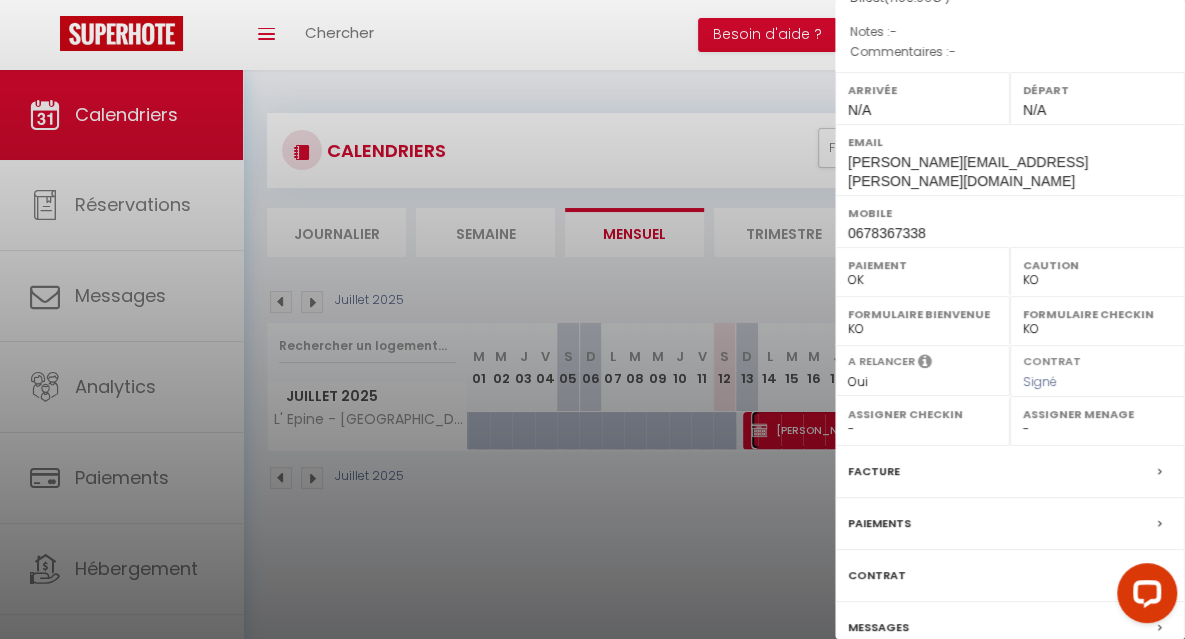 scroll, scrollTop: 308, scrollLeft: 0, axis: vertical 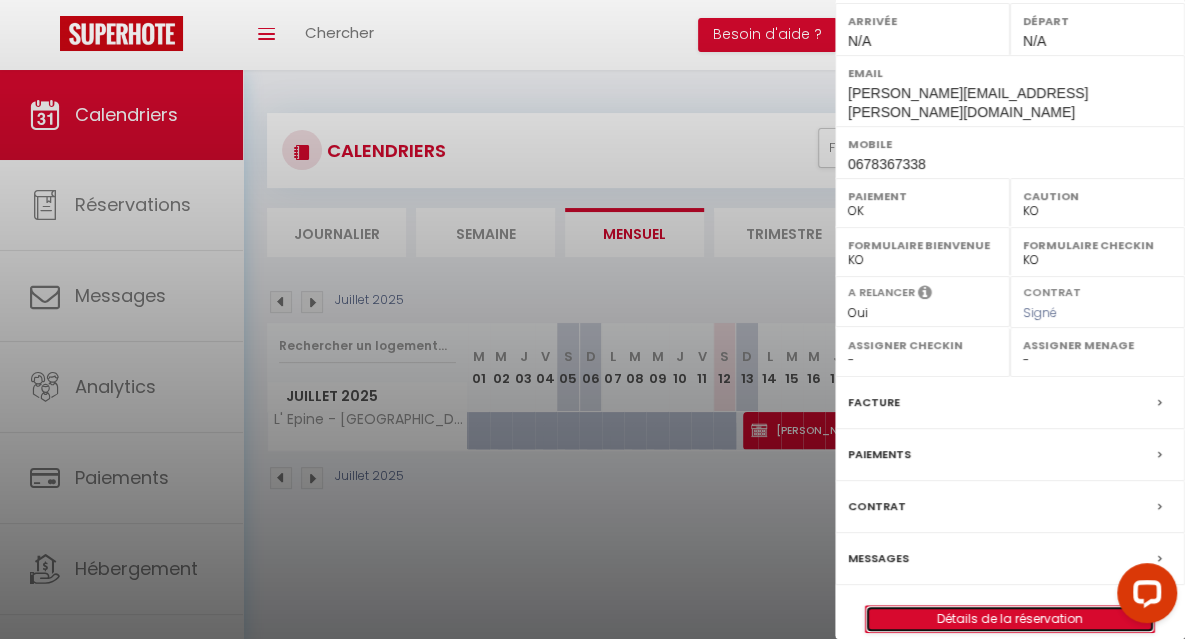 click on "Détails de la réservation" at bounding box center [1010, 619] 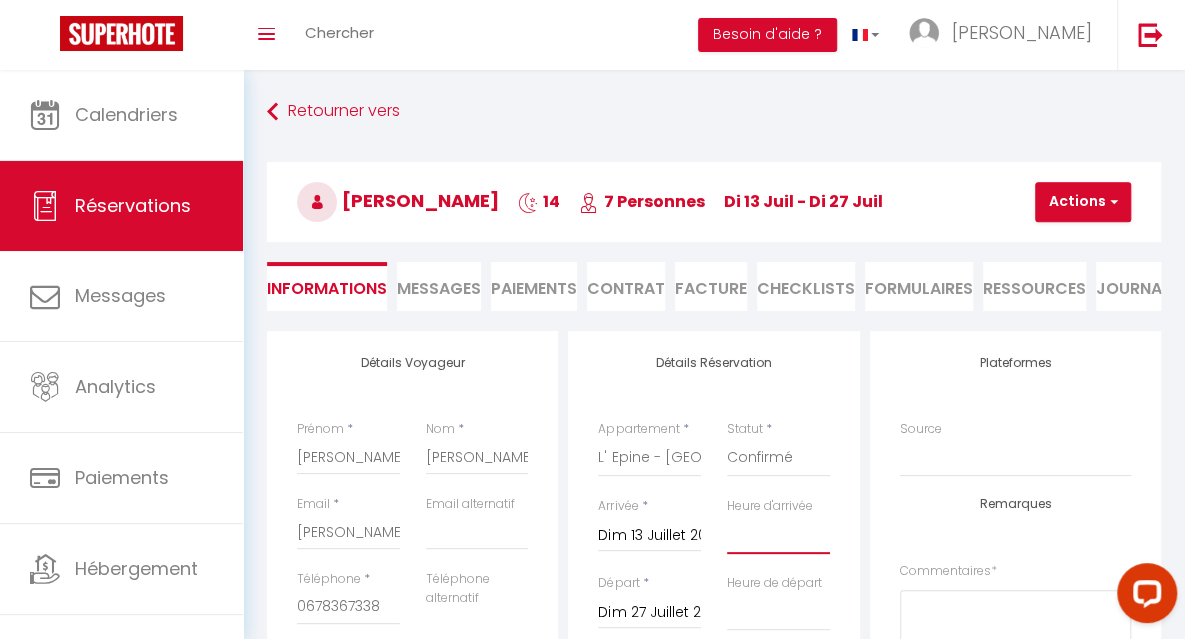click on "00:00 00:30 01:00 01:30 02:00 02:30 03:00 03:30 04:00 04:30 05:00 05:30 06:00 06:30 07:00 07:30 08:00 08:30 09:00 09:30 10:00 10:30 11:00 11:30 12:00 12:30 13:00 13:30 14:00 14:30 15:00 15:30 16:00 16:30 17:00 17:30 18:00 18:30 19:00 19:30 20:00 20:30 21:00 21:30 22:00 22:30 23:00 23:30" at bounding box center [778, 535] 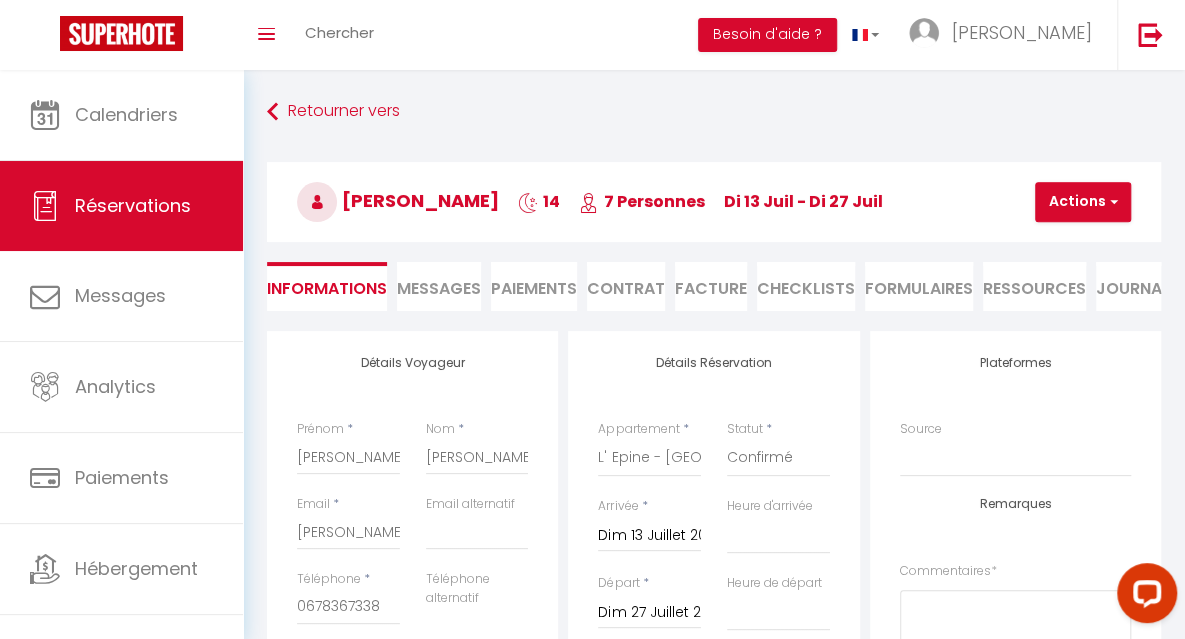 click on "Paiements" at bounding box center (534, 286) 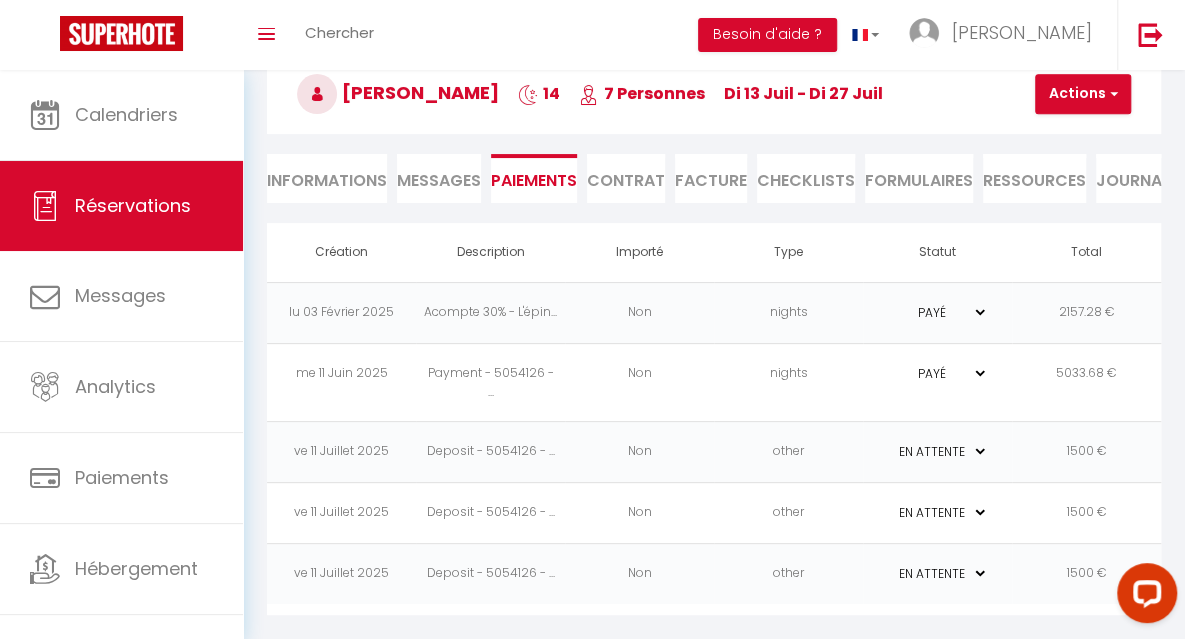 scroll, scrollTop: 116, scrollLeft: 0, axis: vertical 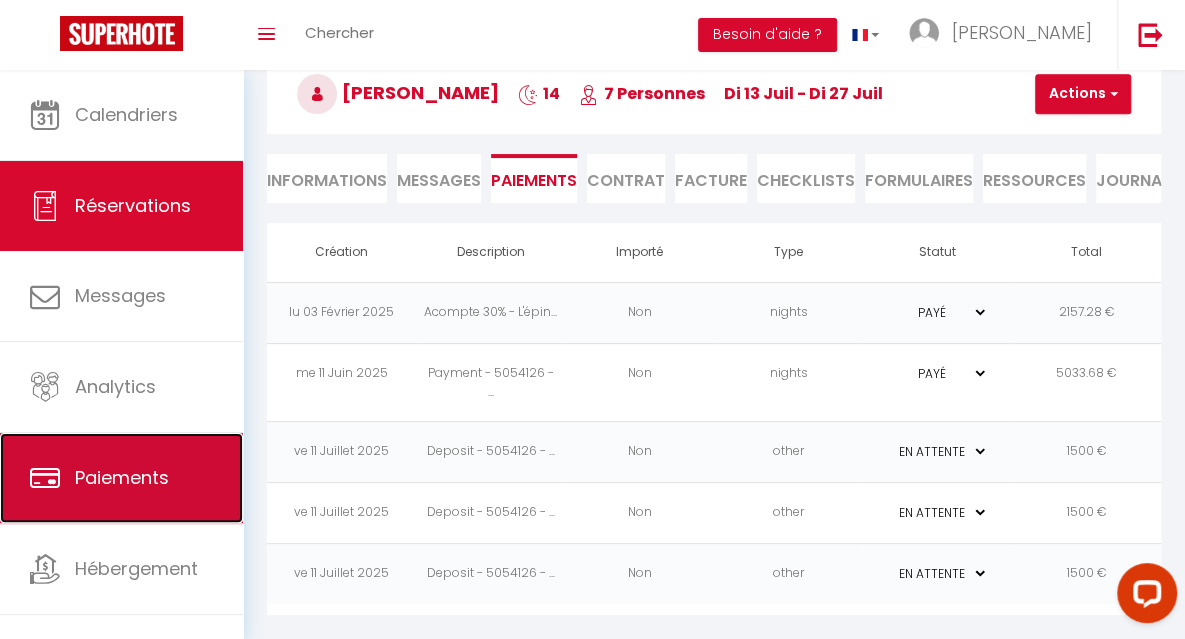 click on "Paiements" at bounding box center [122, 477] 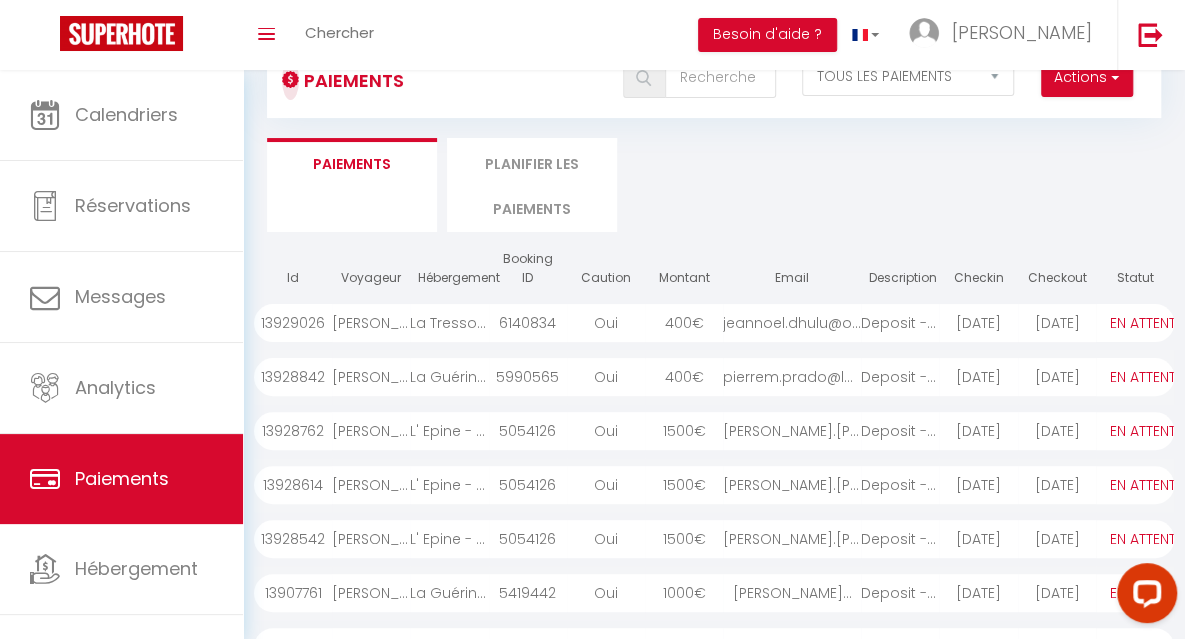 scroll, scrollTop: 382, scrollLeft: 0, axis: vertical 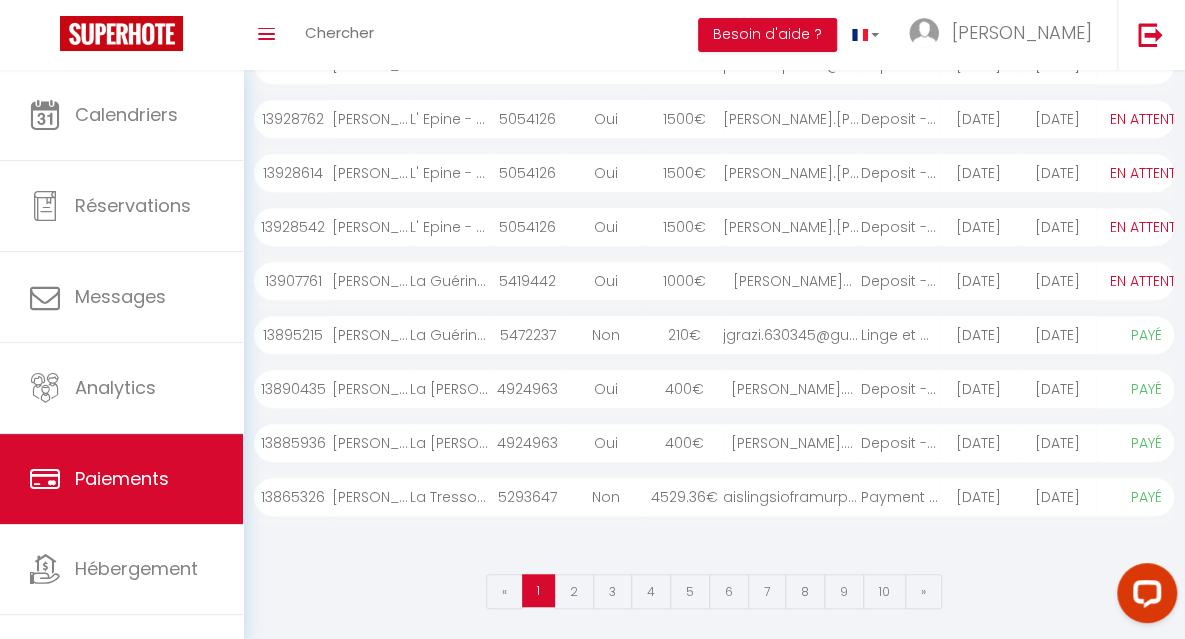 click on "Deposit - 5054126 - ..." at bounding box center (900, 119) 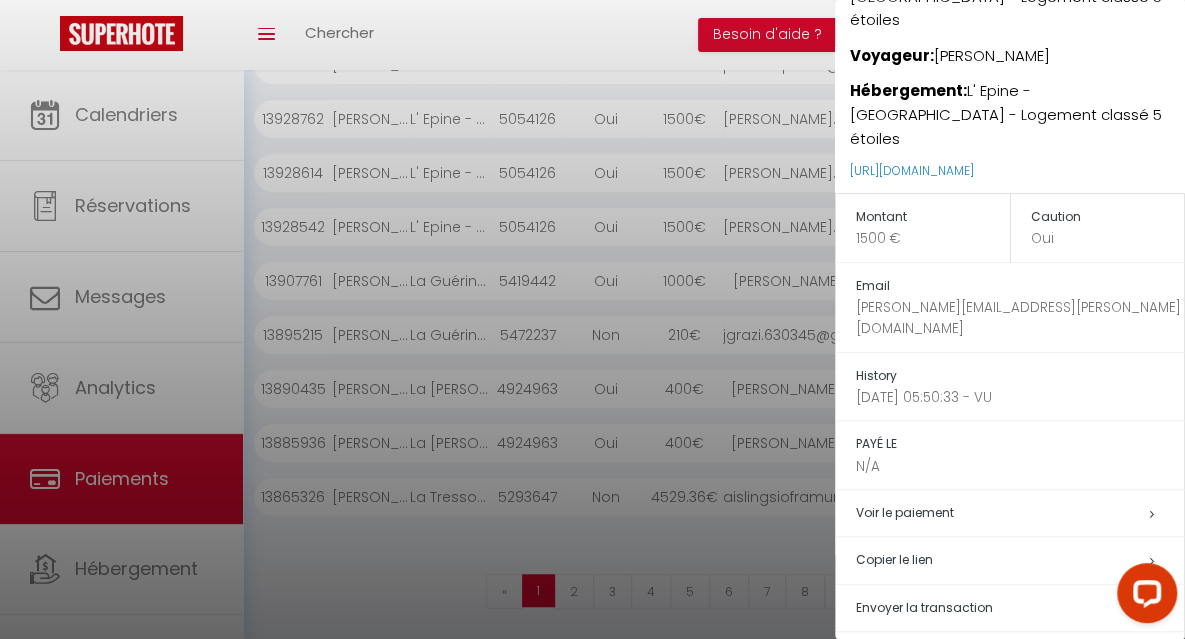 scroll, scrollTop: 248, scrollLeft: 0, axis: vertical 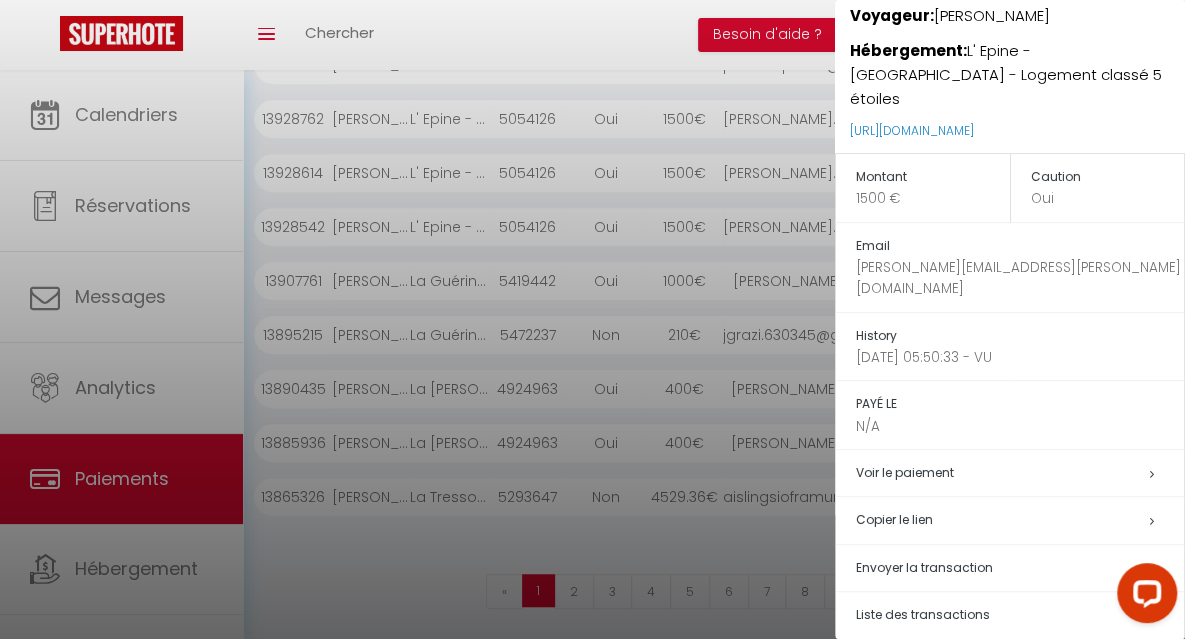 click on "Annuler le paiement" at bounding box center [916, 662] 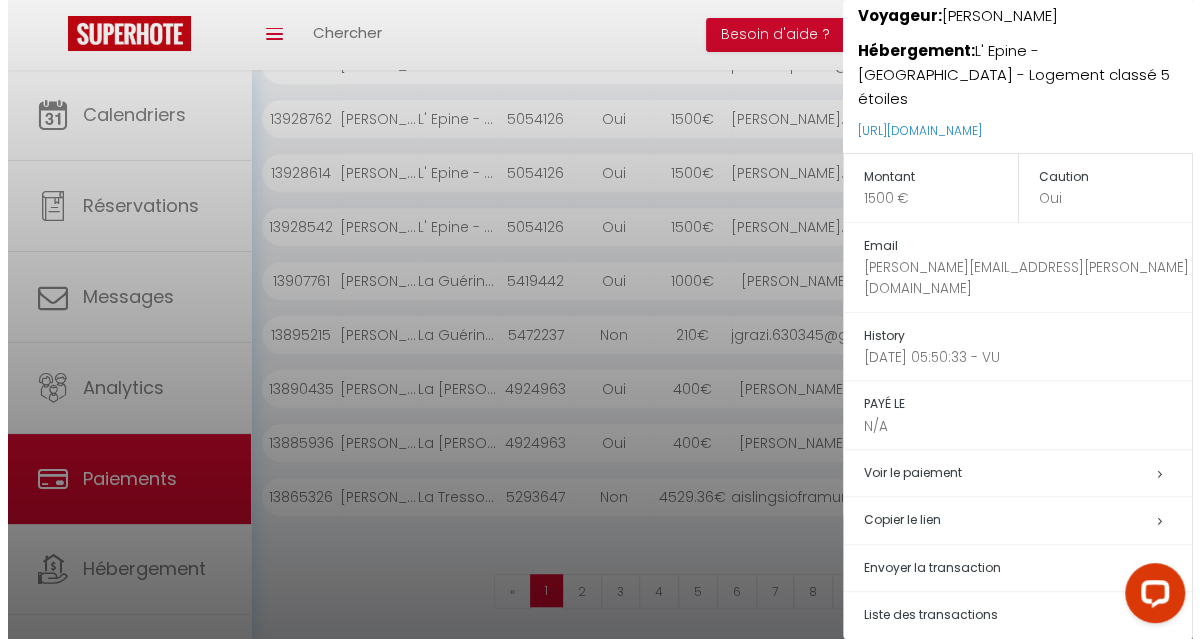 scroll, scrollTop: 364, scrollLeft: 0, axis: vertical 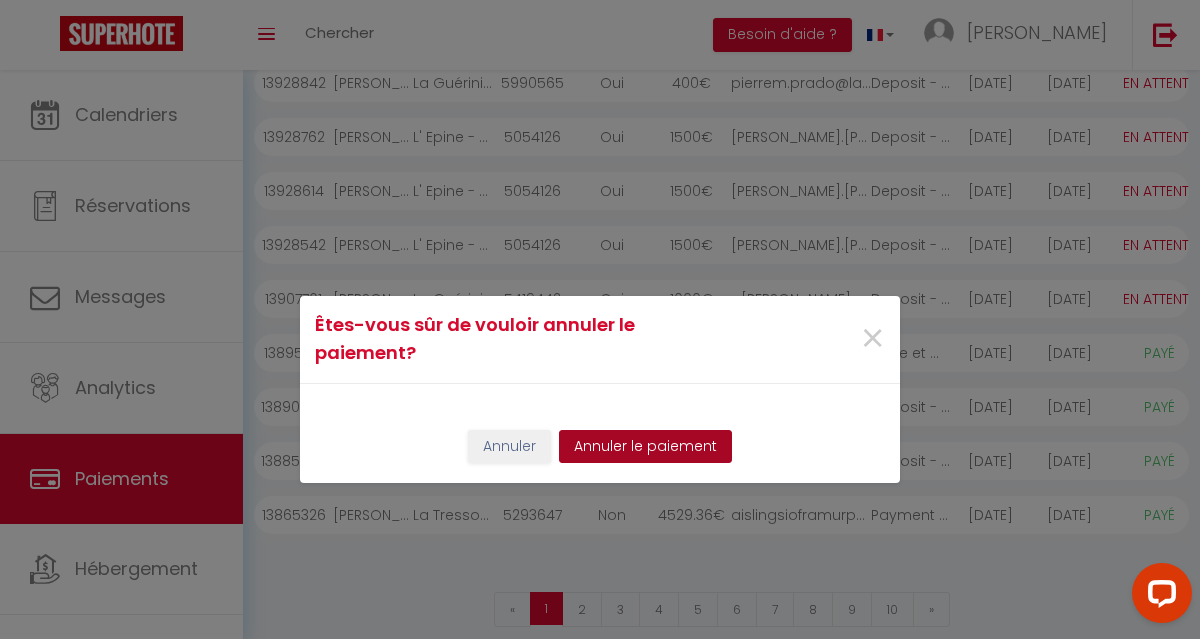 click on "Annuler le paiement" at bounding box center [645, 447] 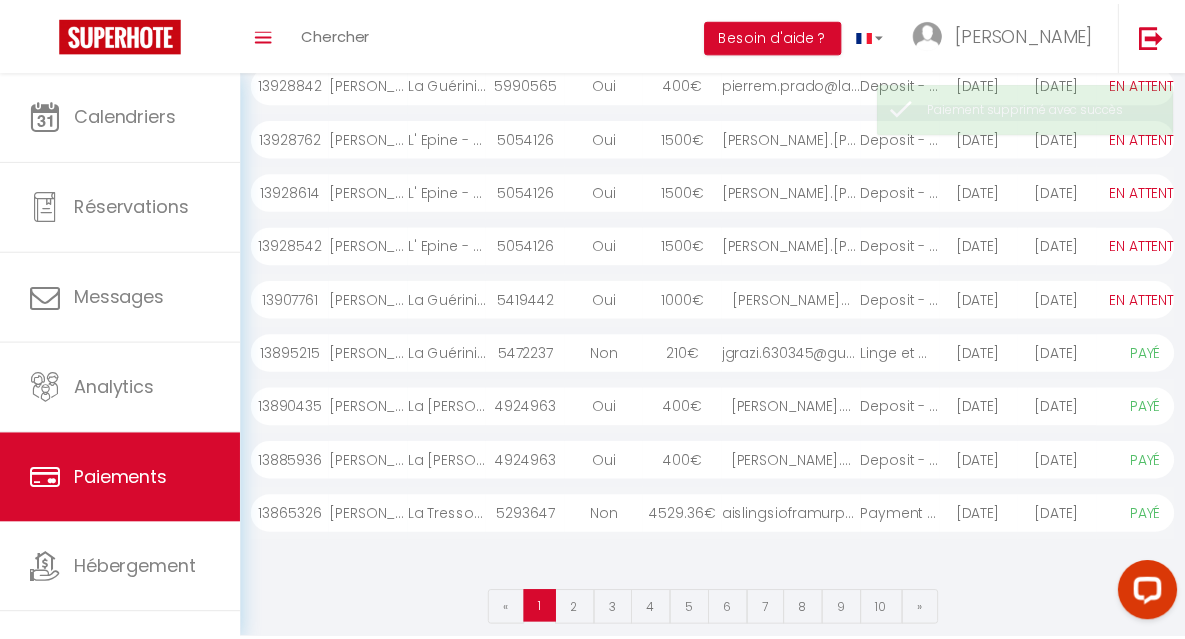 scroll, scrollTop: 382, scrollLeft: 0, axis: vertical 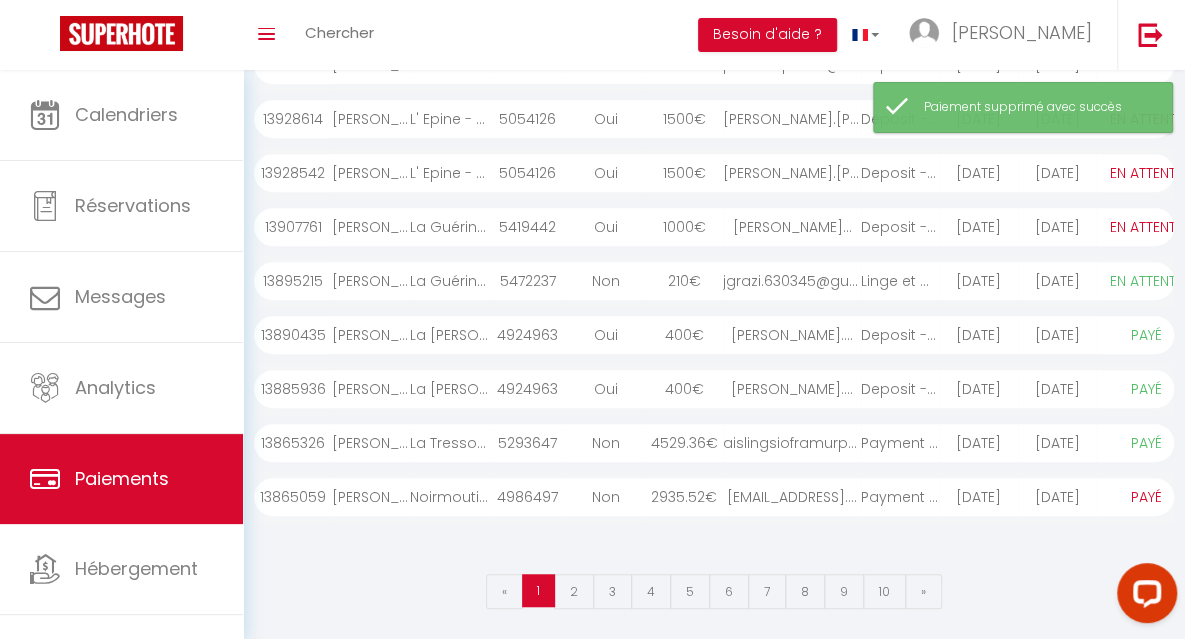 click on "daniel.vitoux@club-i..." at bounding box center [792, 119] 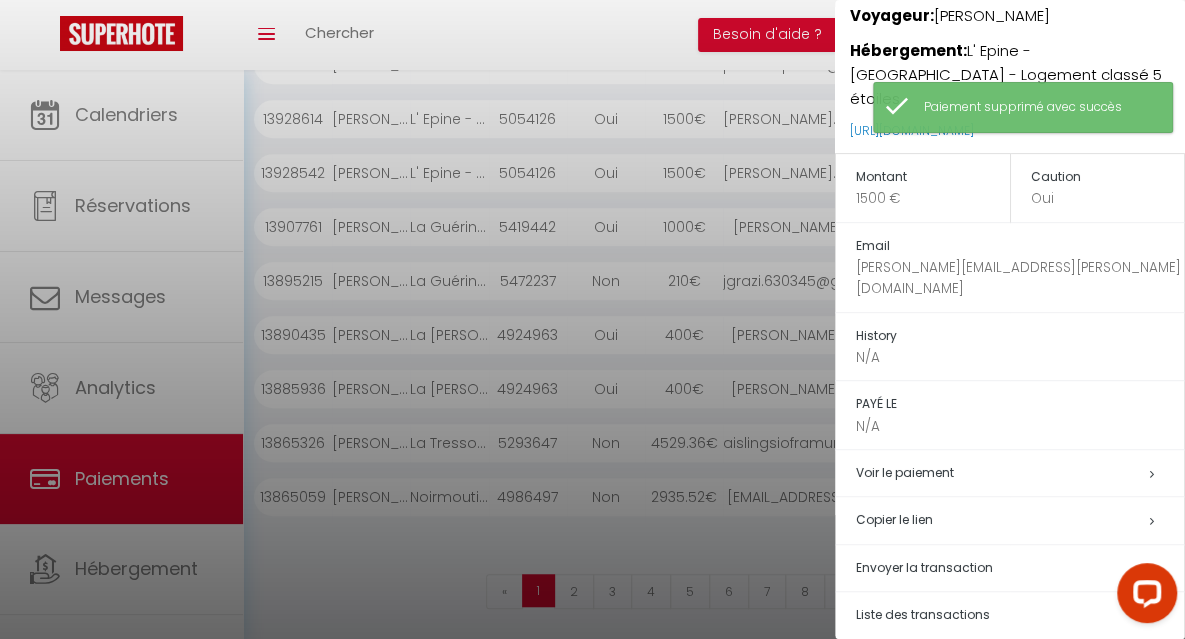click on "Annuler le paiement" at bounding box center (916, 662) 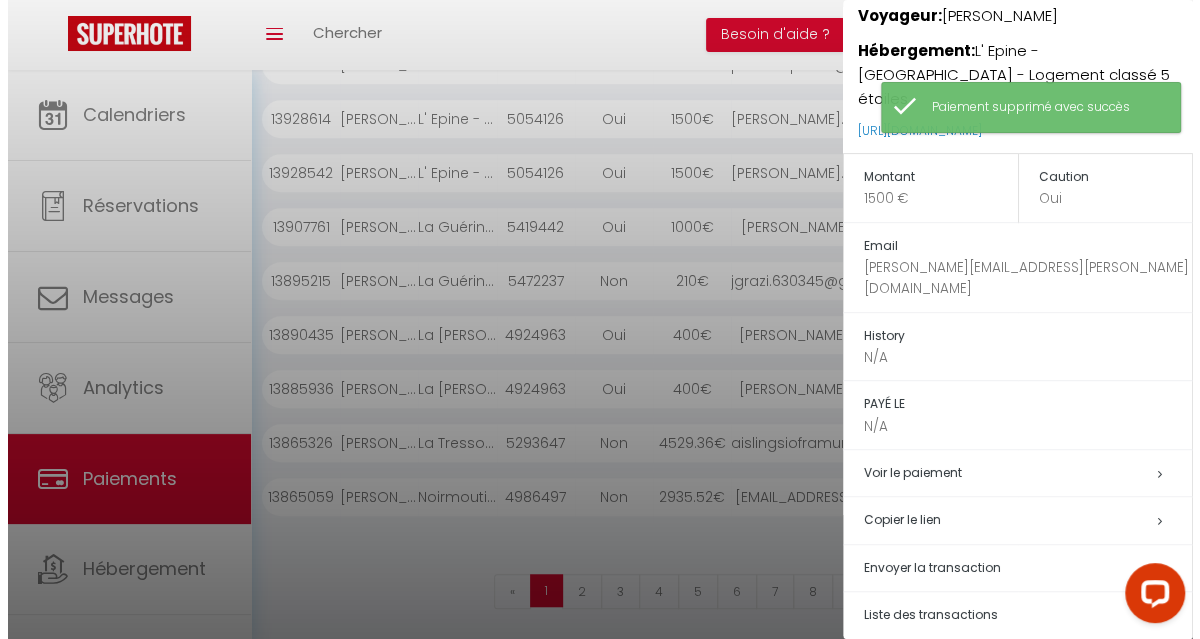 scroll, scrollTop: 364, scrollLeft: 0, axis: vertical 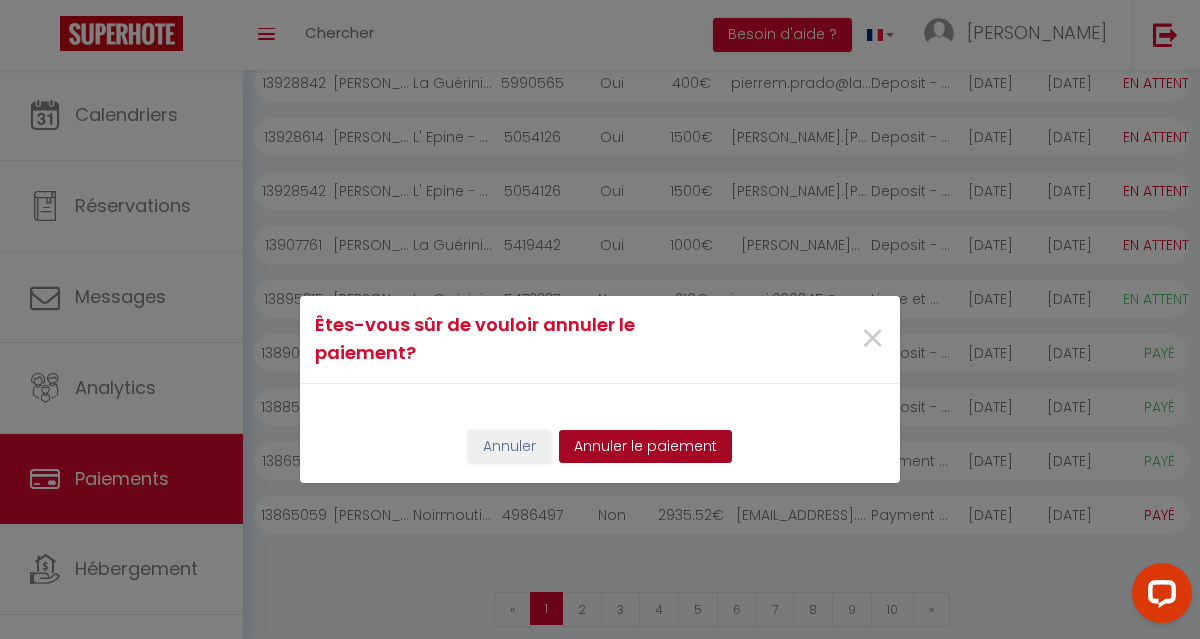 click on "Annuler le paiement" at bounding box center [645, 447] 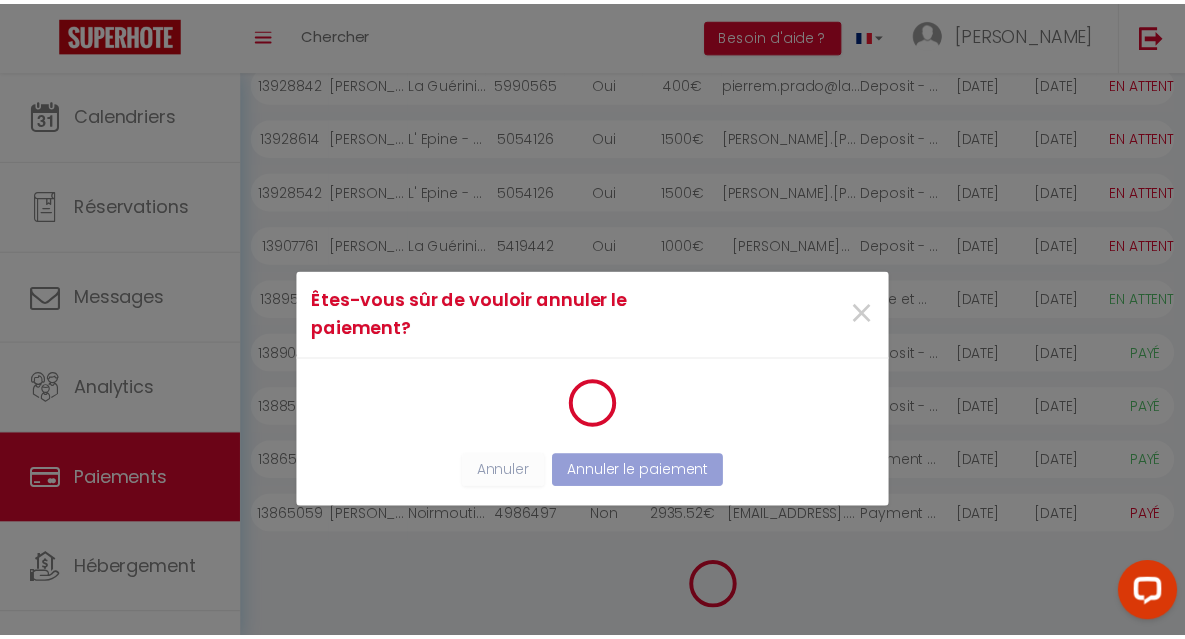 scroll, scrollTop: 382, scrollLeft: 0, axis: vertical 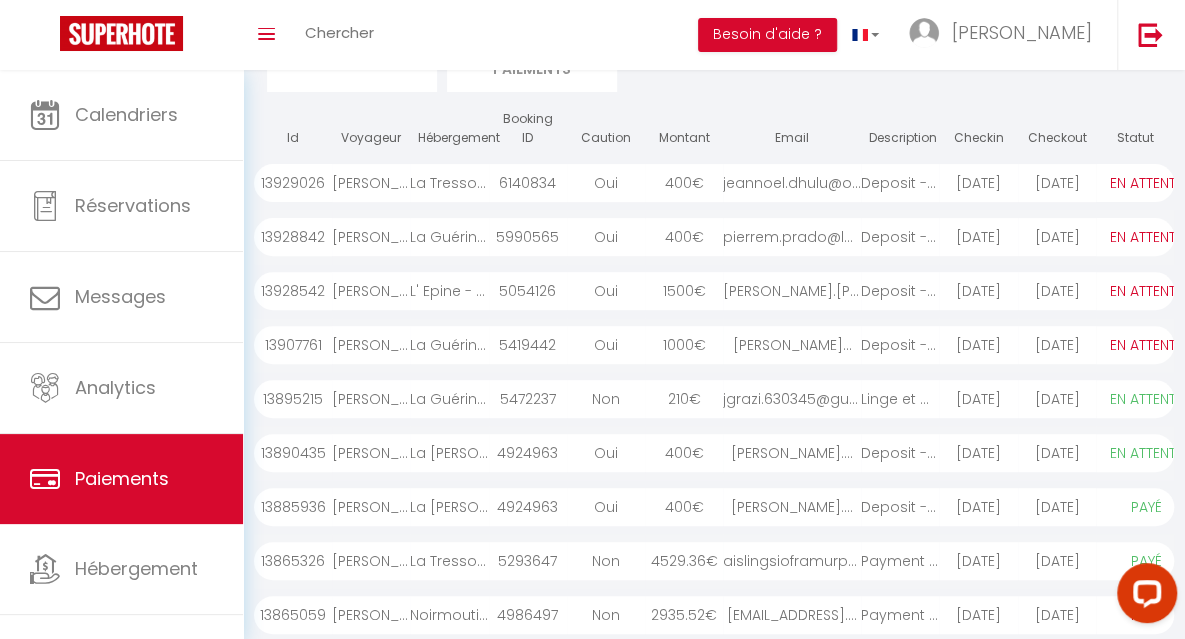 click on "2025-07-13" at bounding box center [978, 291] 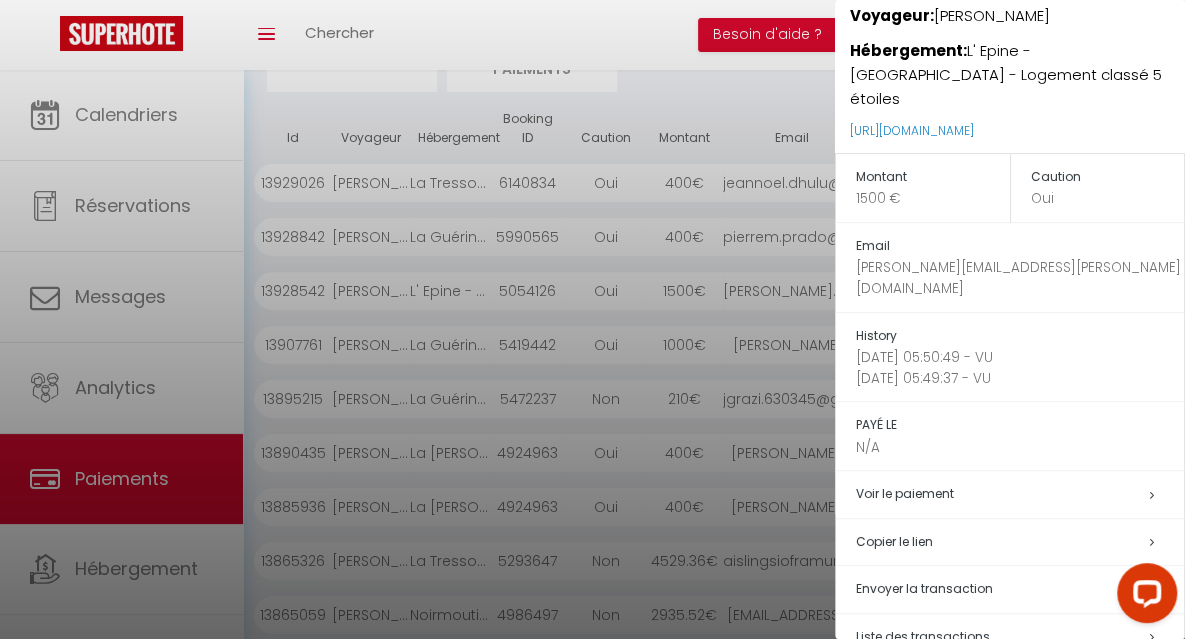 click at bounding box center (592, 319) 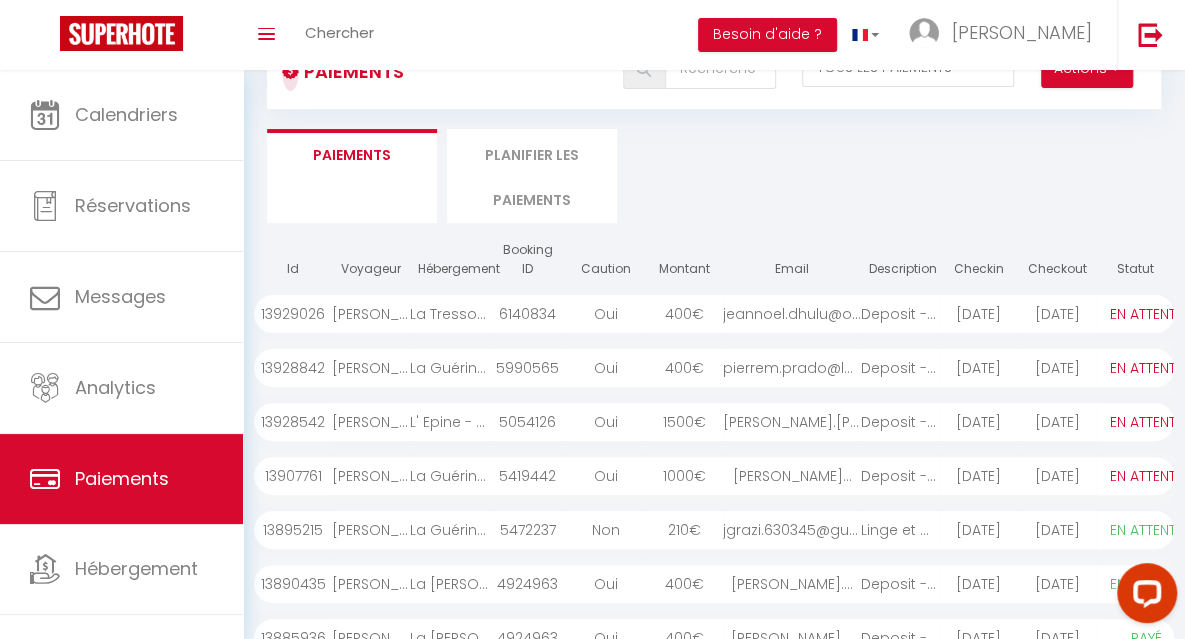 scroll, scrollTop: 0, scrollLeft: 0, axis: both 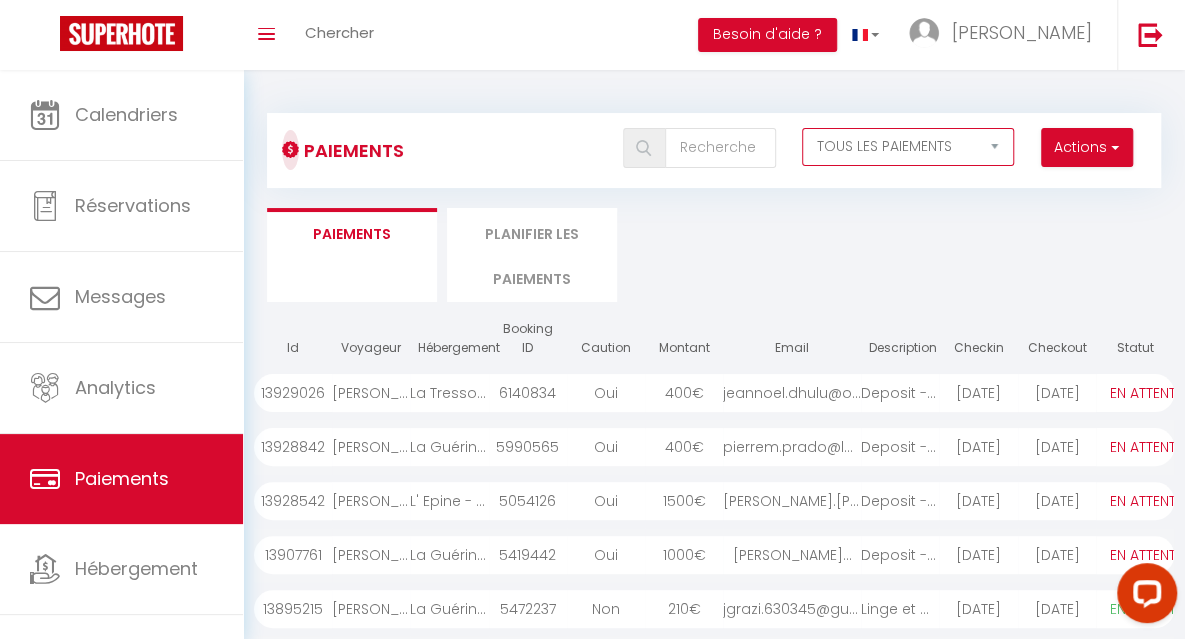 click on "EN ATTENTE   PAYÉ   TOUS LES PAIEMENTS" at bounding box center (908, 147) 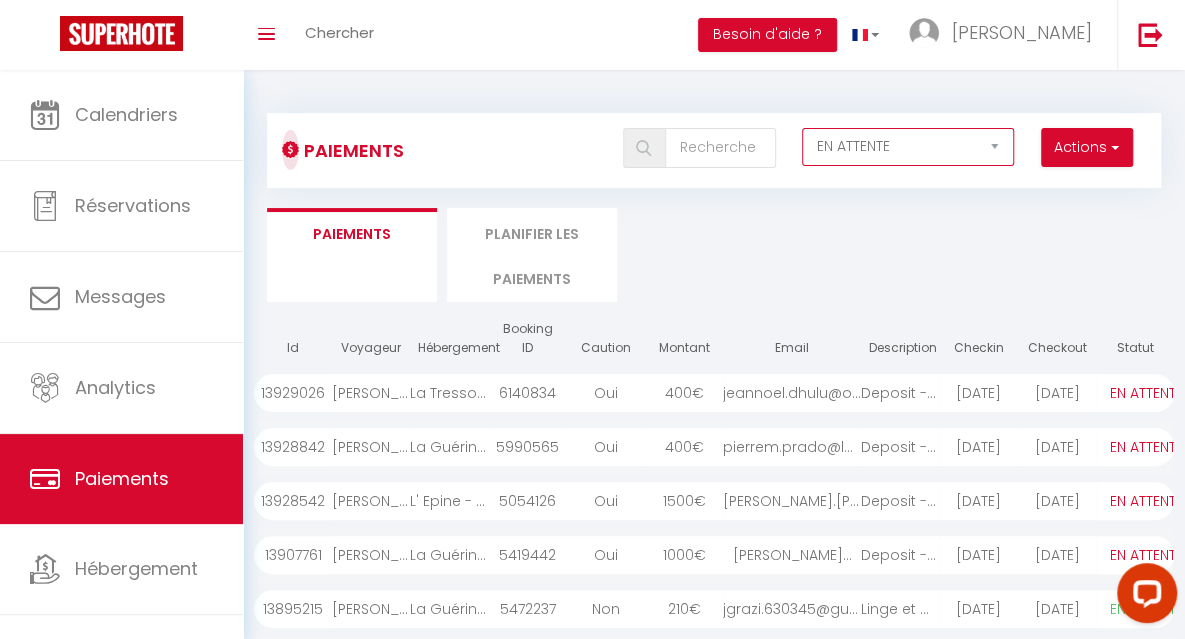 click on "EN ATTENTE   PAYÉ   TOUS LES PAIEMENTS" at bounding box center [908, 147] 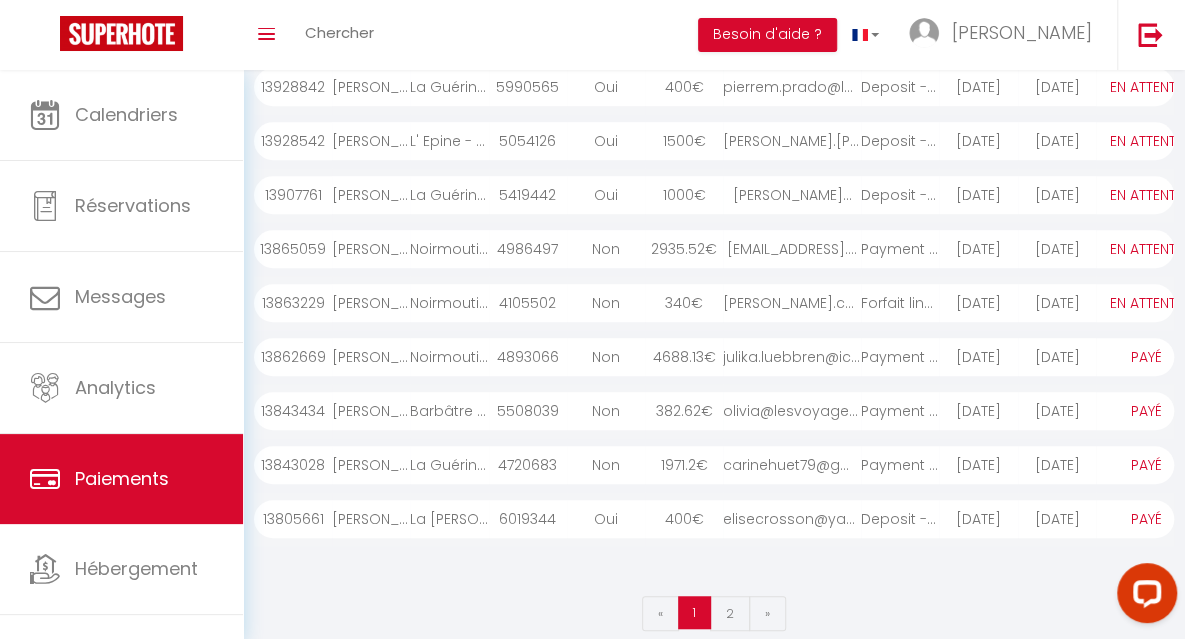 scroll, scrollTop: 368, scrollLeft: 0, axis: vertical 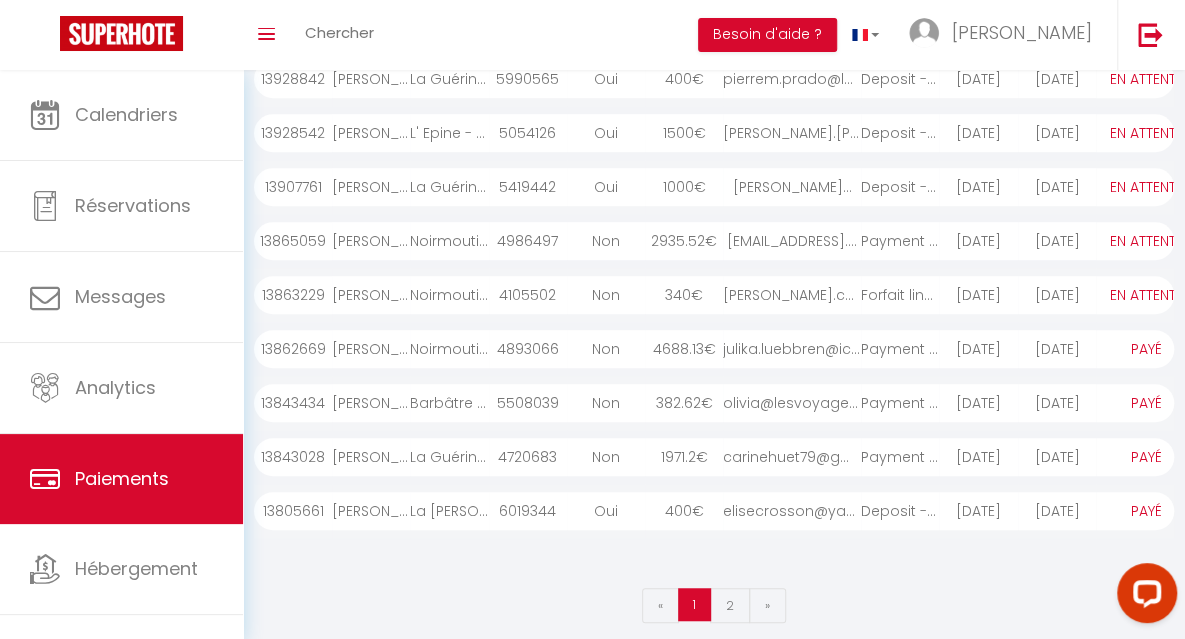 click on "elisecrosson@yahoo.f..." at bounding box center (792, 511) 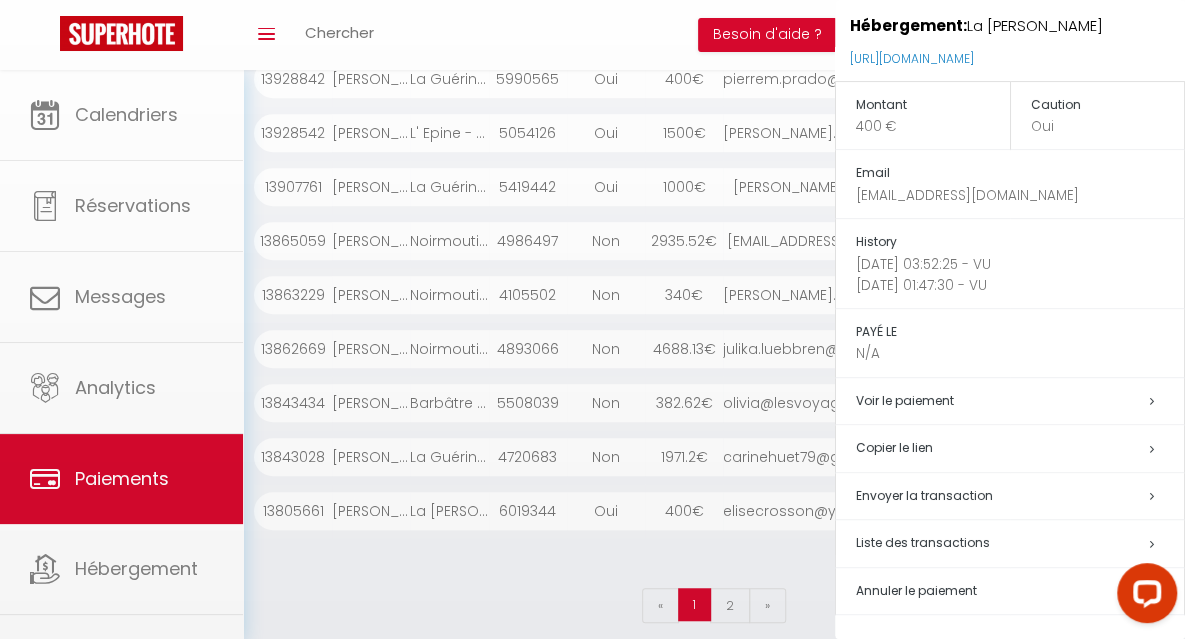 scroll, scrollTop: 228, scrollLeft: 0, axis: vertical 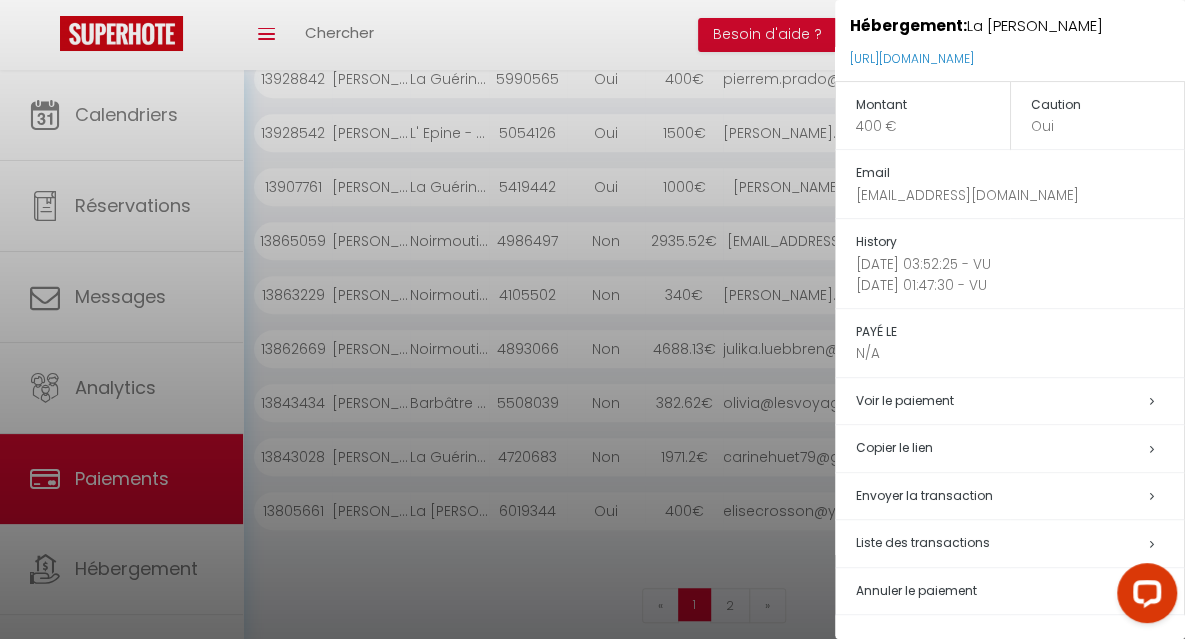 click on "Annuler le paiement" at bounding box center (916, 590) 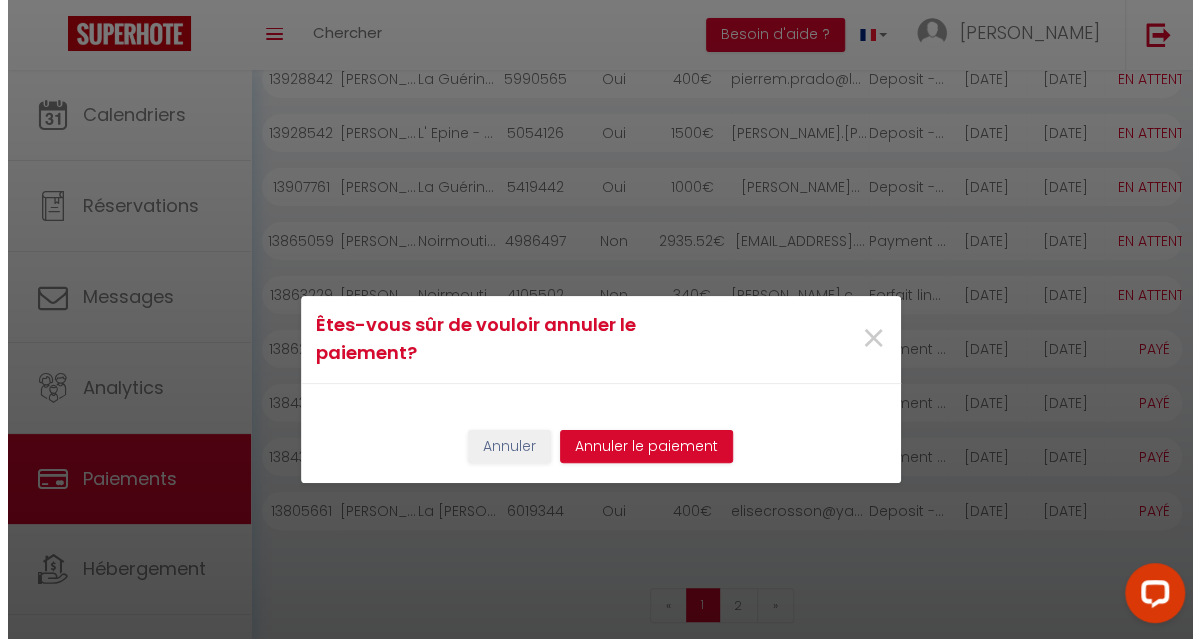 scroll, scrollTop: 350, scrollLeft: 0, axis: vertical 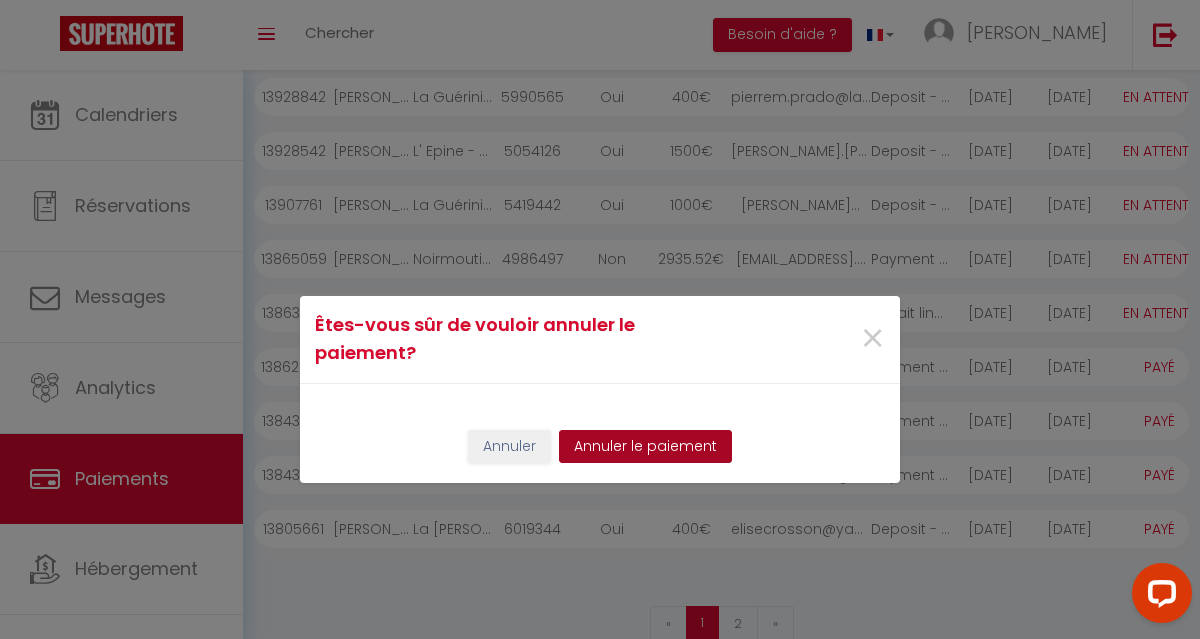 click on "Annuler le paiement" at bounding box center (645, 447) 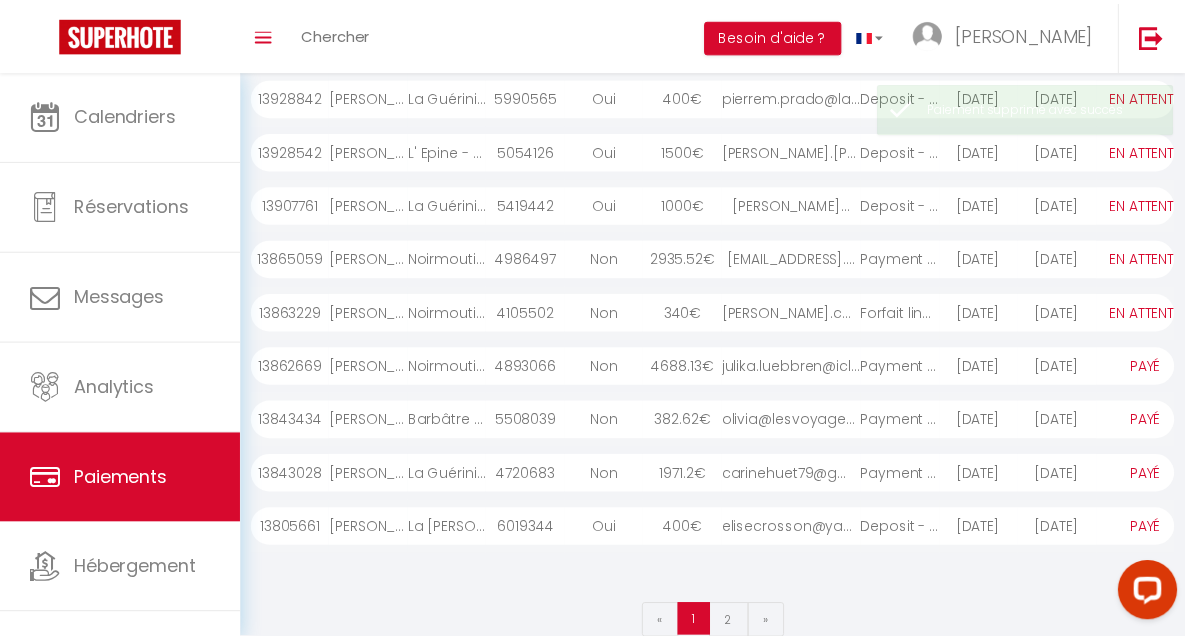 scroll, scrollTop: 368, scrollLeft: 0, axis: vertical 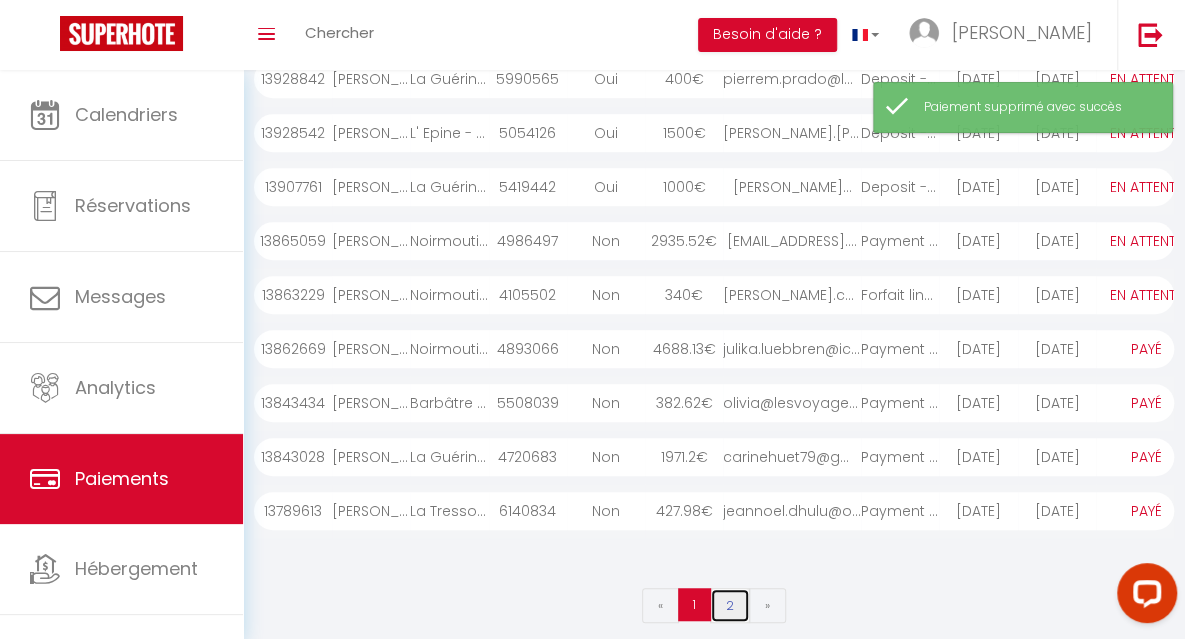 click on "2" at bounding box center (730, 605) 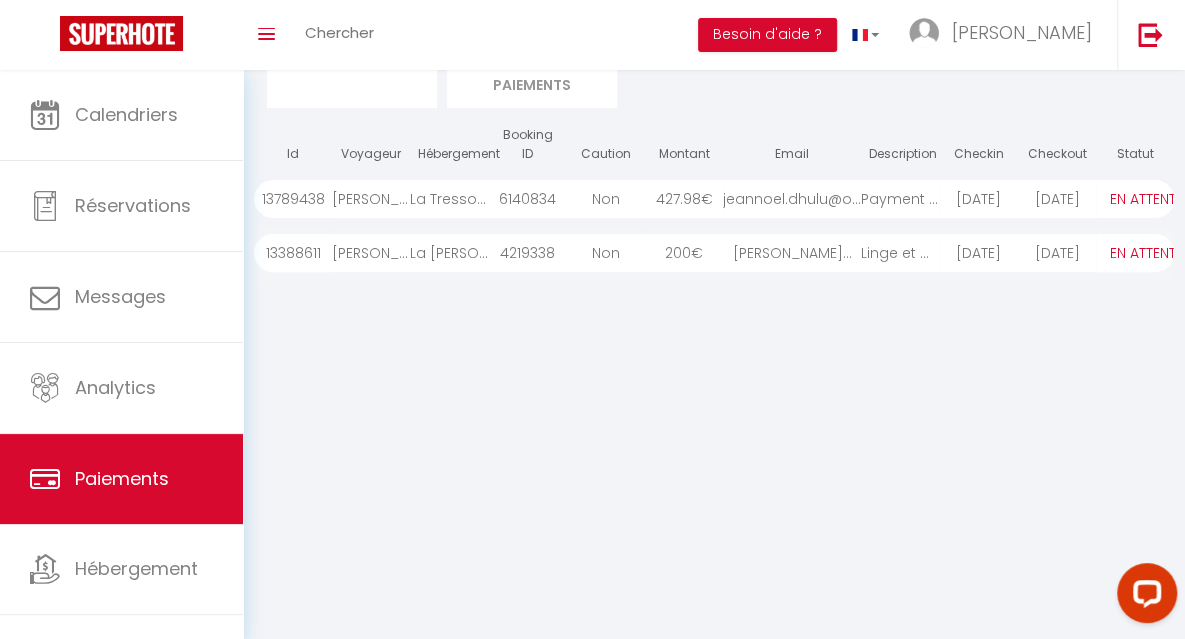scroll, scrollTop: 198, scrollLeft: 0, axis: vertical 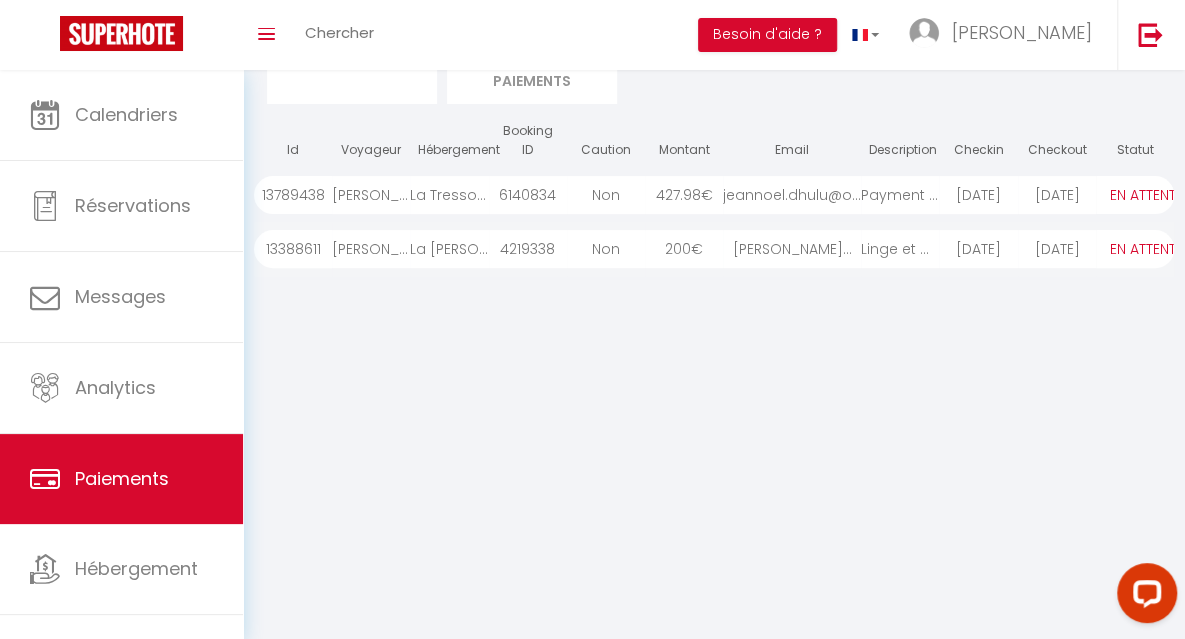 click on "jeannoel.dhulu@orang..." at bounding box center (792, 195) 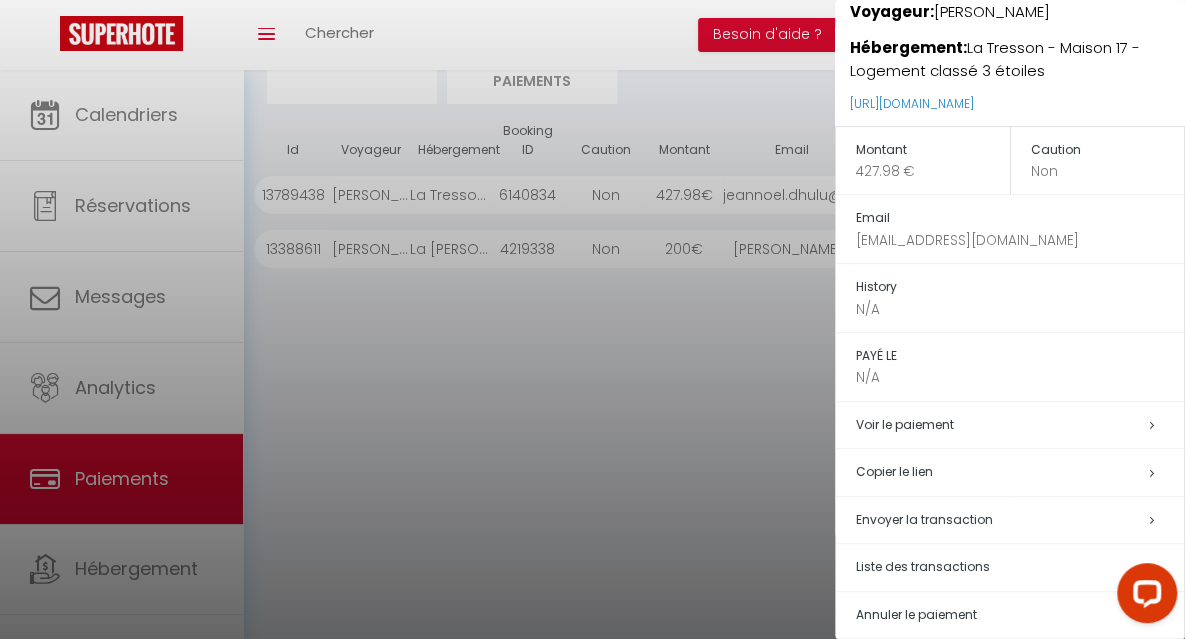 scroll, scrollTop: 272, scrollLeft: 0, axis: vertical 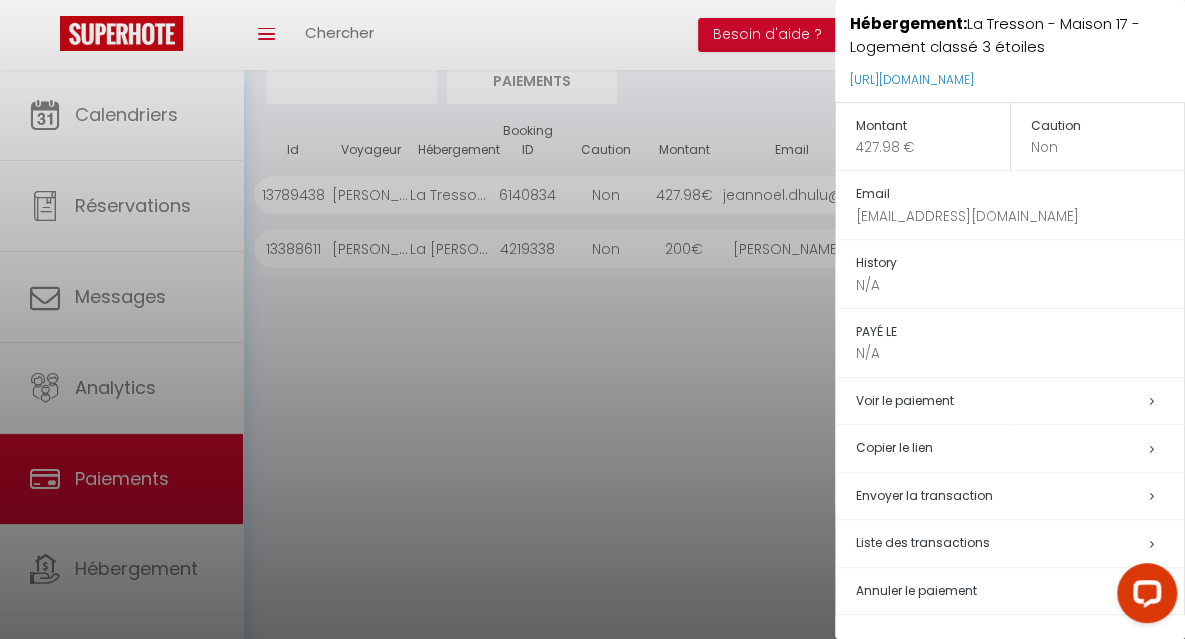 click on "Annuler le paiement" at bounding box center (916, 590) 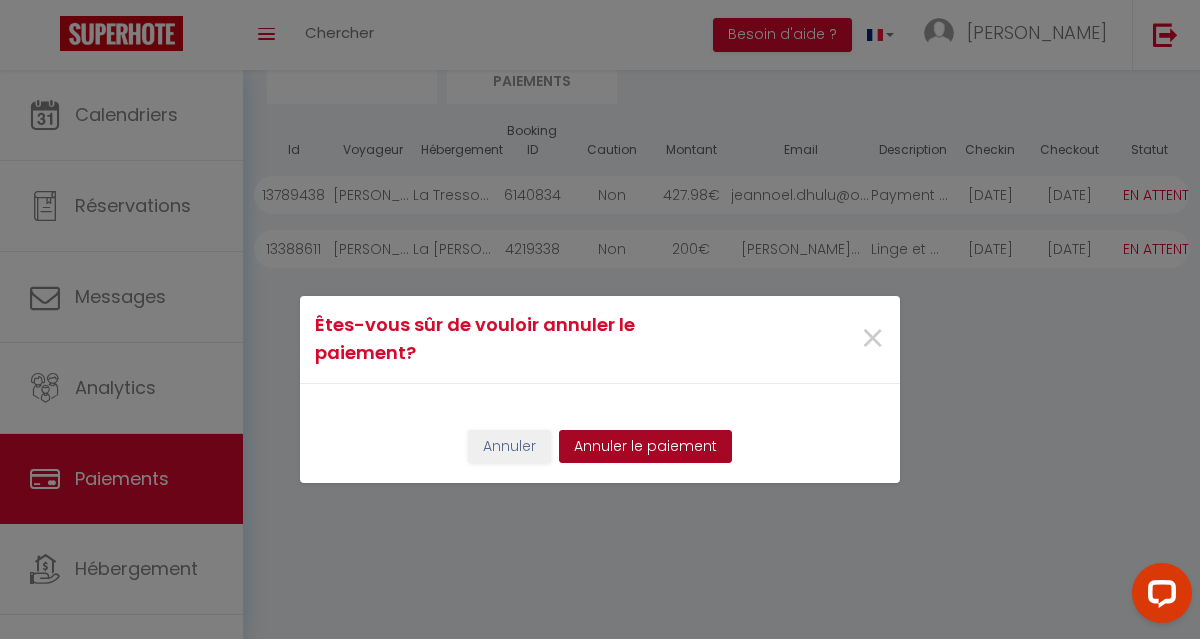 click on "Annuler le paiement" at bounding box center (645, 447) 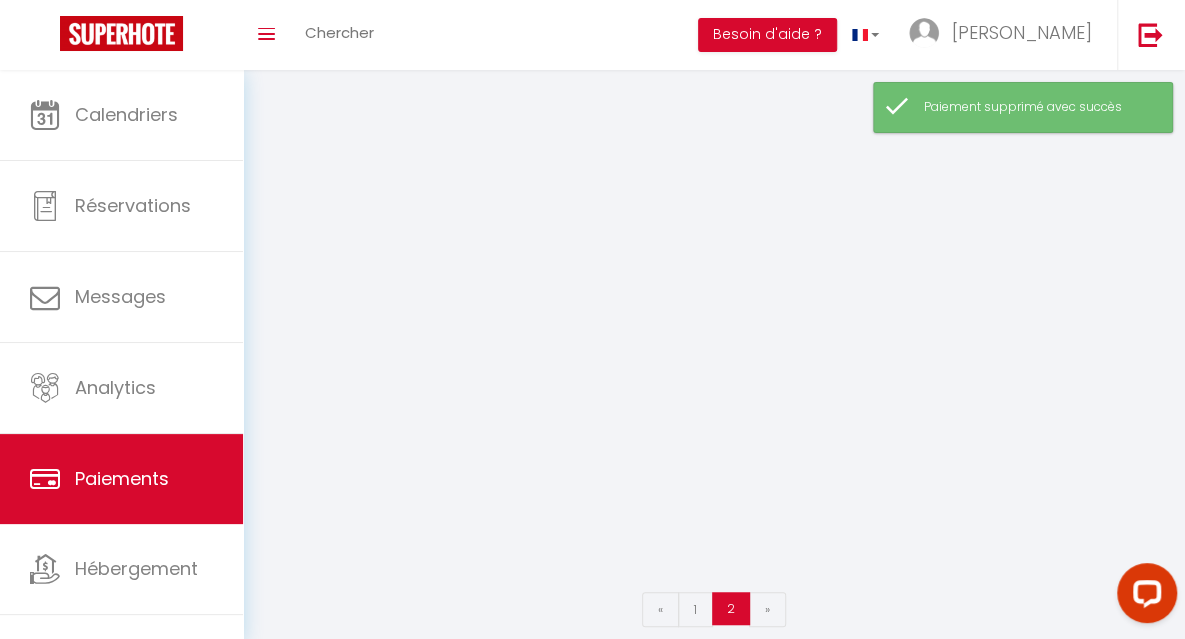 scroll, scrollTop: 364, scrollLeft: 0, axis: vertical 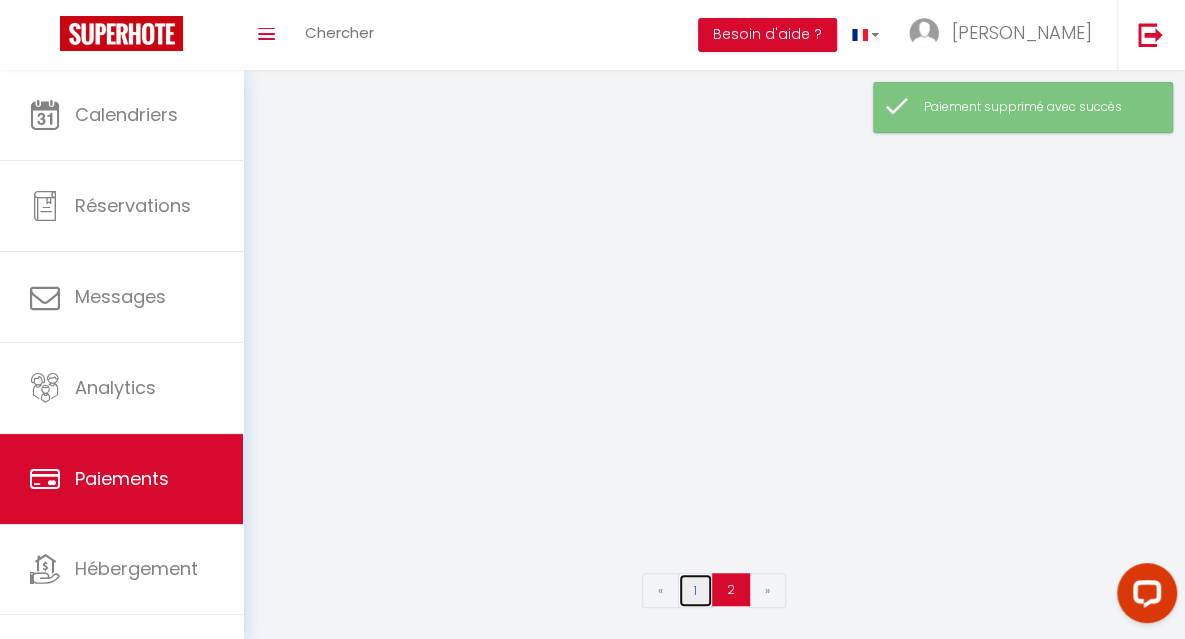 click on "1" at bounding box center [695, 590] 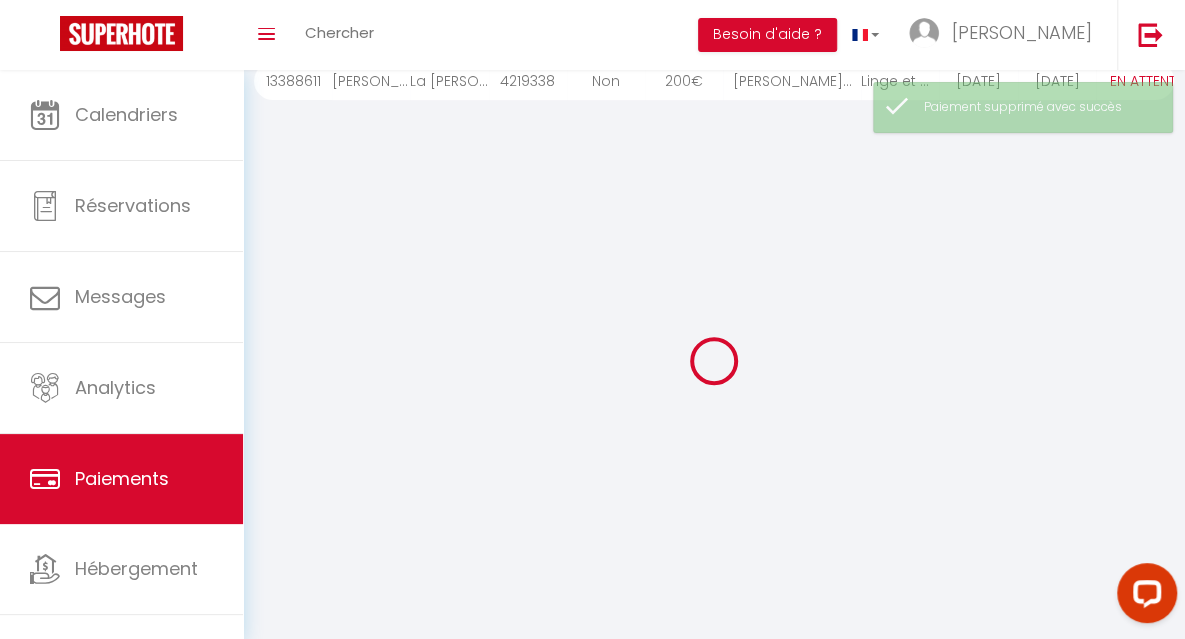 scroll, scrollTop: 311, scrollLeft: 0, axis: vertical 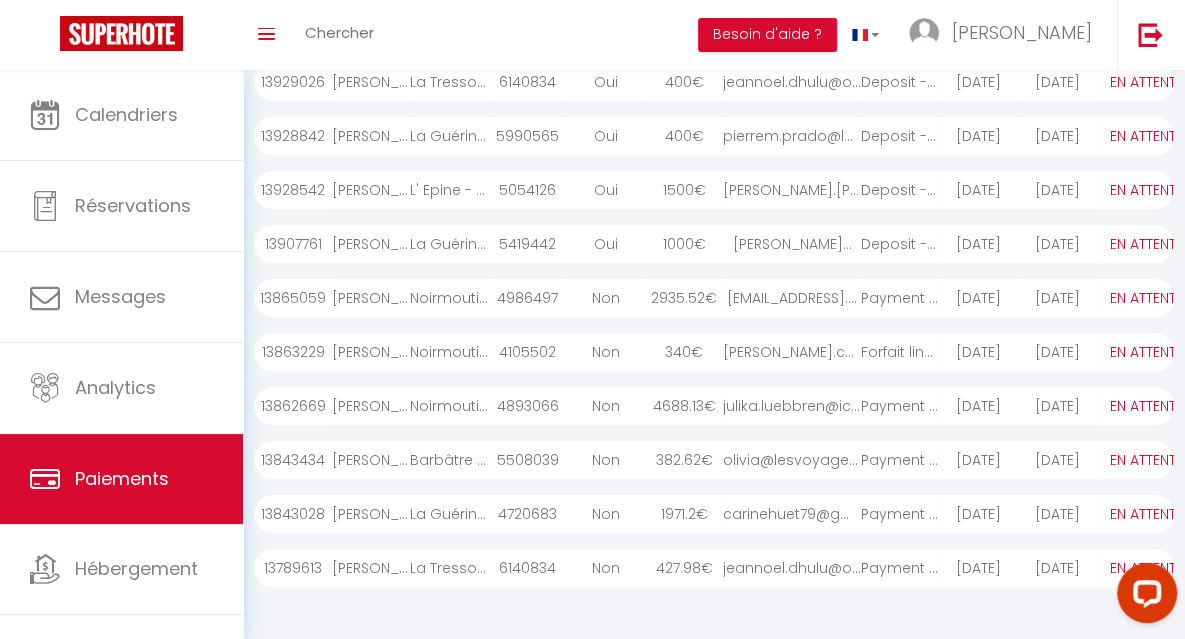 click on "jeannoel.dhulu@orang..." at bounding box center [792, 568] 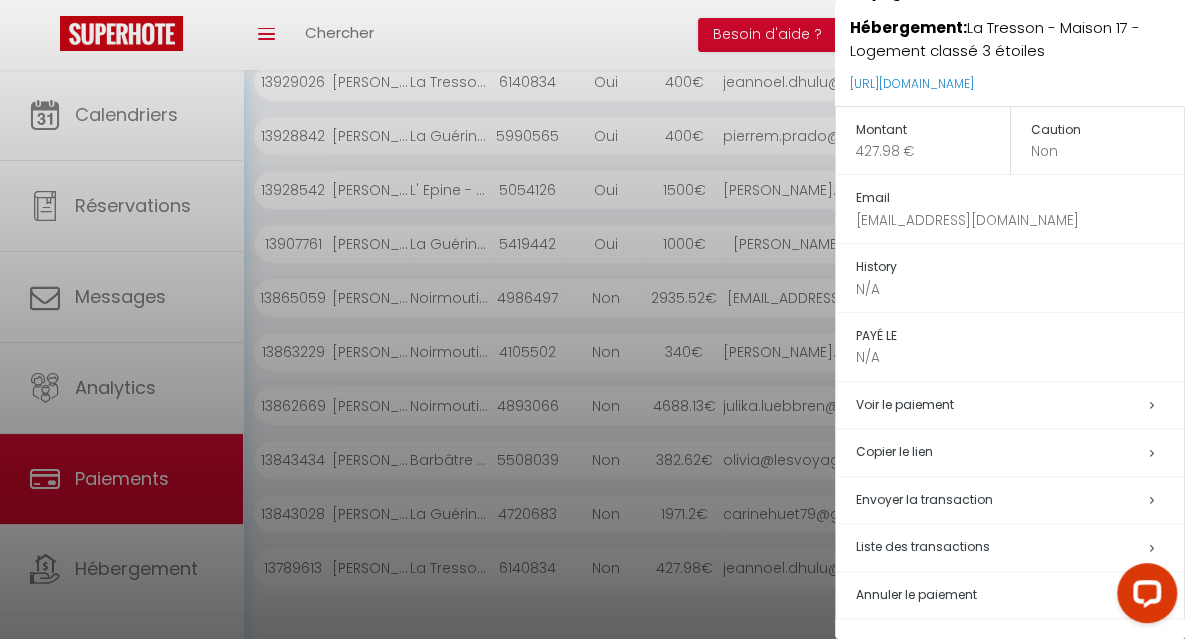 click on "Annuler le paiement" at bounding box center [916, 594] 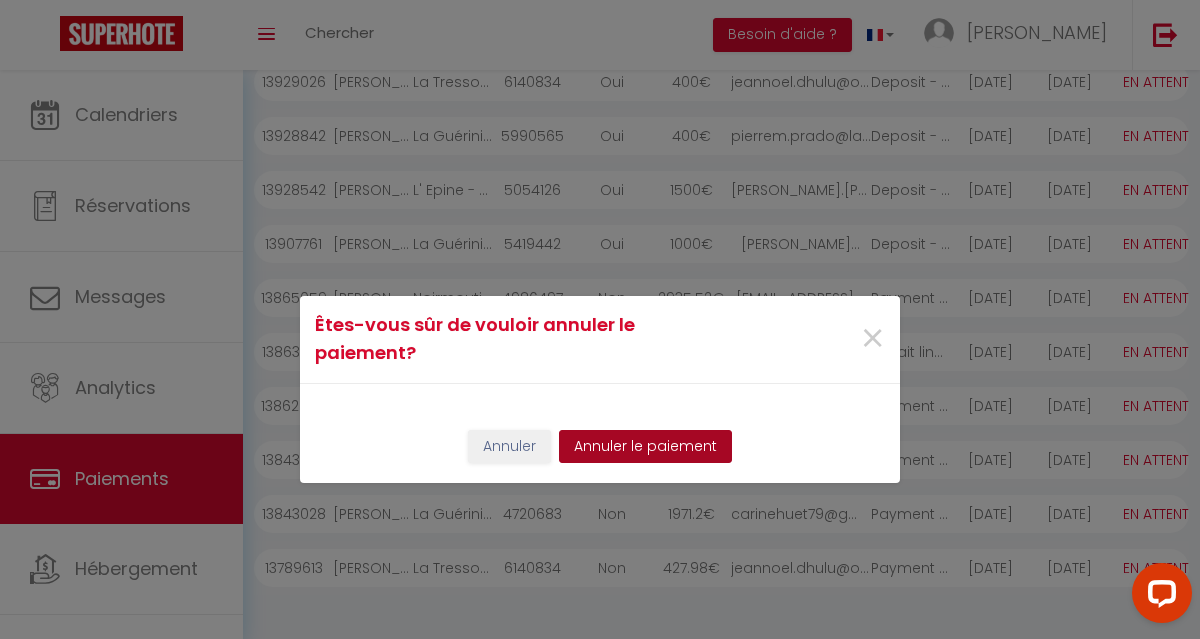 click on "Annuler le paiement" at bounding box center (645, 447) 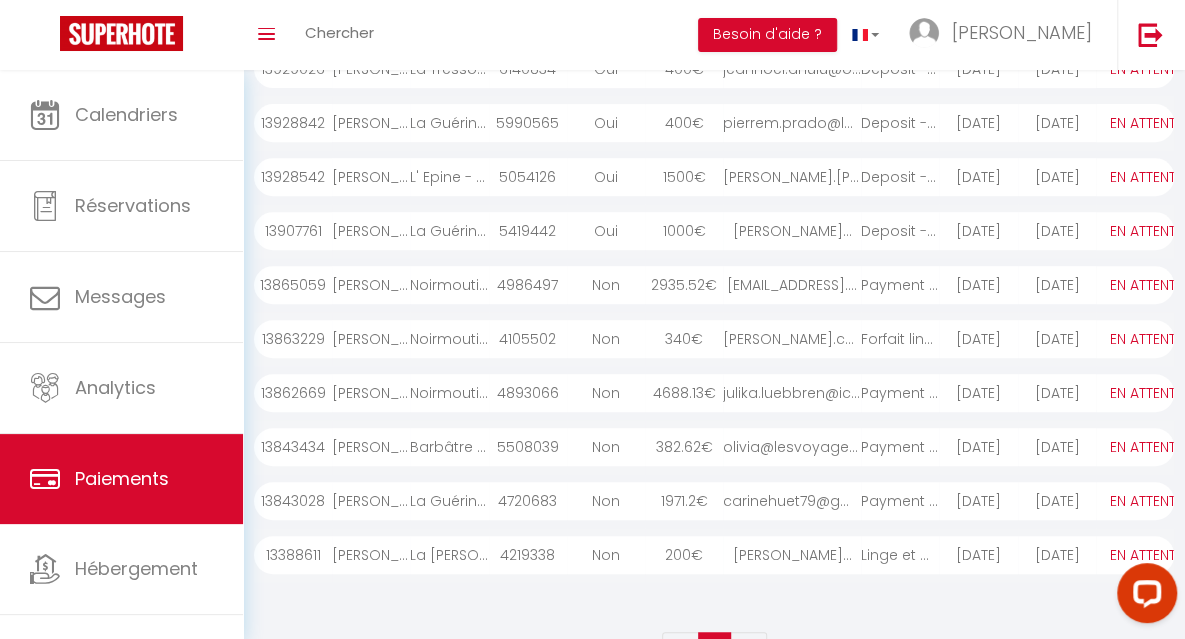 scroll, scrollTop: 315, scrollLeft: 0, axis: vertical 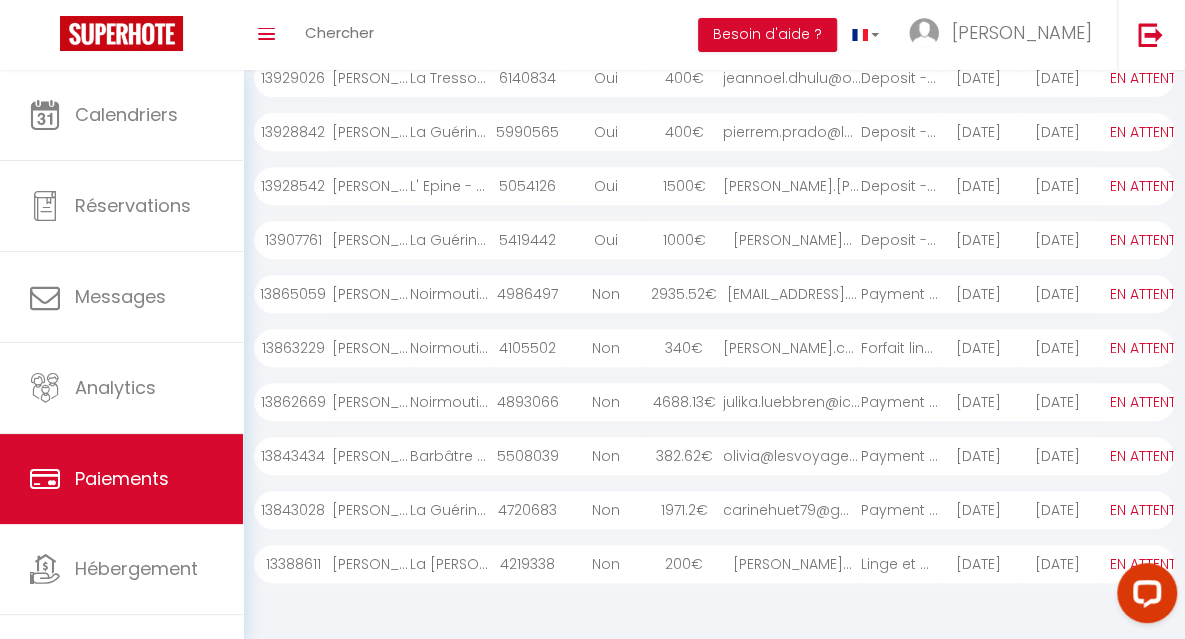 click on "Payment - 4720683 - ..." at bounding box center (900, 510) 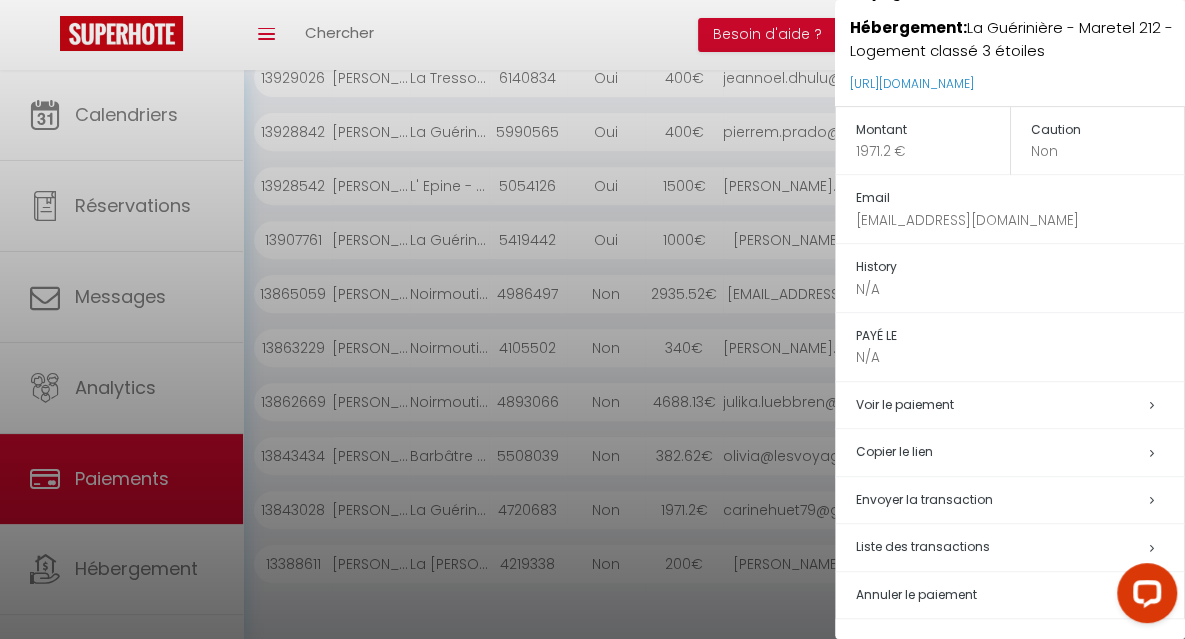 click at bounding box center [592, 319] 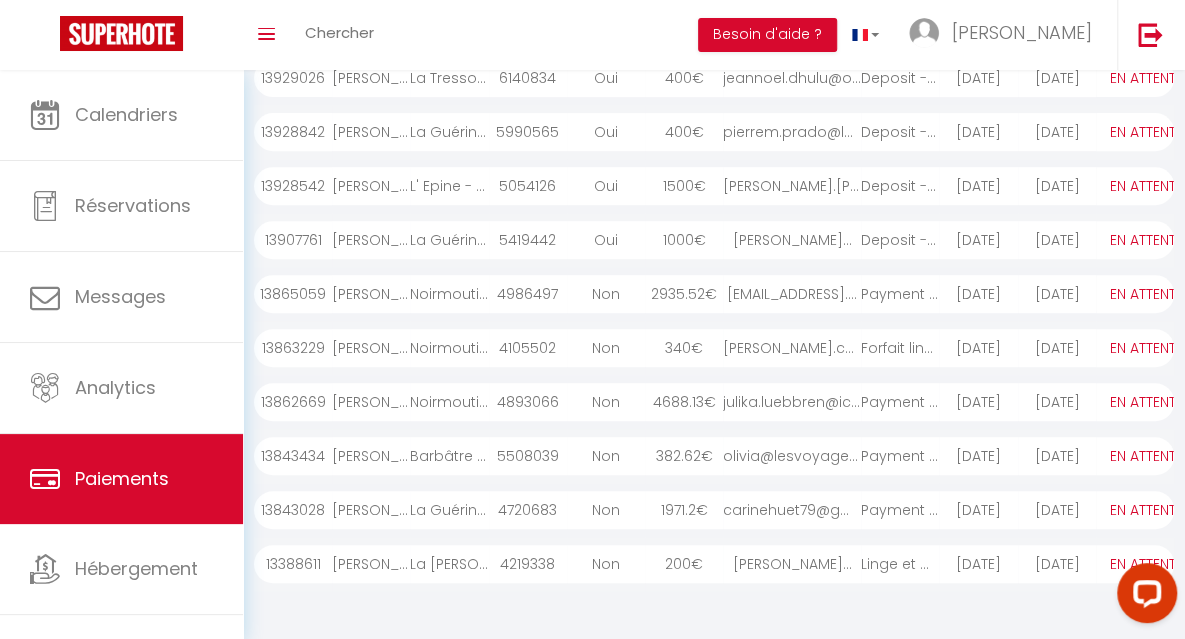 click on "382.62
€" at bounding box center (684, 456) 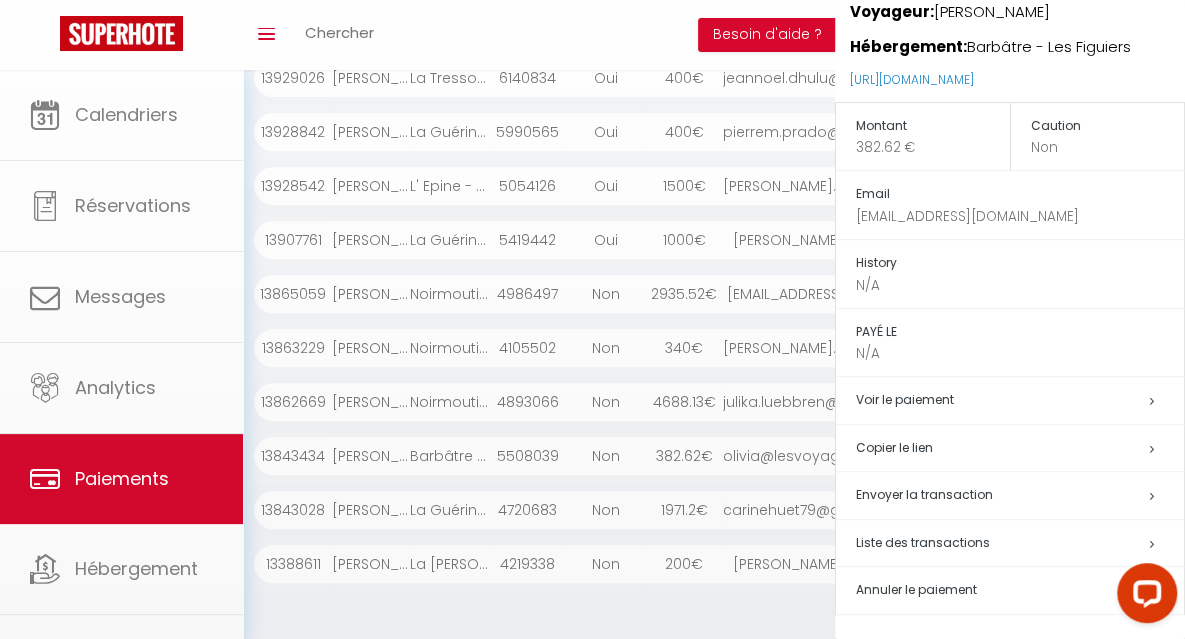 scroll, scrollTop: 206, scrollLeft: 0, axis: vertical 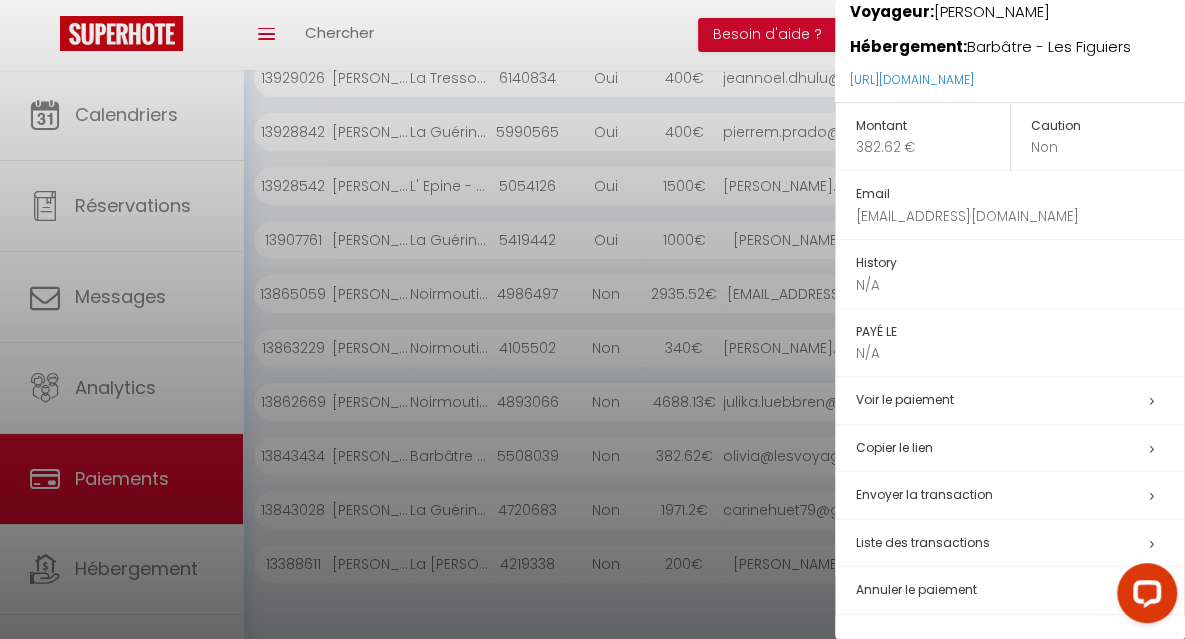 click at bounding box center (592, 319) 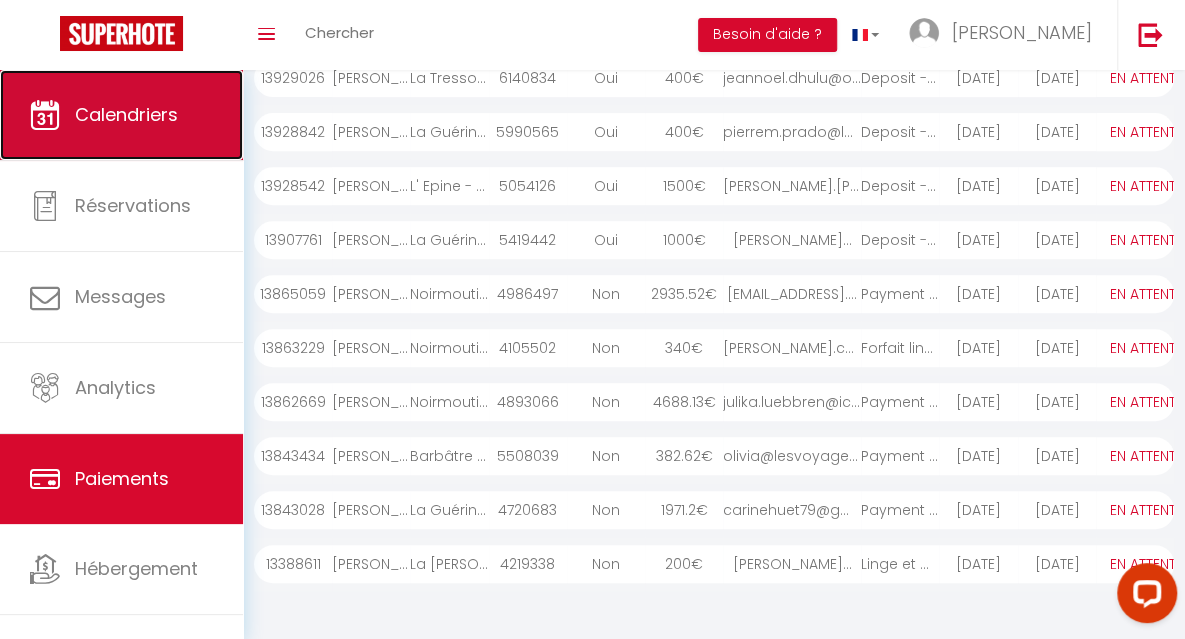 click on "Calendriers" at bounding box center (126, 114) 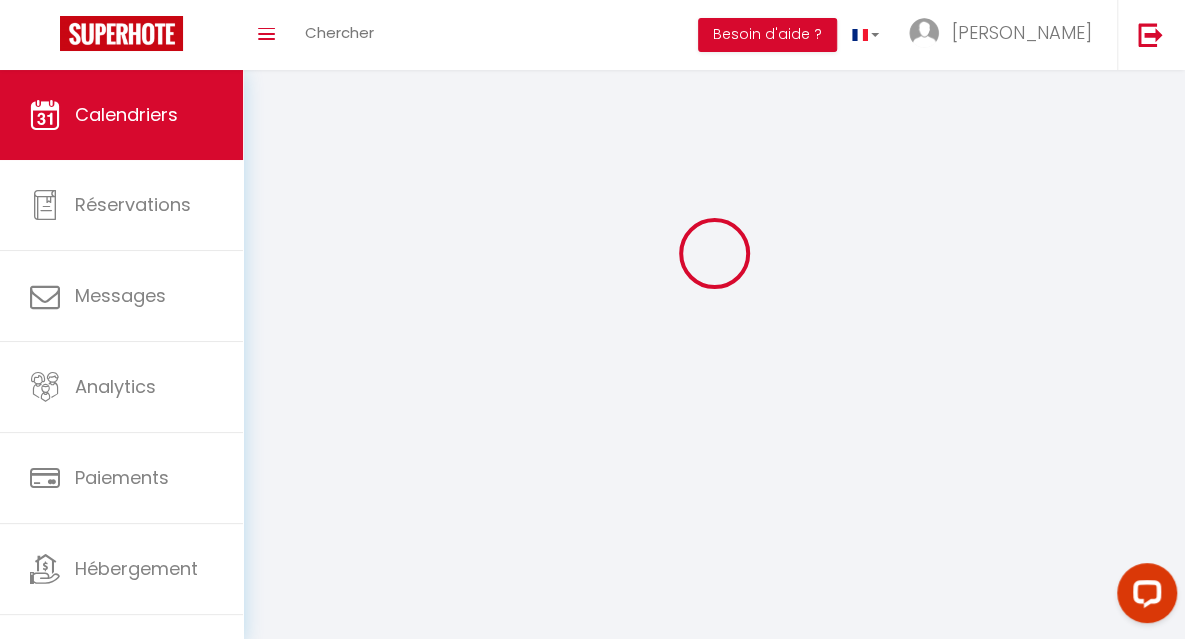 scroll, scrollTop: 0, scrollLeft: 0, axis: both 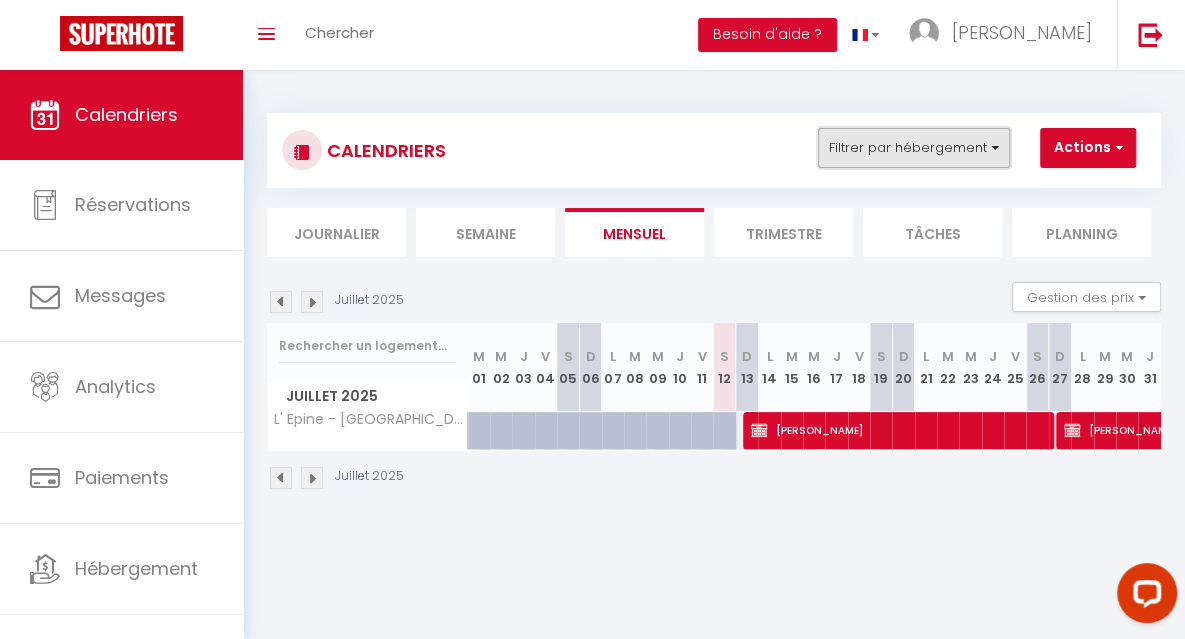 click on "Filtrer par hébergement" at bounding box center [914, 148] 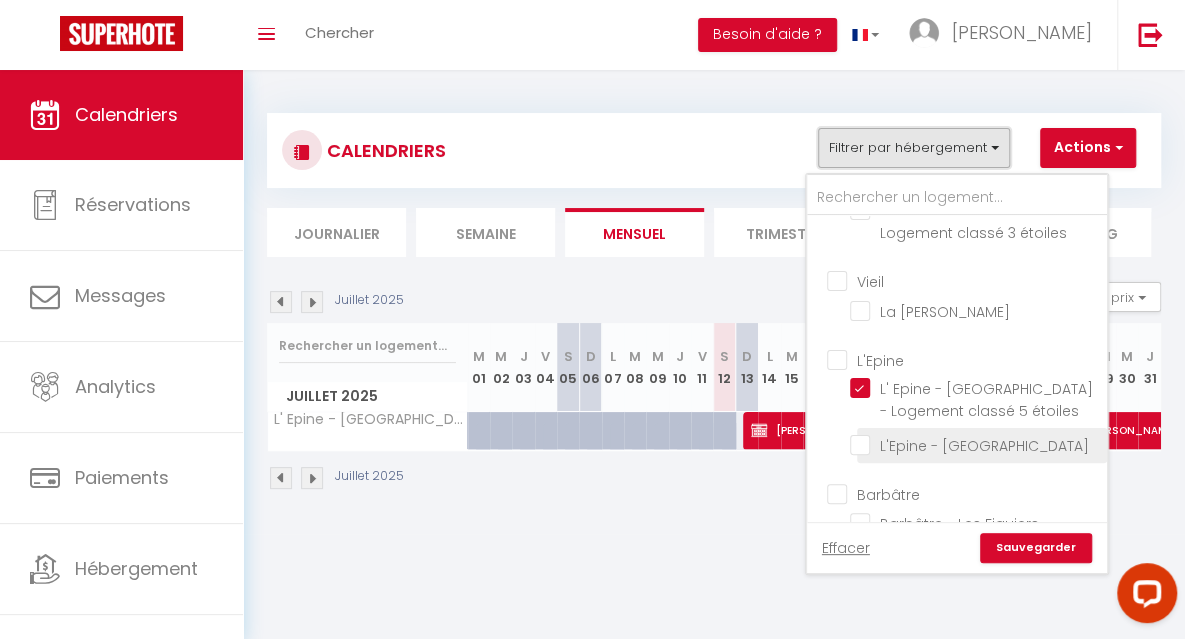 scroll, scrollTop: 960, scrollLeft: 0, axis: vertical 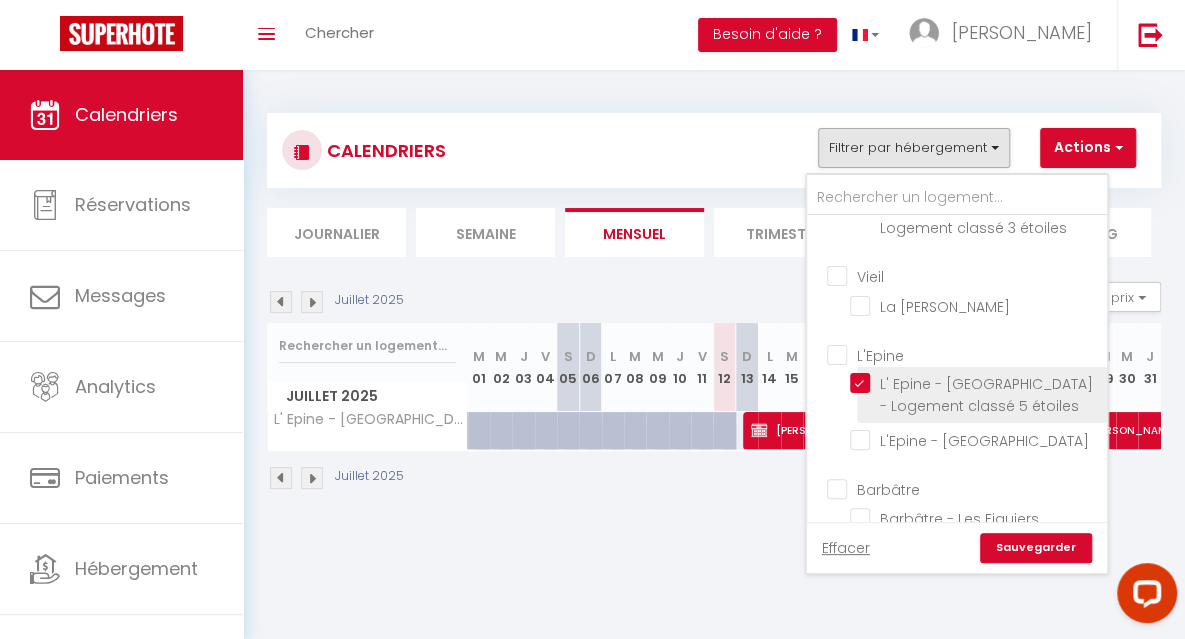 click on "L' Epine - [GEOGRAPHIC_DATA] - Logement classé 5 étoiles" at bounding box center [975, 383] 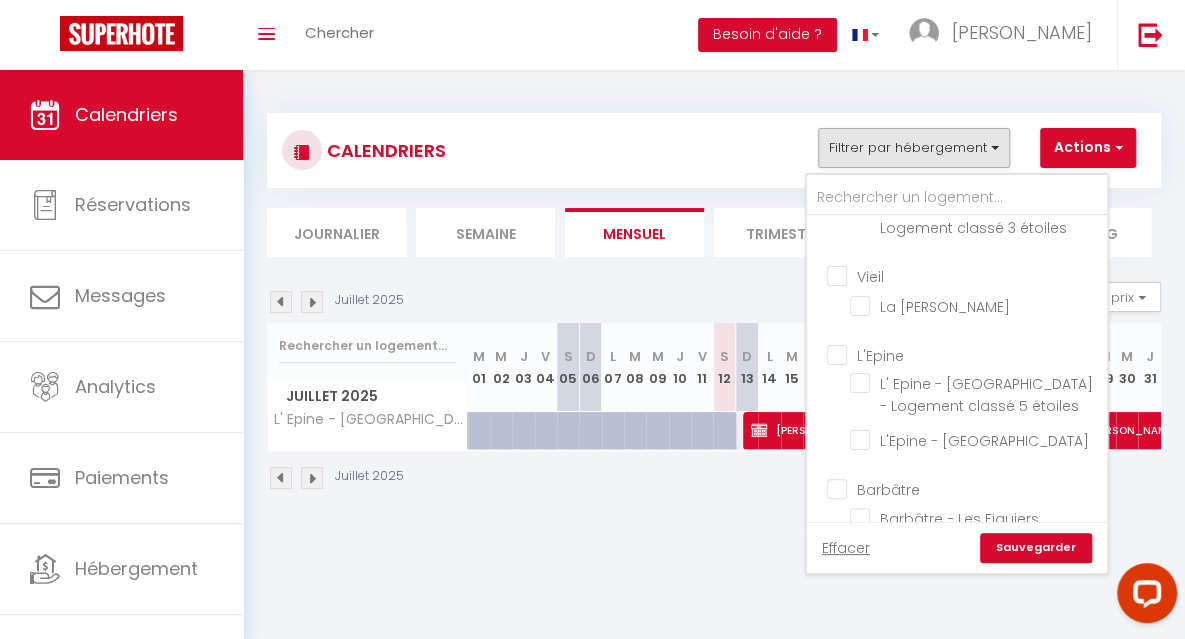 click on "Sauvegarder" at bounding box center [1036, 548] 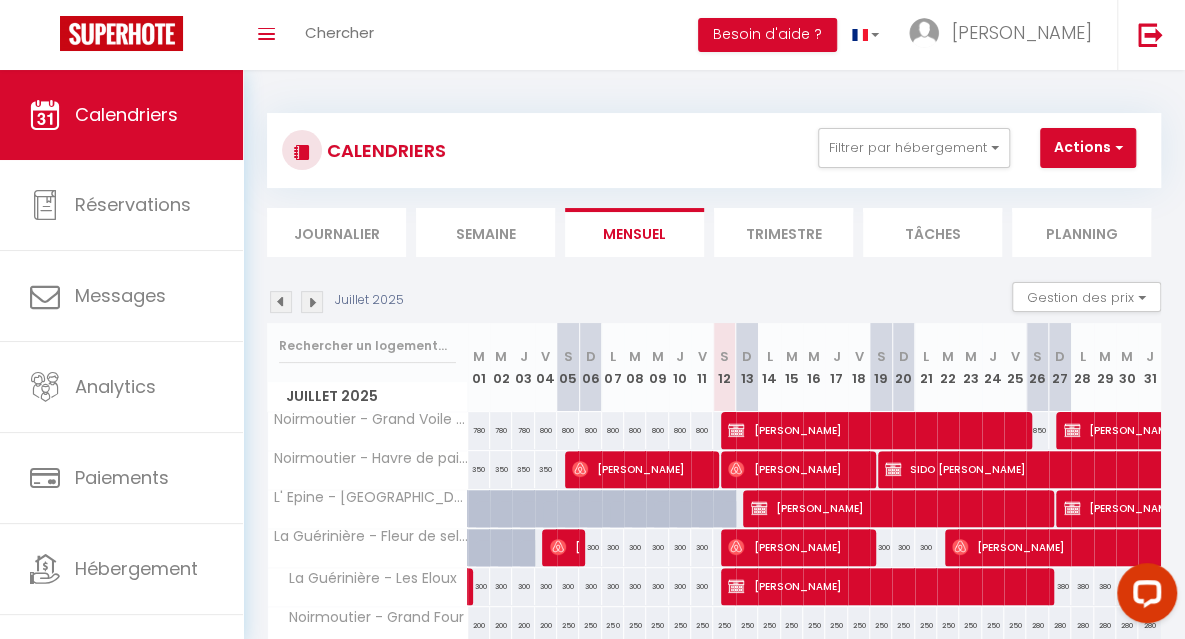 click at bounding box center [312, 302] 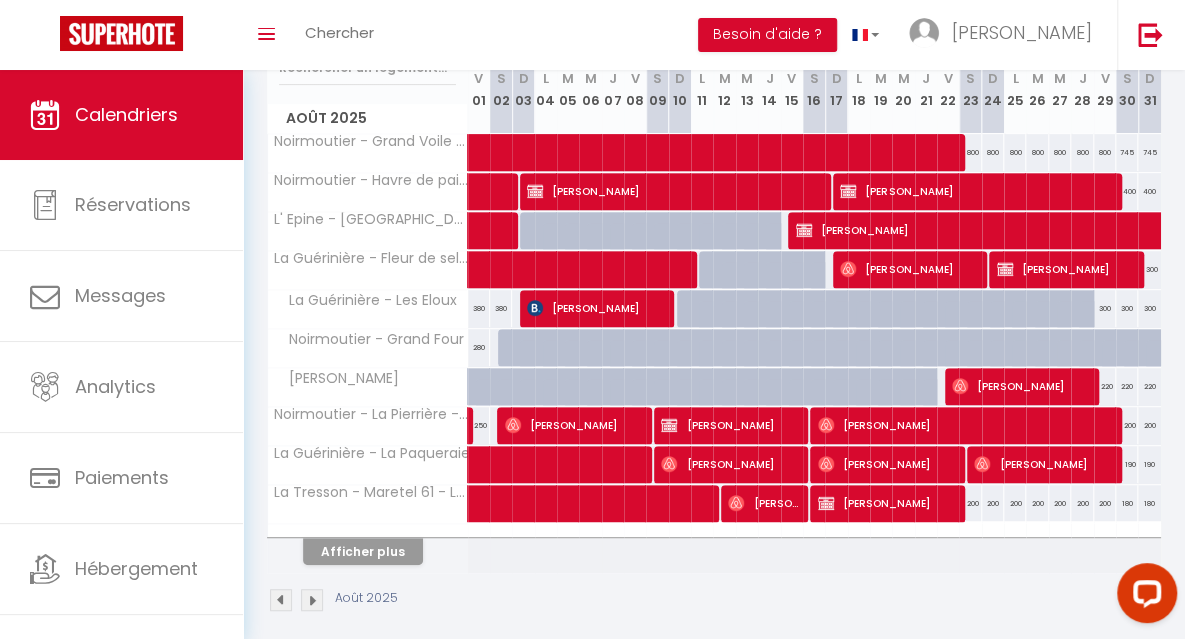 scroll, scrollTop: 280, scrollLeft: 0, axis: vertical 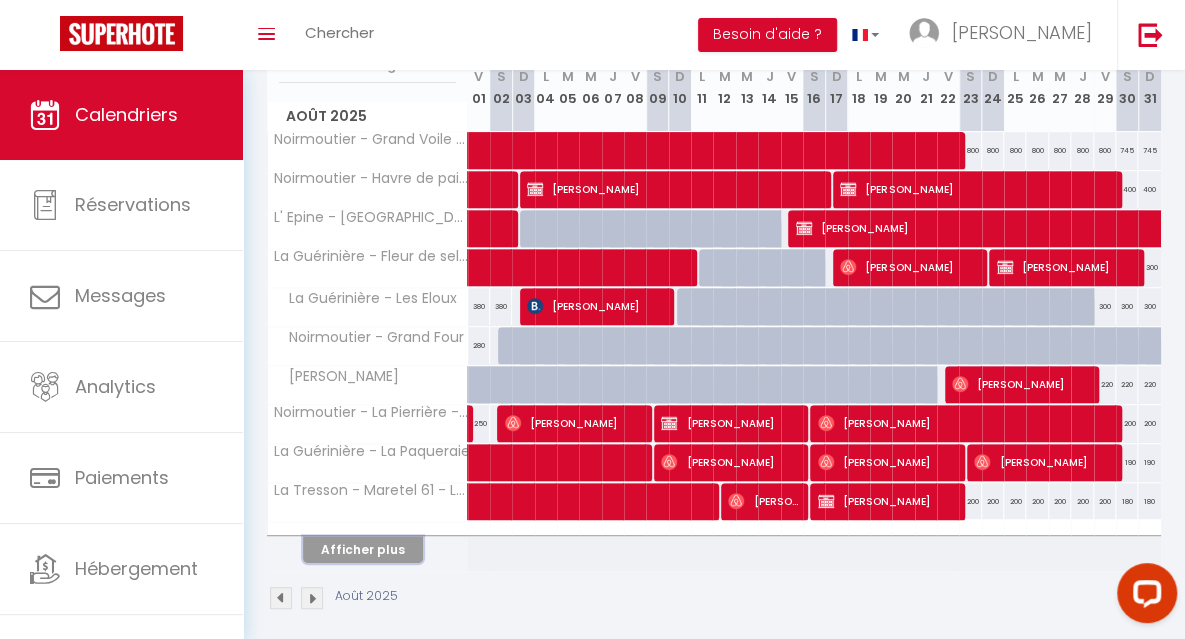 click on "Afficher plus" at bounding box center [363, 549] 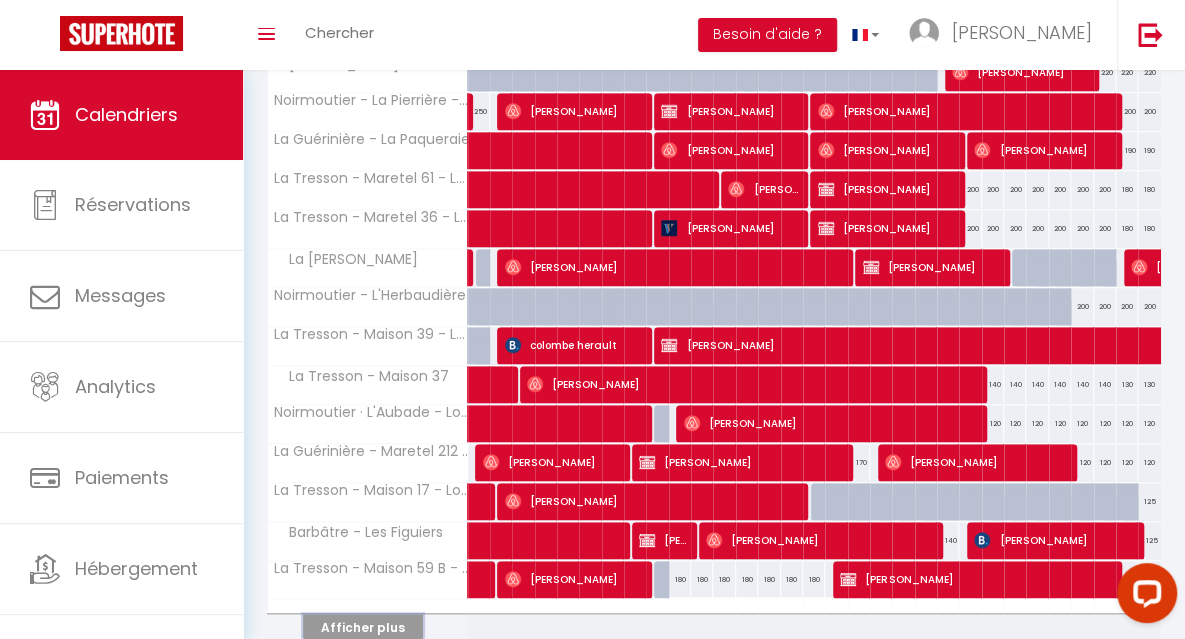 scroll, scrollTop: 680, scrollLeft: 0, axis: vertical 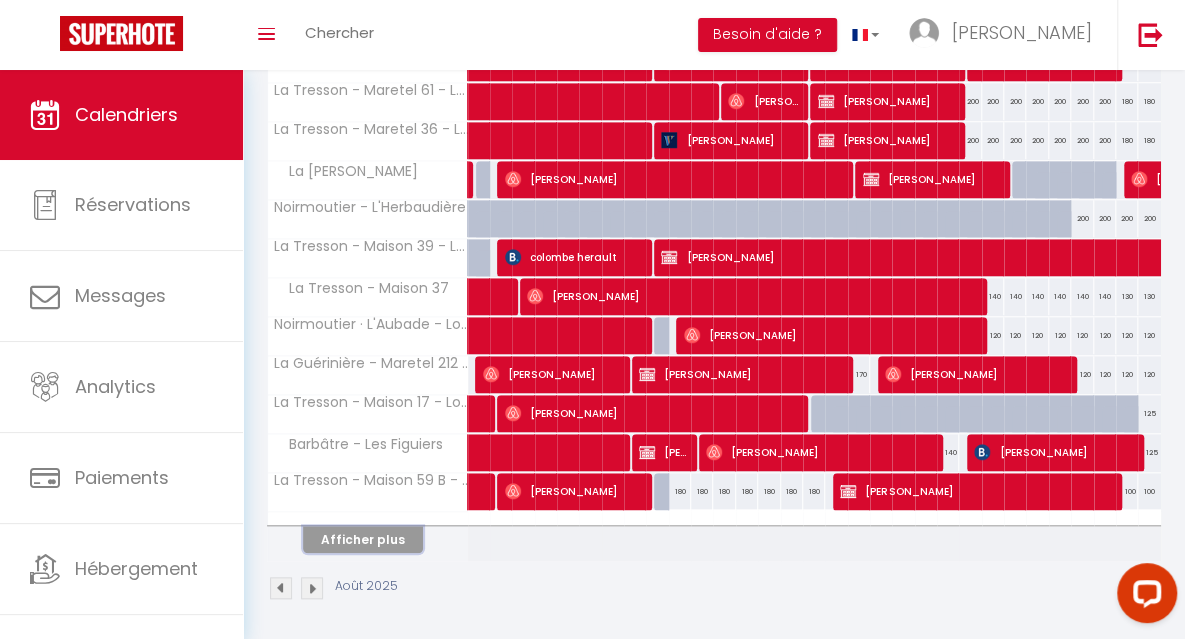 click on "Afficher plus" at bounding box center [363, 539] 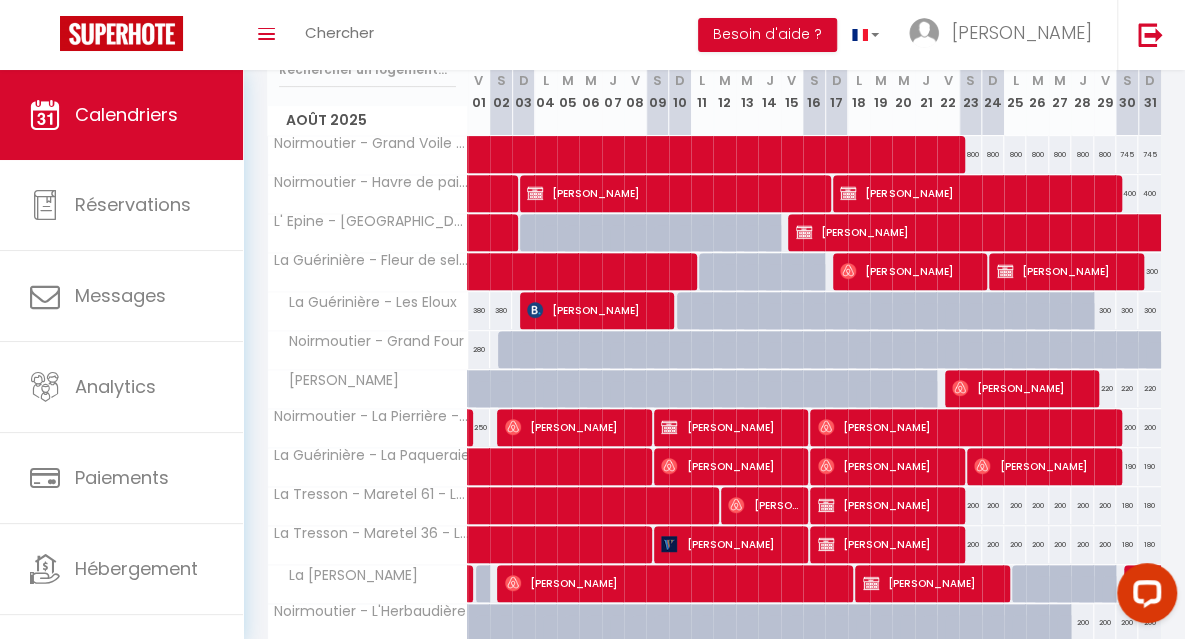 scroll, scrollTop: 80, scrollLeft: 0, axis: vertical 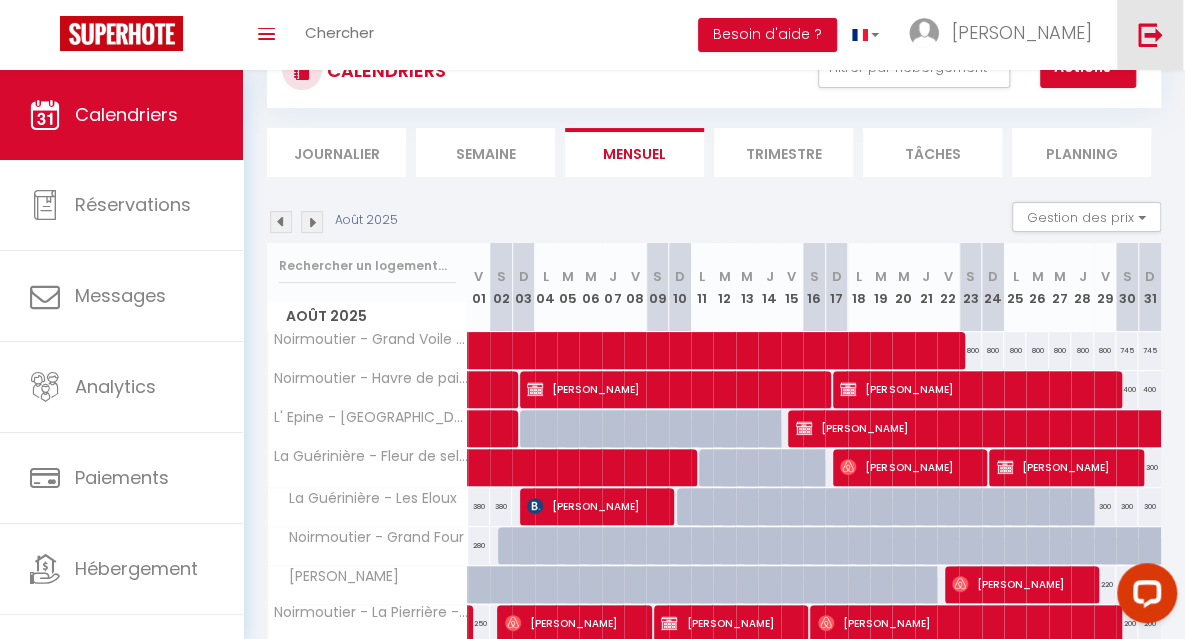 click at bounding box center [1150, 35] 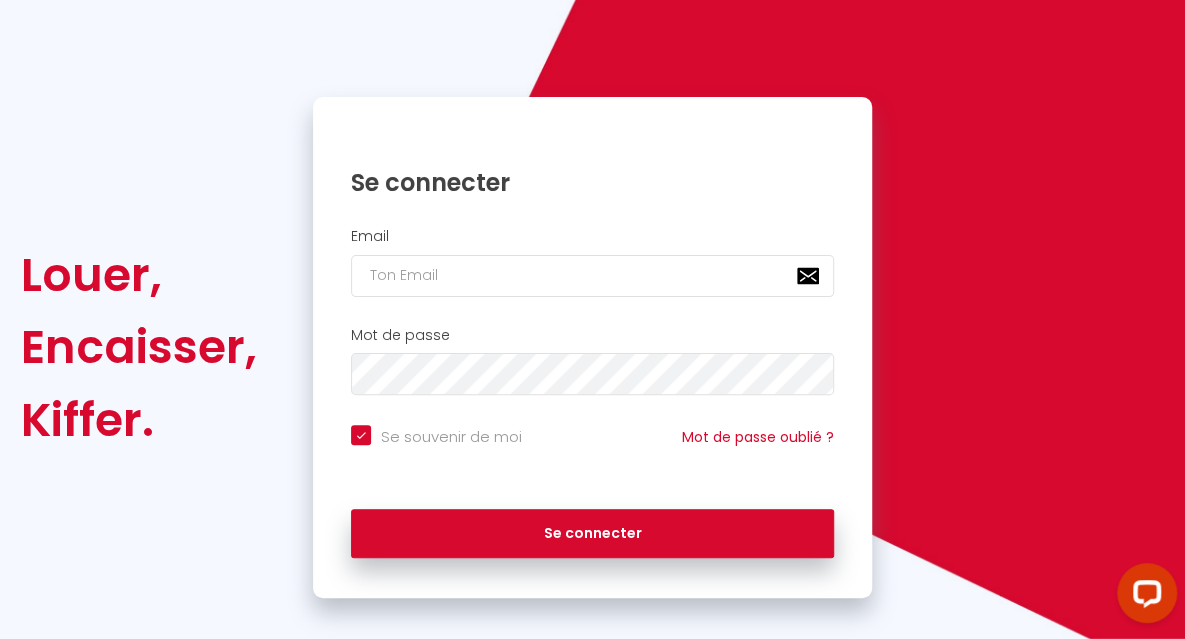 scroll, scrollTop: 97, scrollLeft: 0, axis: vertical 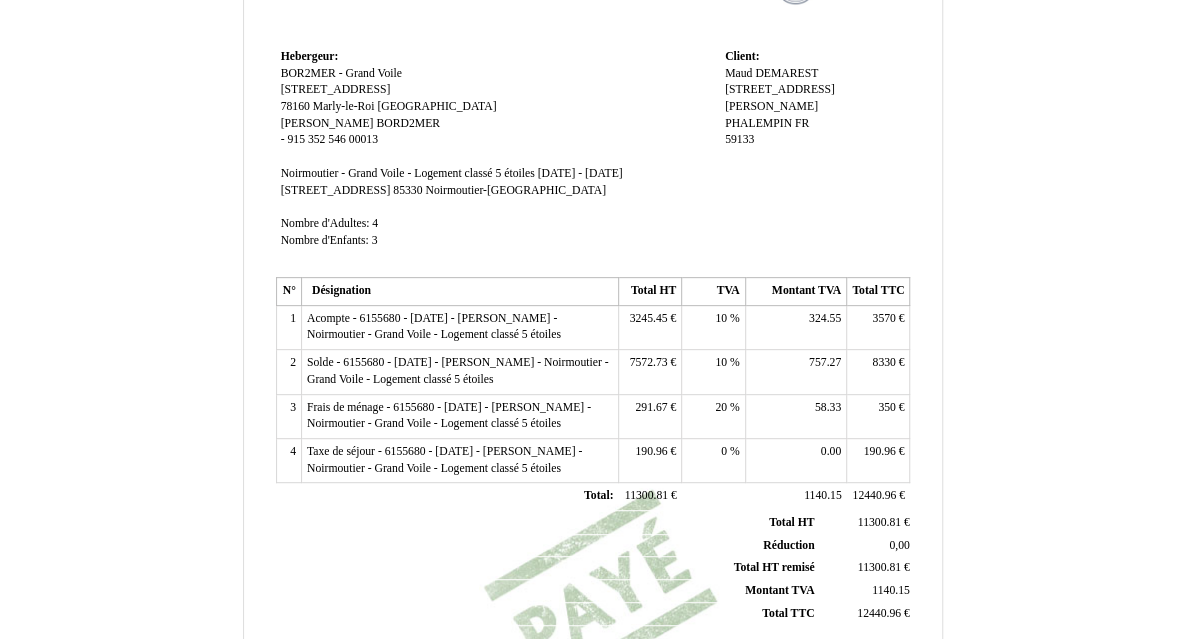 drag, startPoint x: 1188, startPoint y: 195, endPoint x: 1185, endPoint y: 313, distance: 118.03813 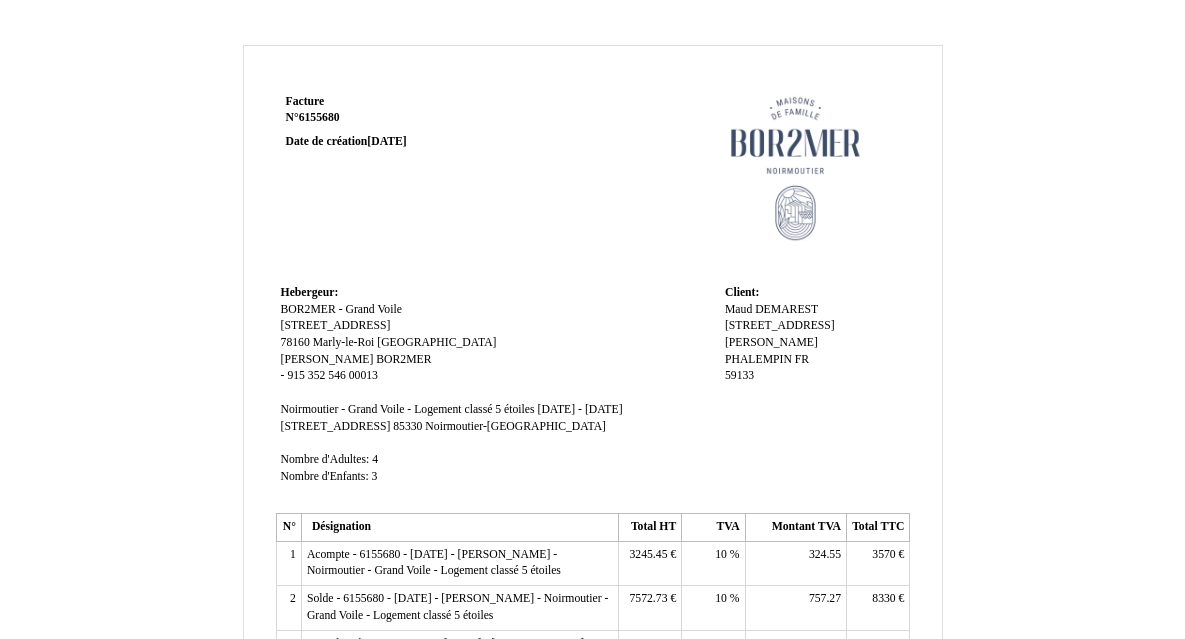 scroll, scrollTop: 0, scrollLeft: 0, axis: both 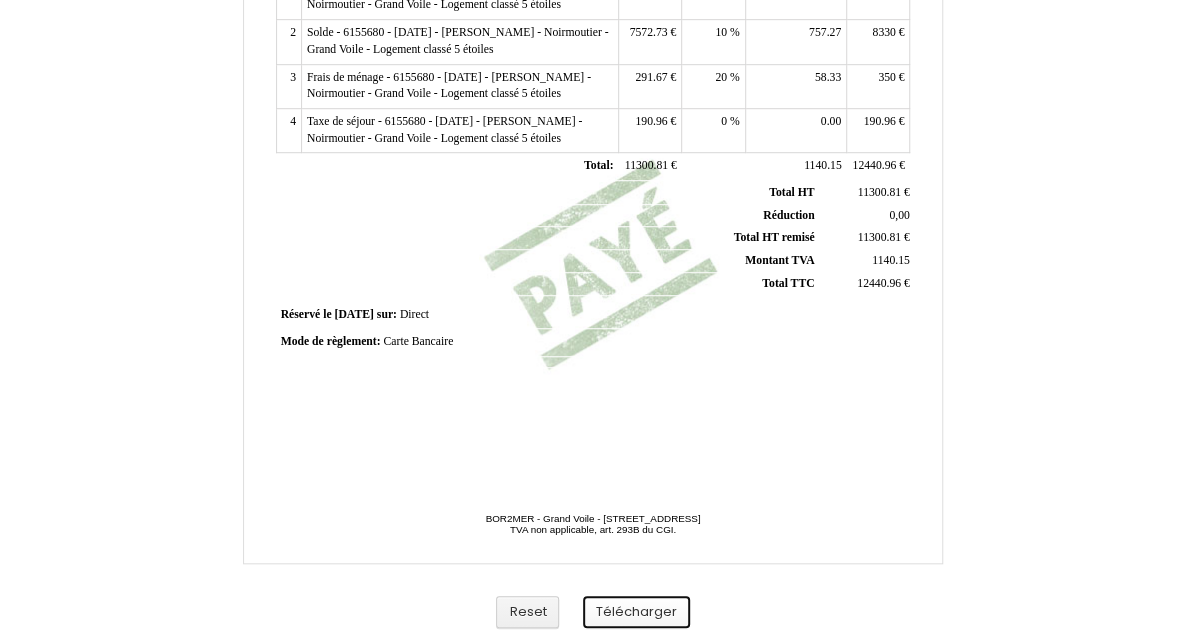 click on "Télécharger" at bounding box center [636, 612] 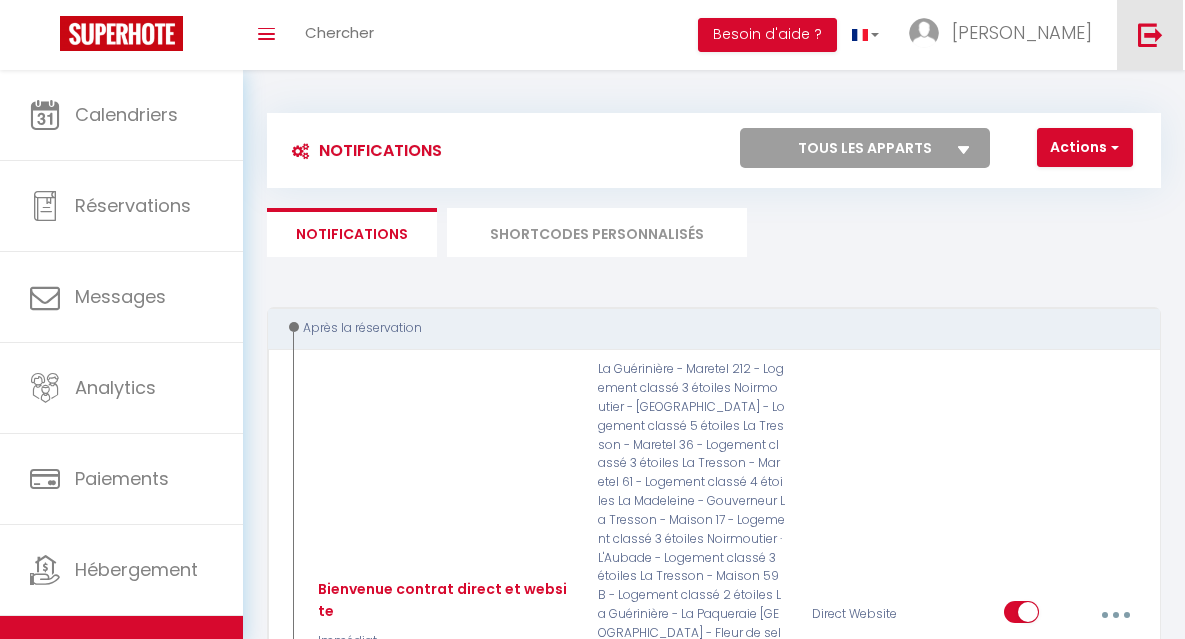 click at bounding box center (1150, 34) 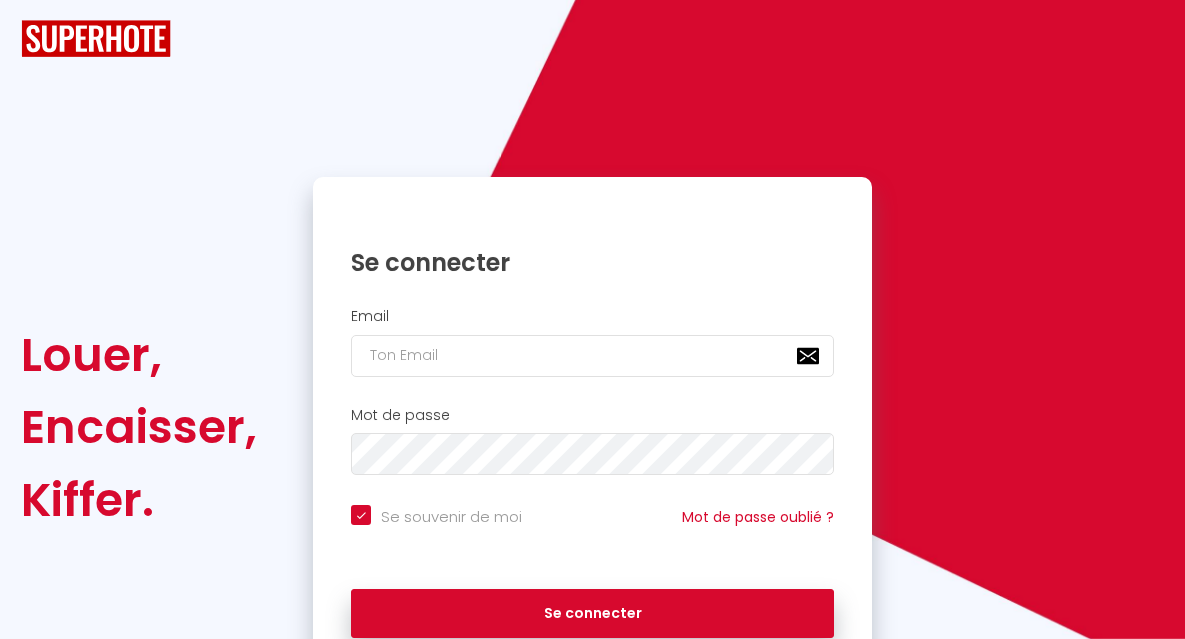 scroll, scrollTop: 79, scrollLeft: 0, axis: vertical 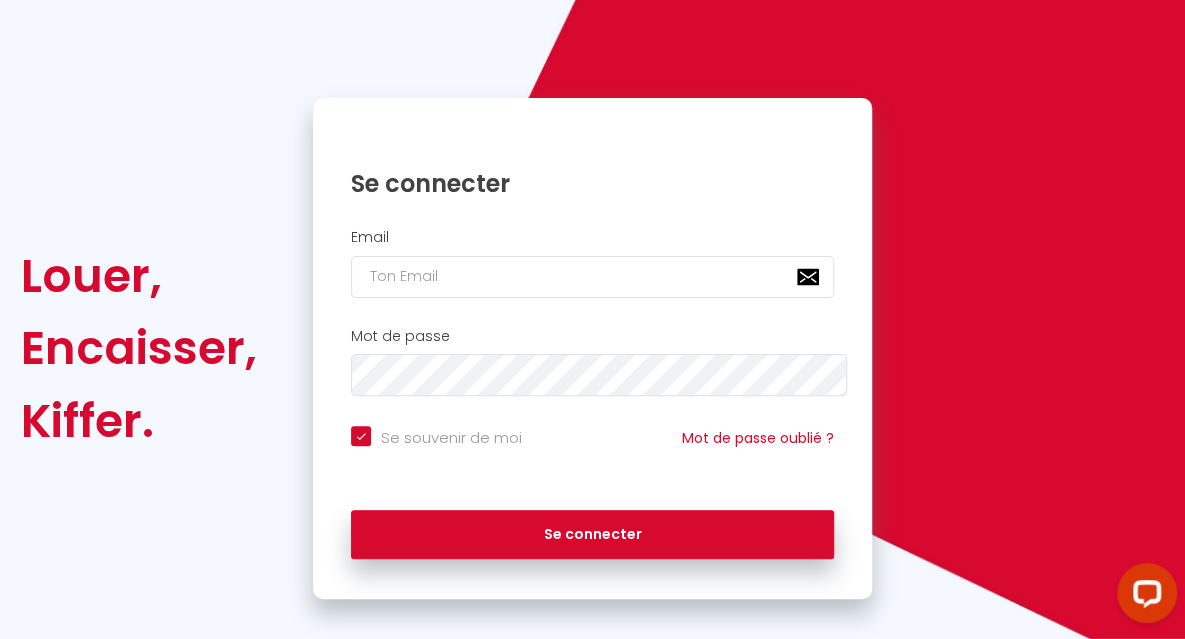 checkbox on "true" 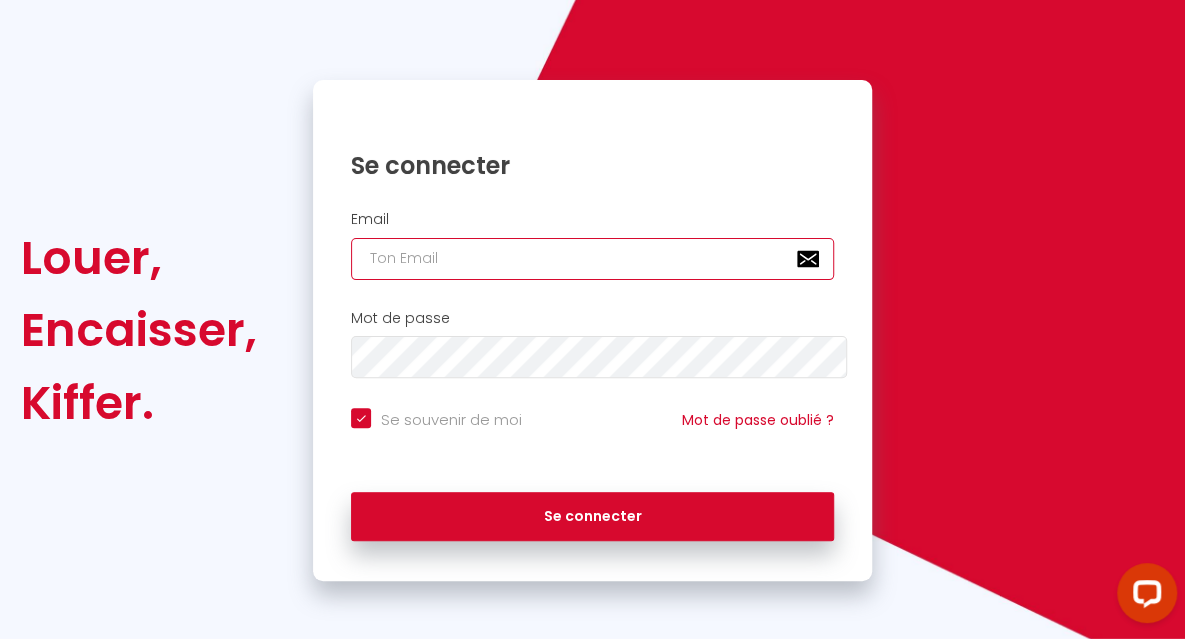 type on "[EMAIL_ADDRESS][DOMAIN_NAME]" 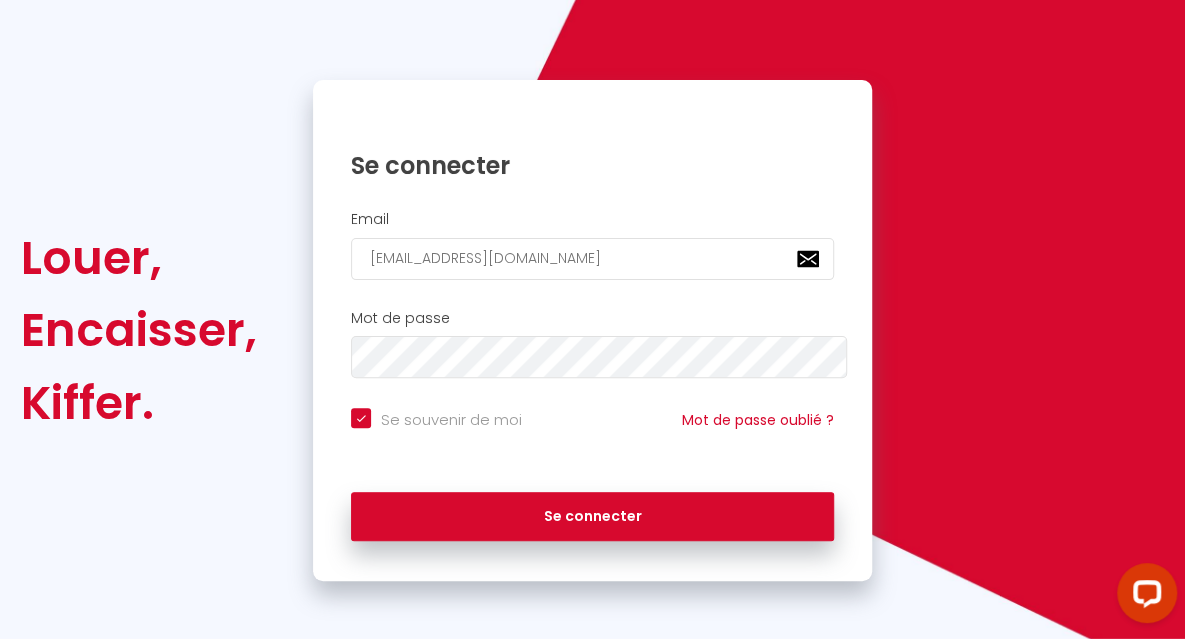 checkbox on "true" 